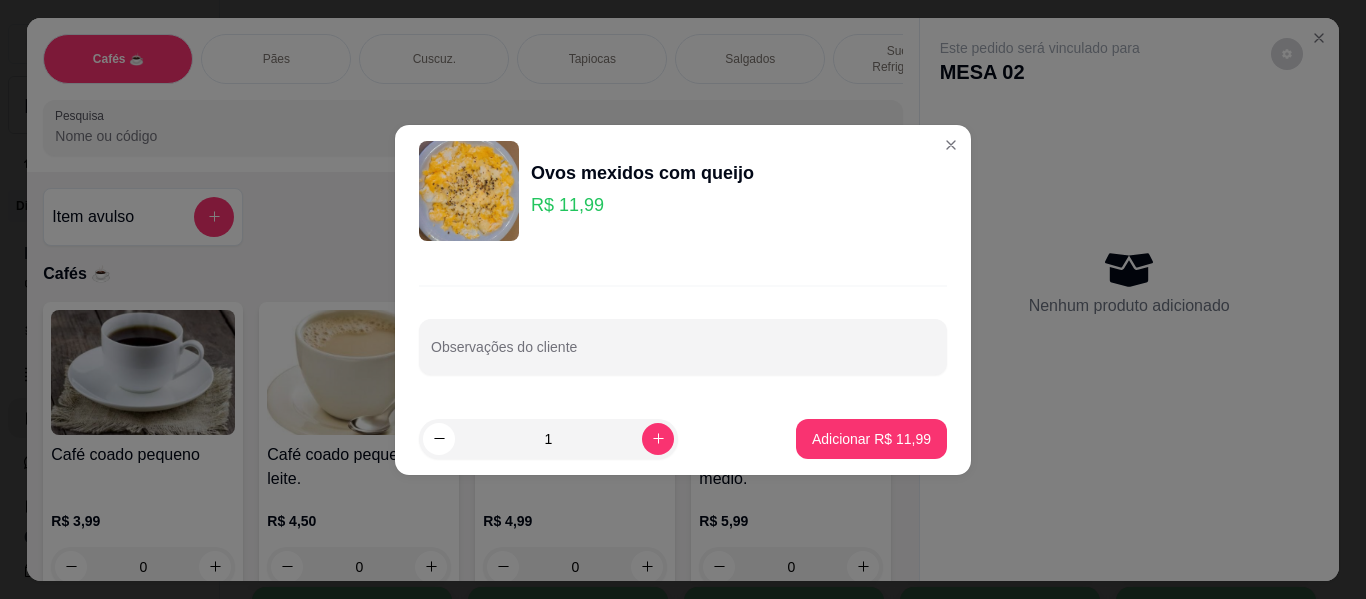 scroll, scrollTop: 0, scrollLeft: 0, axis: both 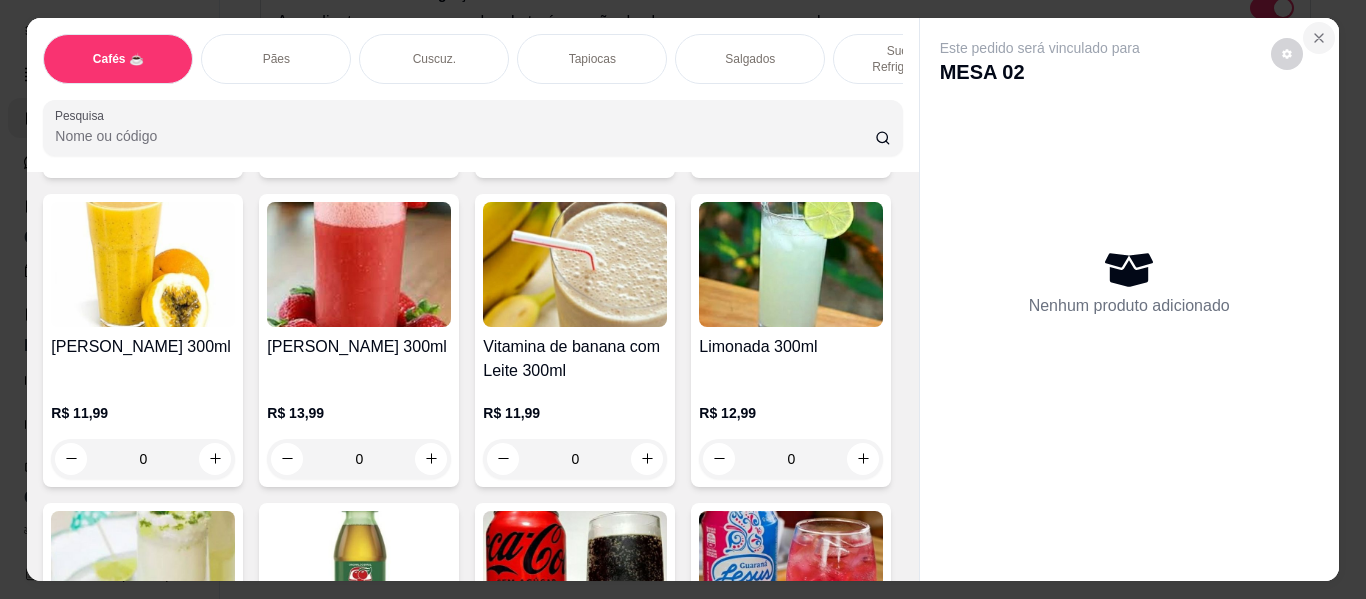 click 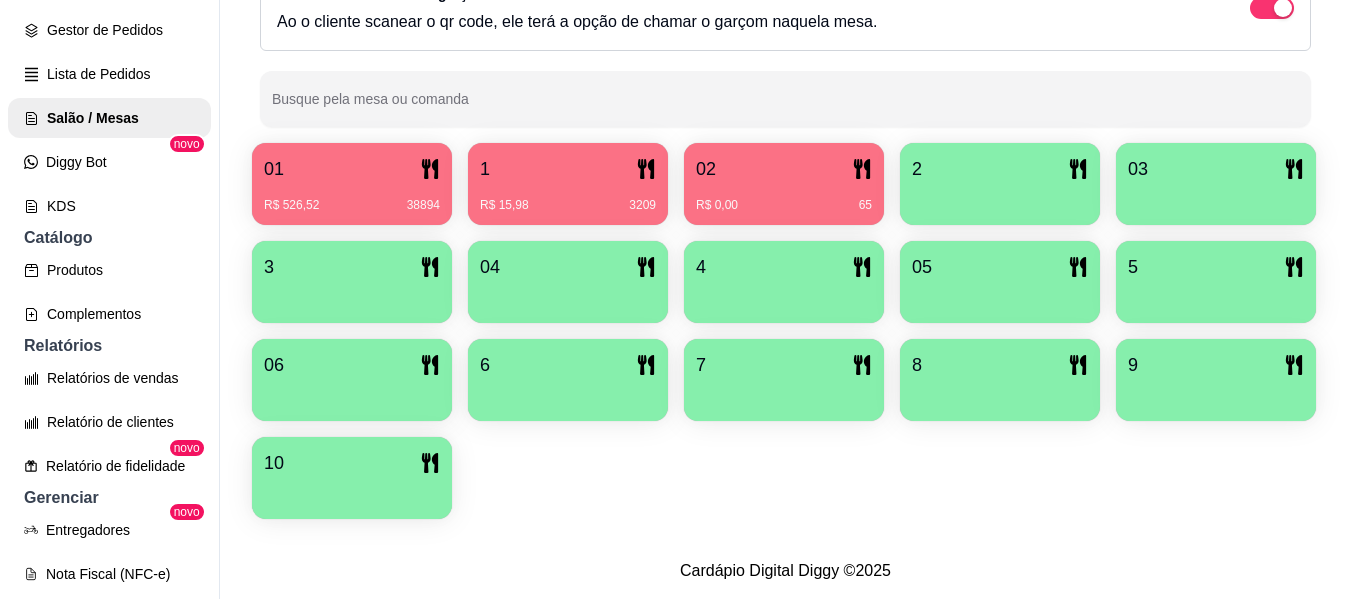 click at bounding box center [1000, 198] 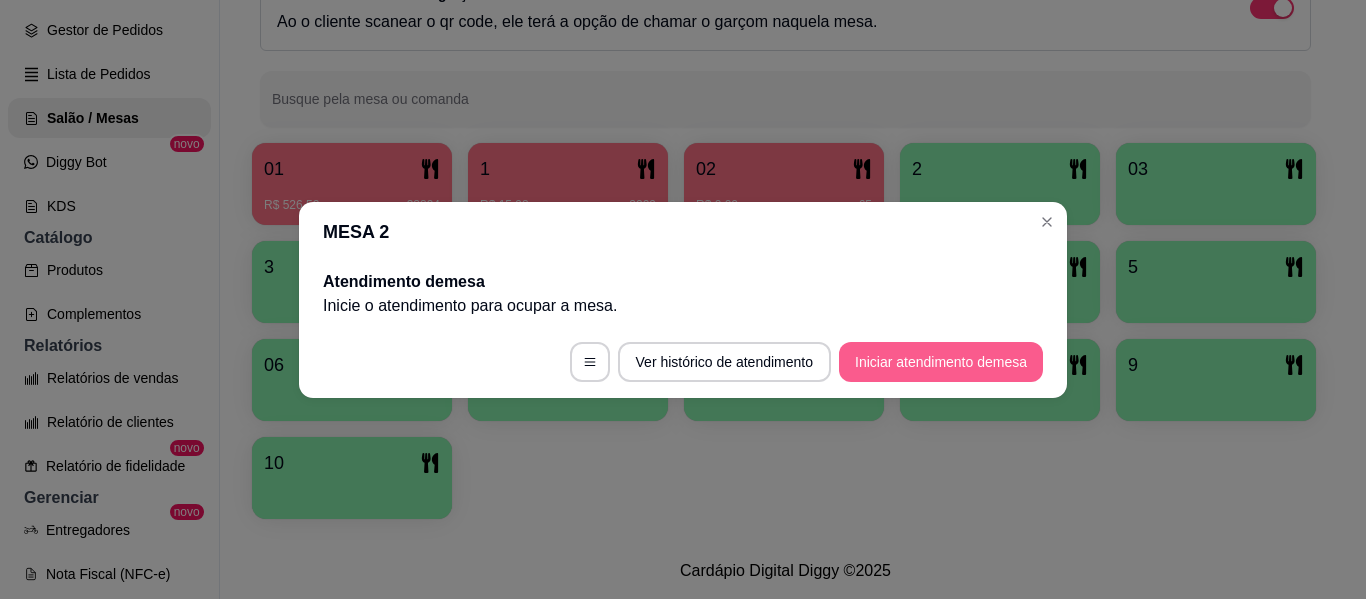 click on "Iniciar atendimento de  mesa" at bounding box center (941, 362) 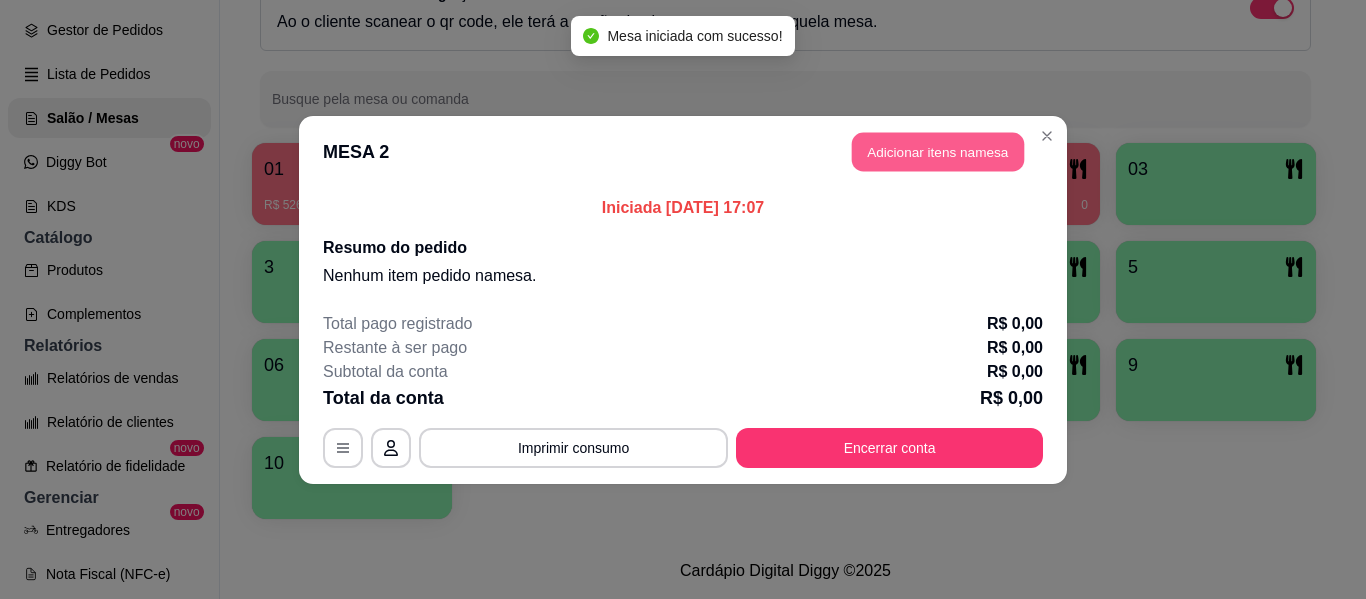 click on "Adicionar itens na  mesa" at bounding box center (938, 151) 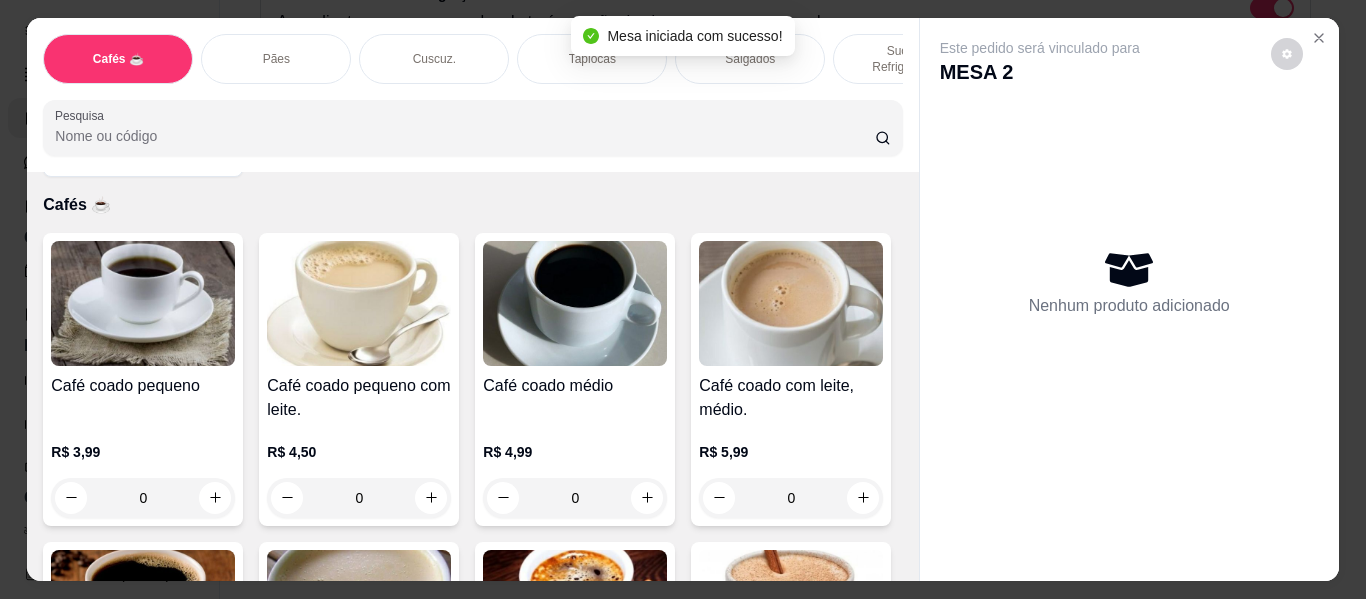 scroll, scrollTop: 100, scrollLeft: 0, axis: vertical 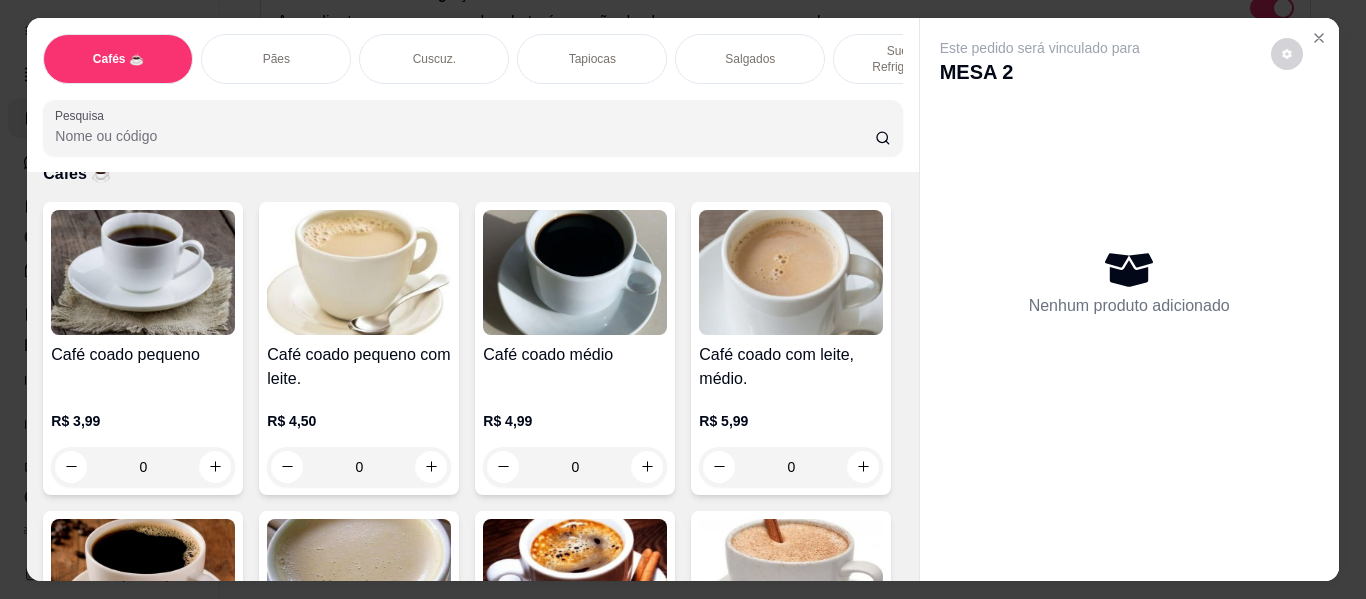 click on "Café coado pequeno    R$ 3,99 0 Café coado pequeno com leite.   R$ 4,50 0  Café coado médio    R$ 4,99 0 Café coado com leite, médio.   R$ 5,99 0 Café coado grande    R$ 5,99 0 Café coado grande com leite   R$ 6,99 0 Café coado médio com canela    R$ 7,99 0 Café coado médio com leite e canela.   R$ 8,99 0 Café coado grande com canela.   R$ 8,99 0 Café coado grande com leite e canela.   R$ 11,99 0 Café coado na mesa.   R$ 14,99 0 Expresso pequeno    R$ 5,99 0 Expresso pequeno com leite.   R$ 6,99 0 Expresso médio    R$ 6,99 0 Expresso médio com leite.   R$ 7,99 0 Expresso grande   R$ 8,99 0 Expresso grande com leite   R$ 9,99 0 Café expresso descafeinado (pequeno)   R$ 7,99 0 Café expresso descafeinado (Médio)   R$ 8,99 0 Achocolatado quente ou gelado   R$ 8,99 0 Chocolate quente    R$ 14,99 0 Chocolate quente com chantilly    R$ 18,99 0 Cappuccino    R$ 9,99 0 Cappuccino com doce de leite    R$ 15,99 0 Cappuccino com Nutella    R$ 16,99 0   R$ 16,99 0   R$ 17,99" at bounding box center (472, 1584) 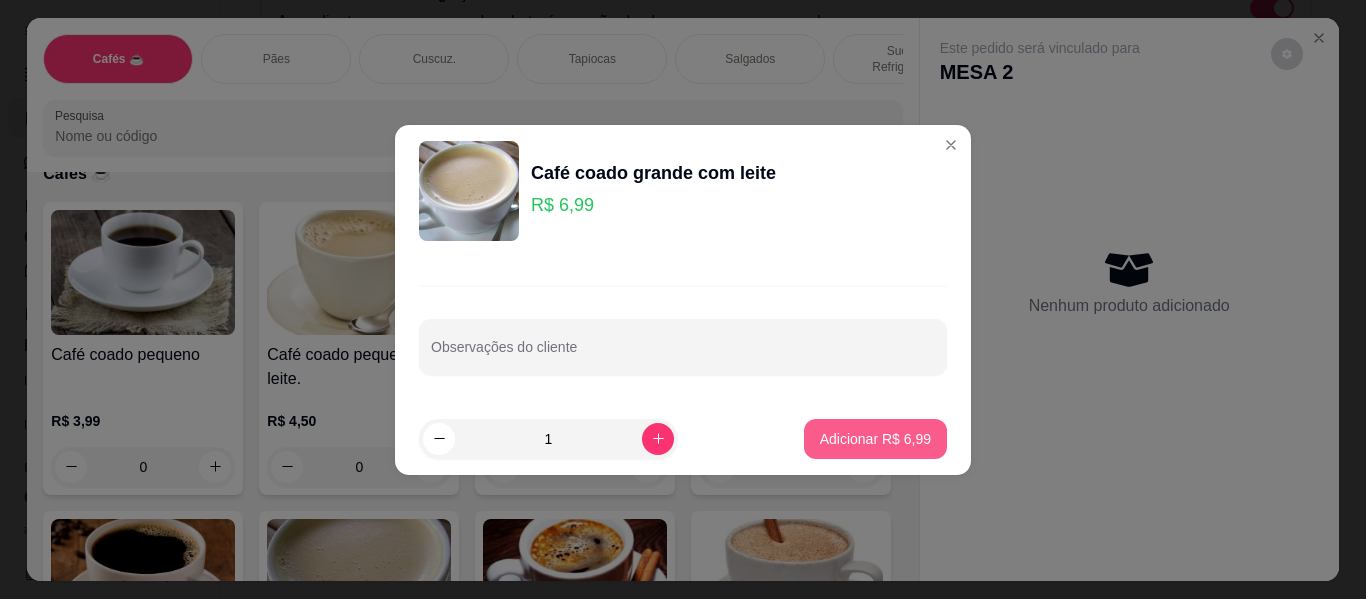 click on "Adicionar   R$ 6,99" at bounding box center (875, 439) 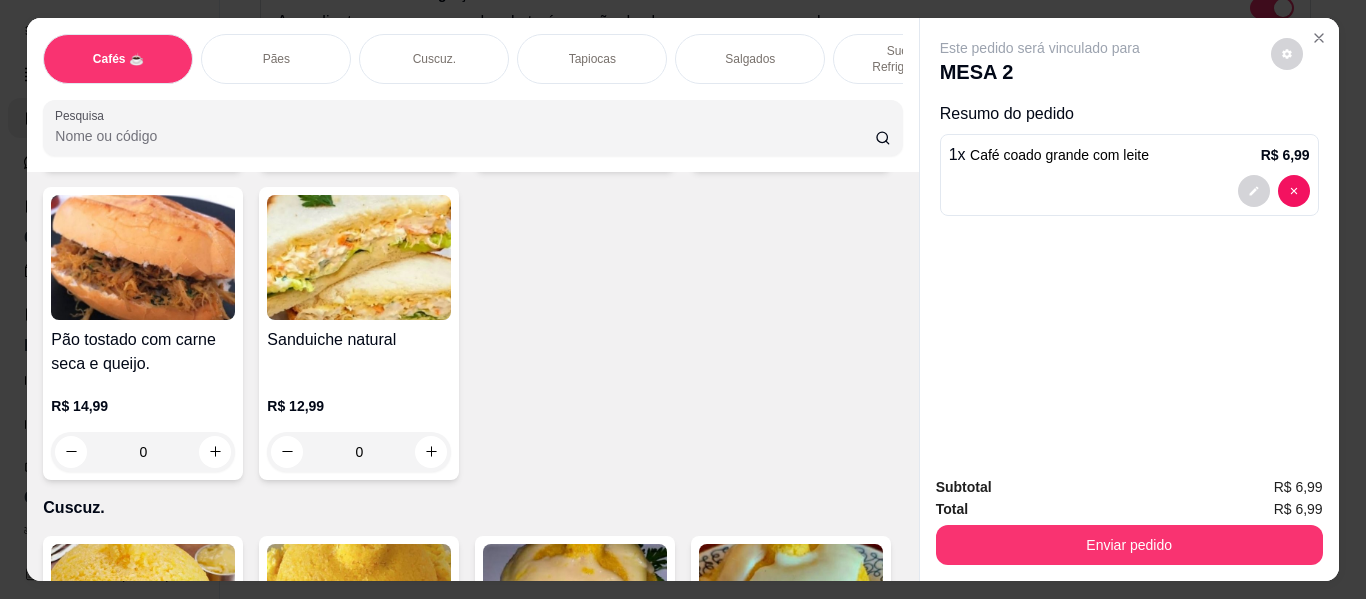 scroll, scrollTop: 3700, scrollLeft: 0, axis: vertical 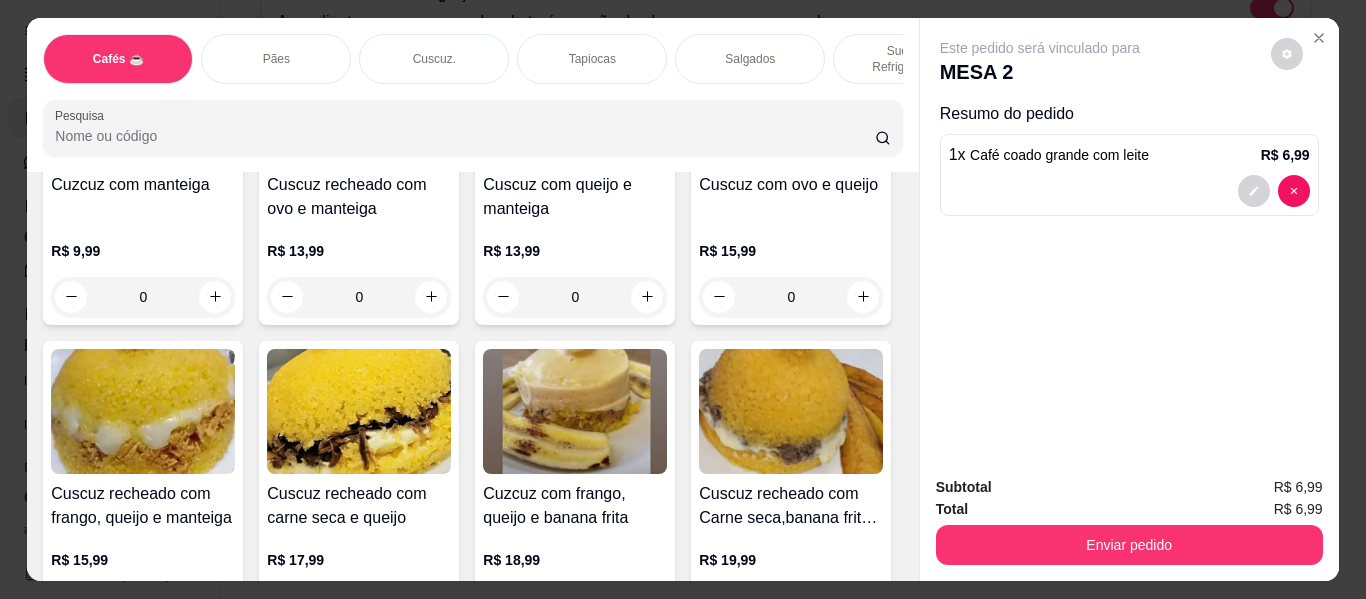 click 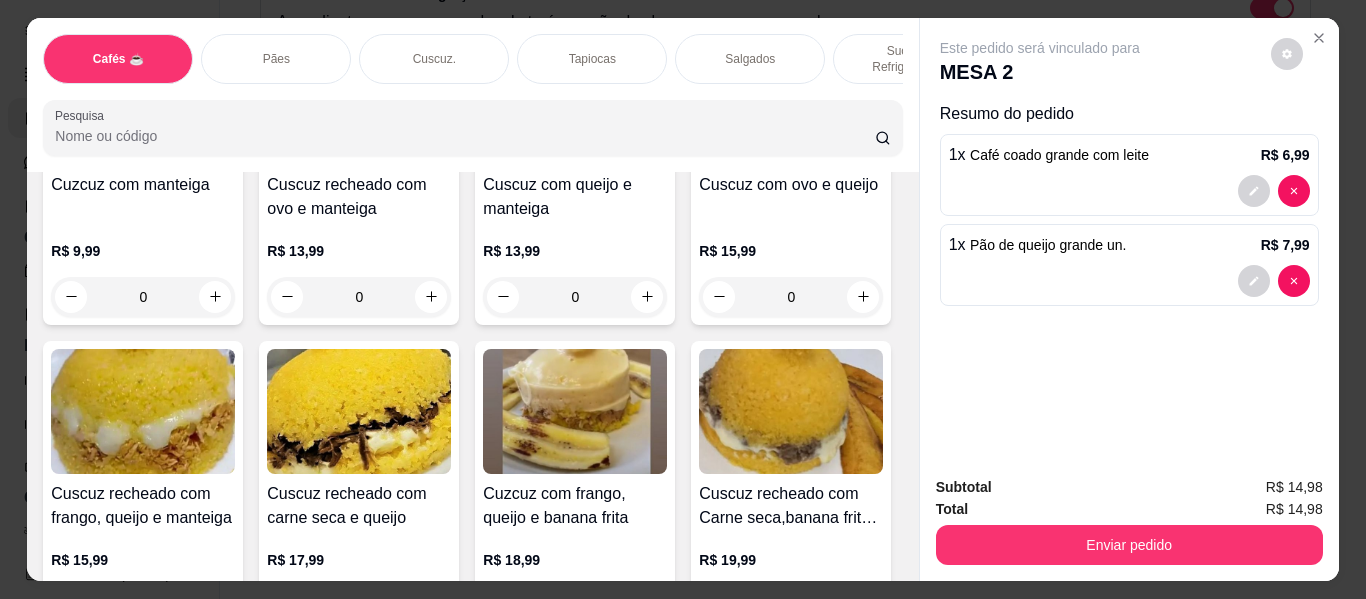 type on "1" 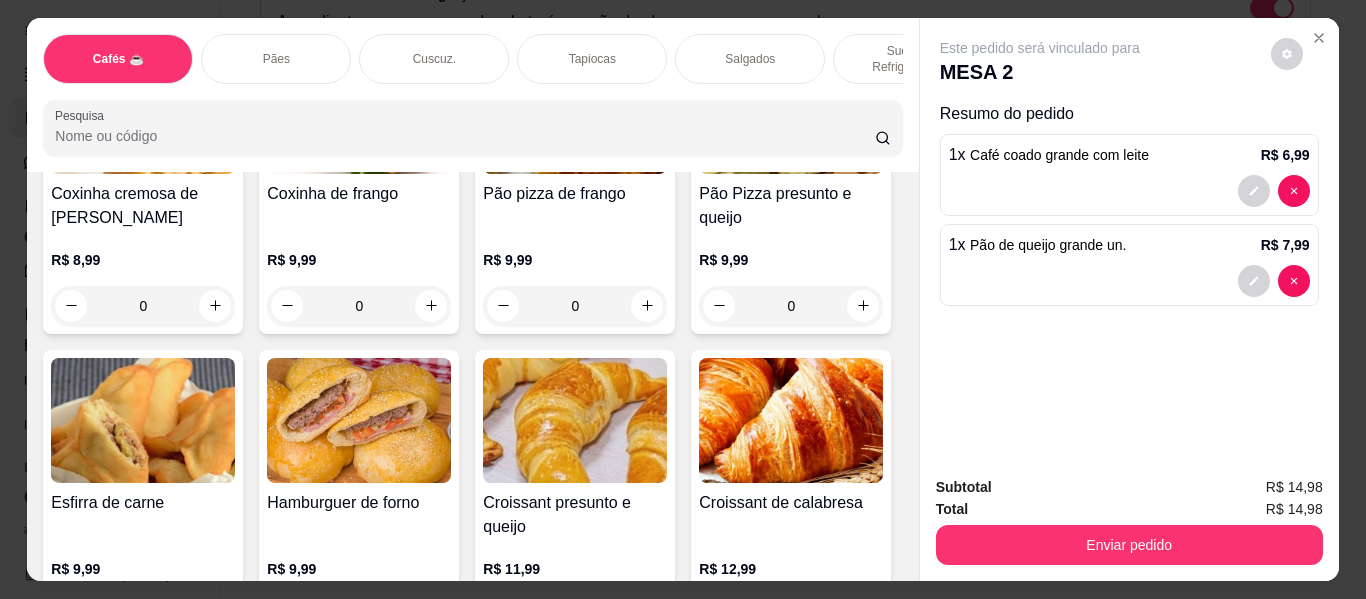scroll, scrollTop: 6260, scrollLeft: 0, axis: vertical 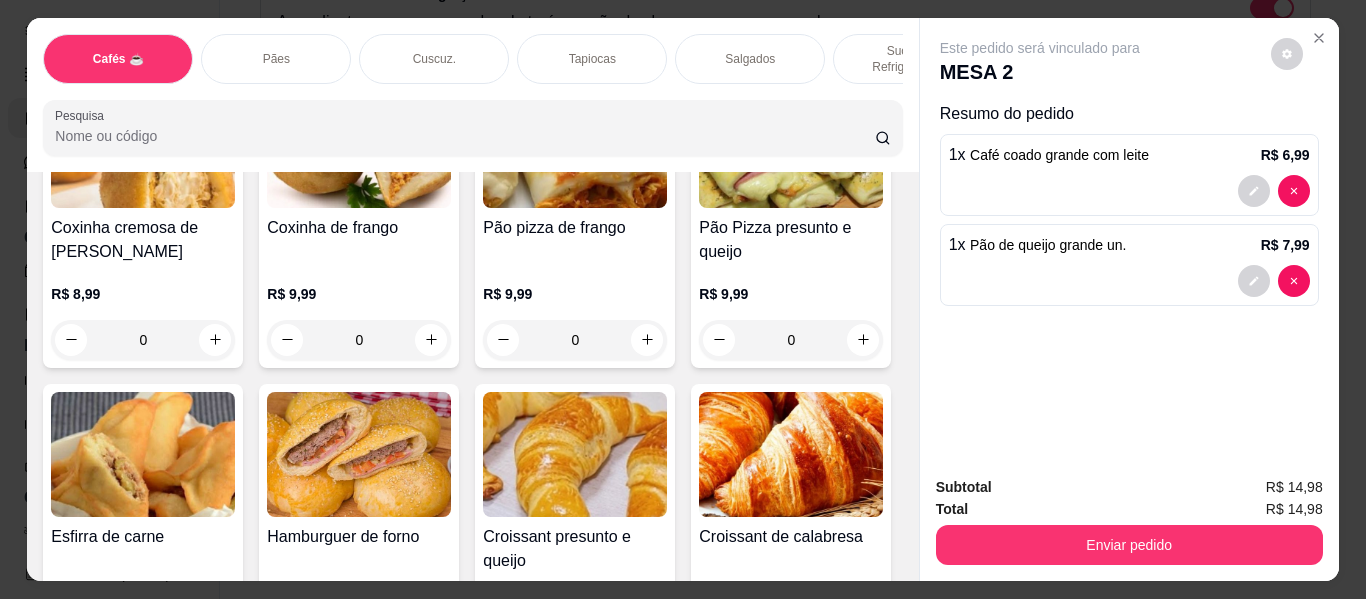 click at bounding box center [215, -1246] 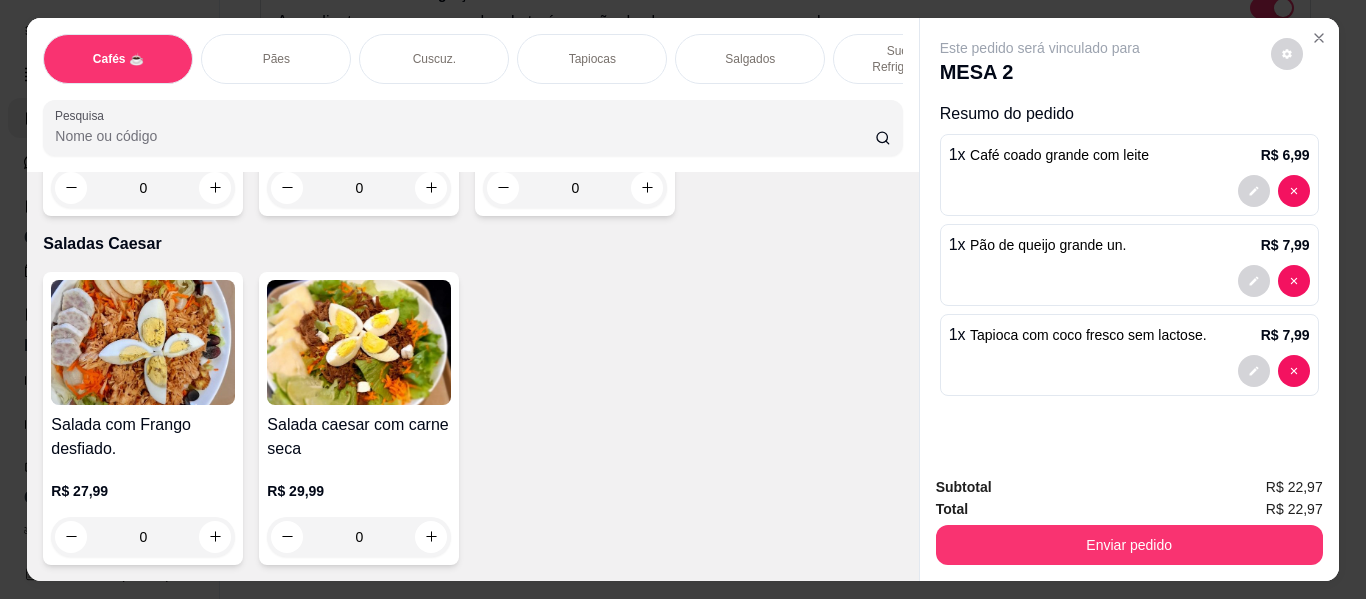 scroll, scrollTop: 12461, scrollLeft: 0, axis: vertical 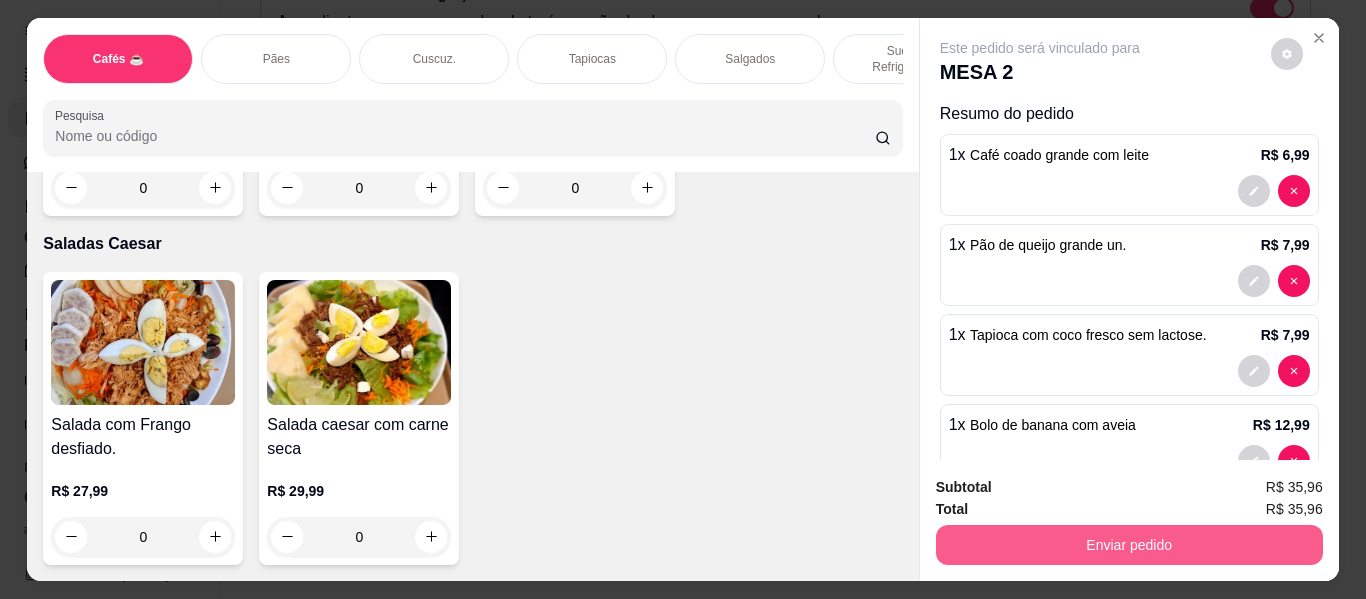 click on "Enviar pedido" at bounding box center [1129, 545] 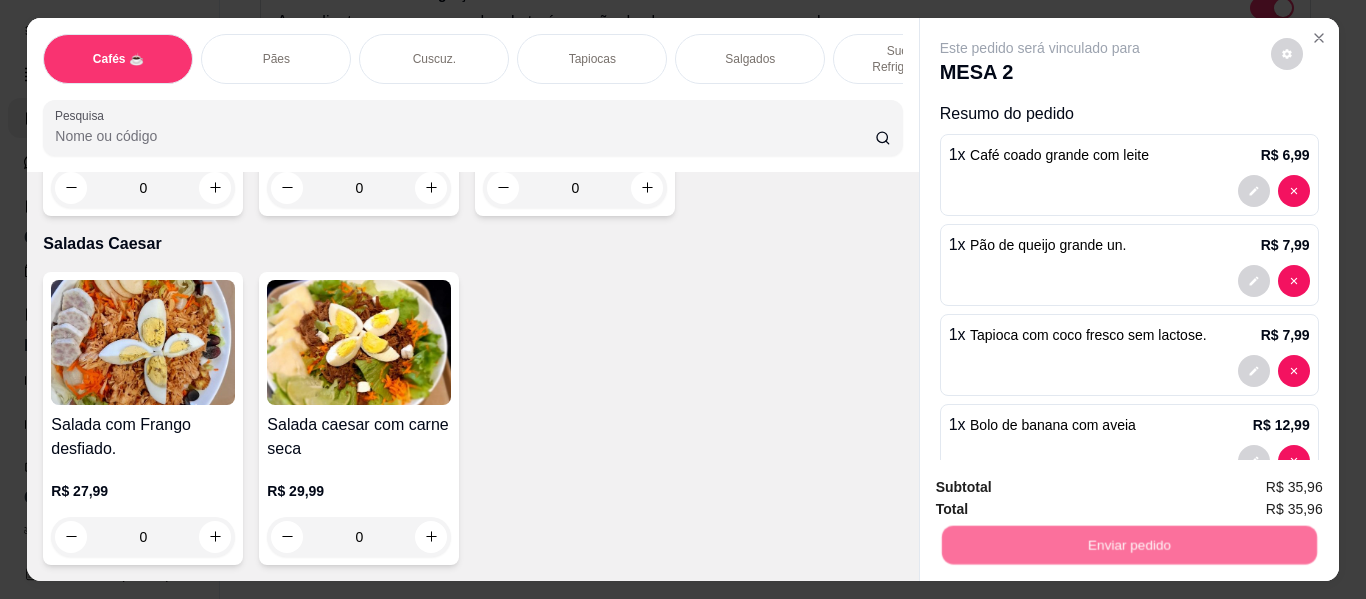 click on "Não registrar e enviar pedido" at bounding box center (1063, 487) 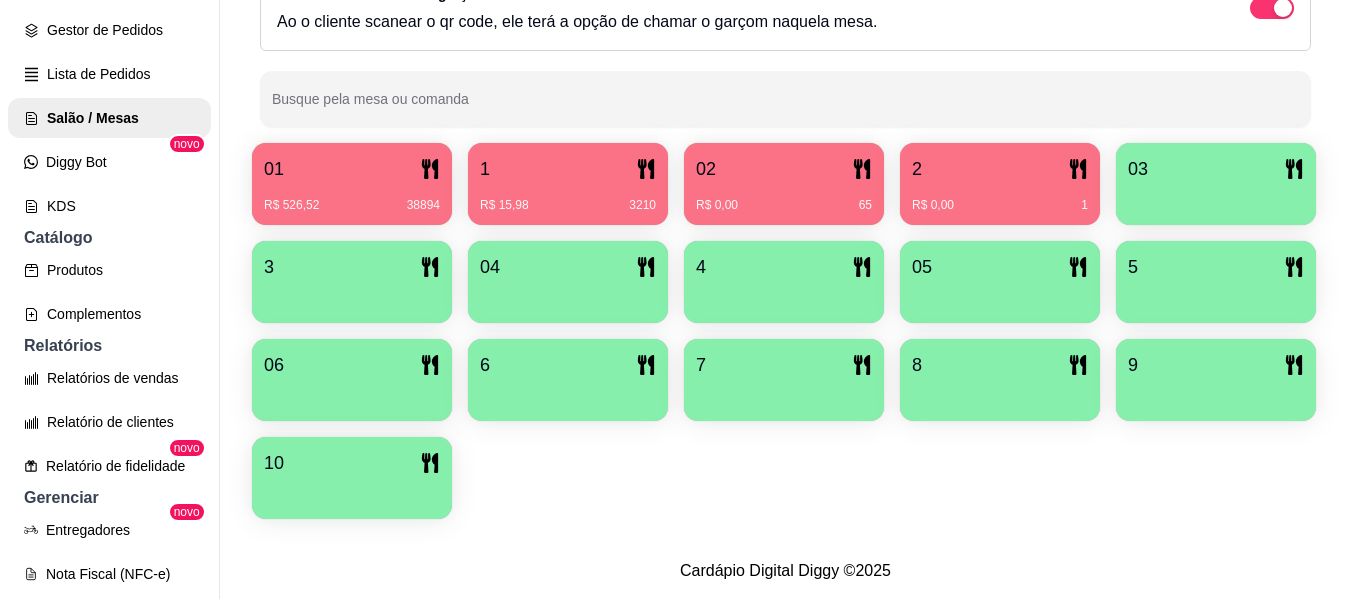 click on "02" at bounding box center (706, 169) 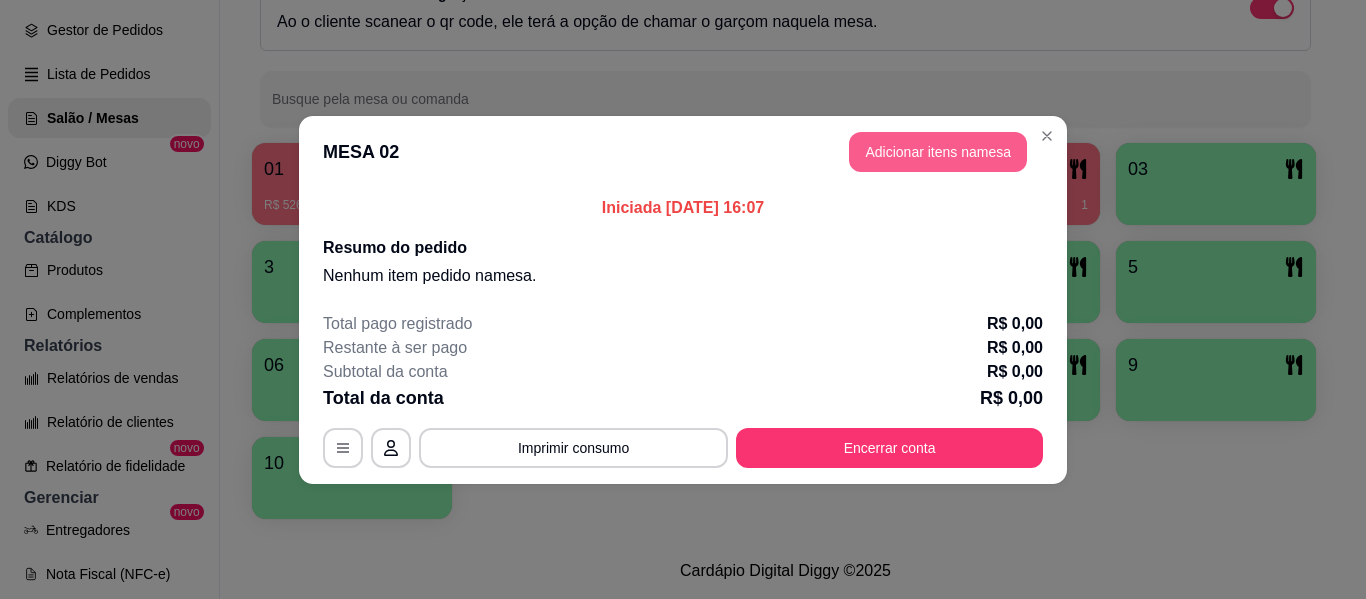 click on "Adicionar itens na  mesa" at bounding box center (938, 152) 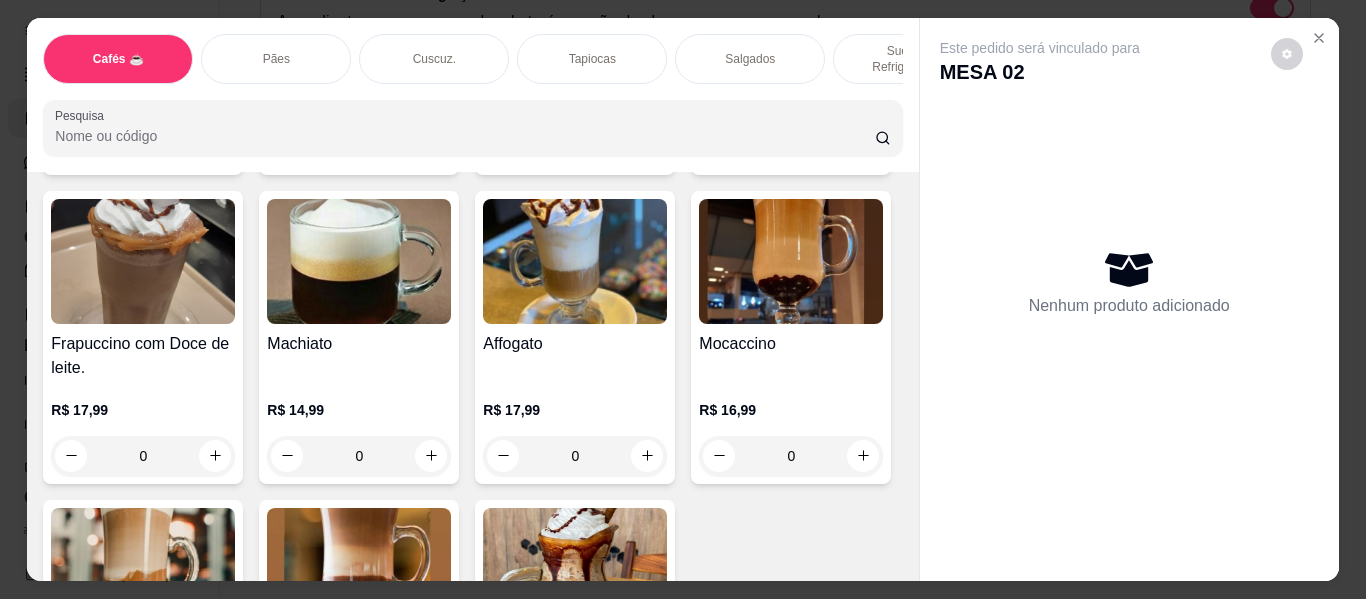 scroll, scrollTop: 2300, scrollLeft: 0, axis: vertical 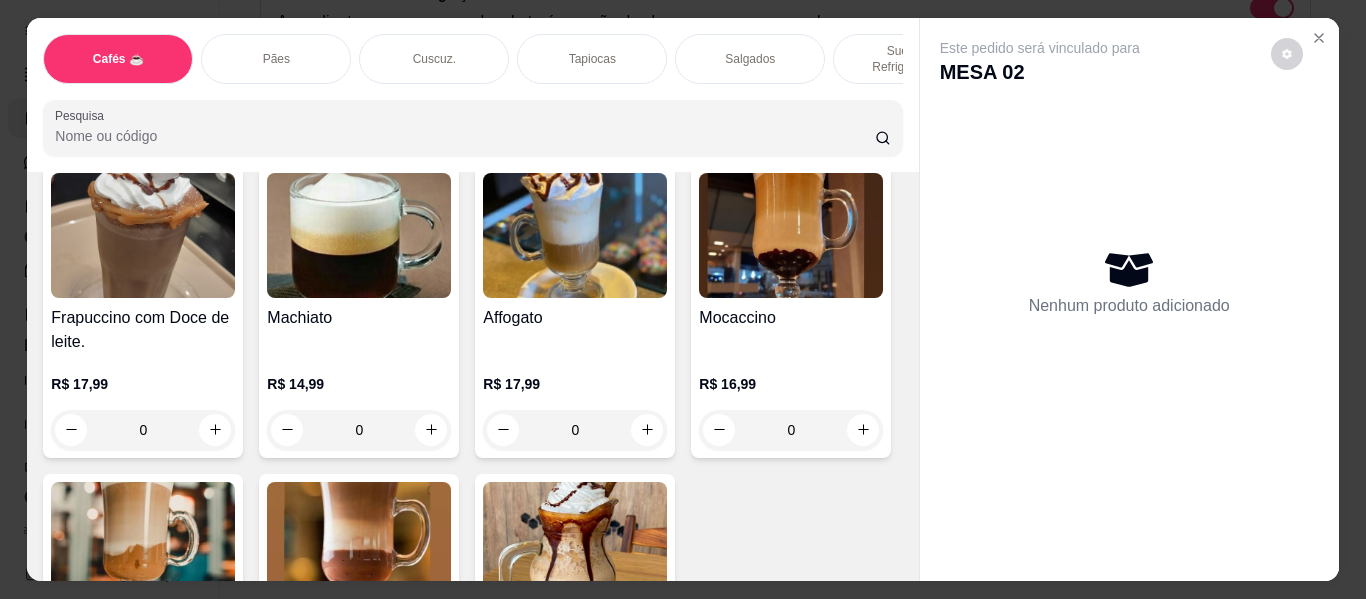 click 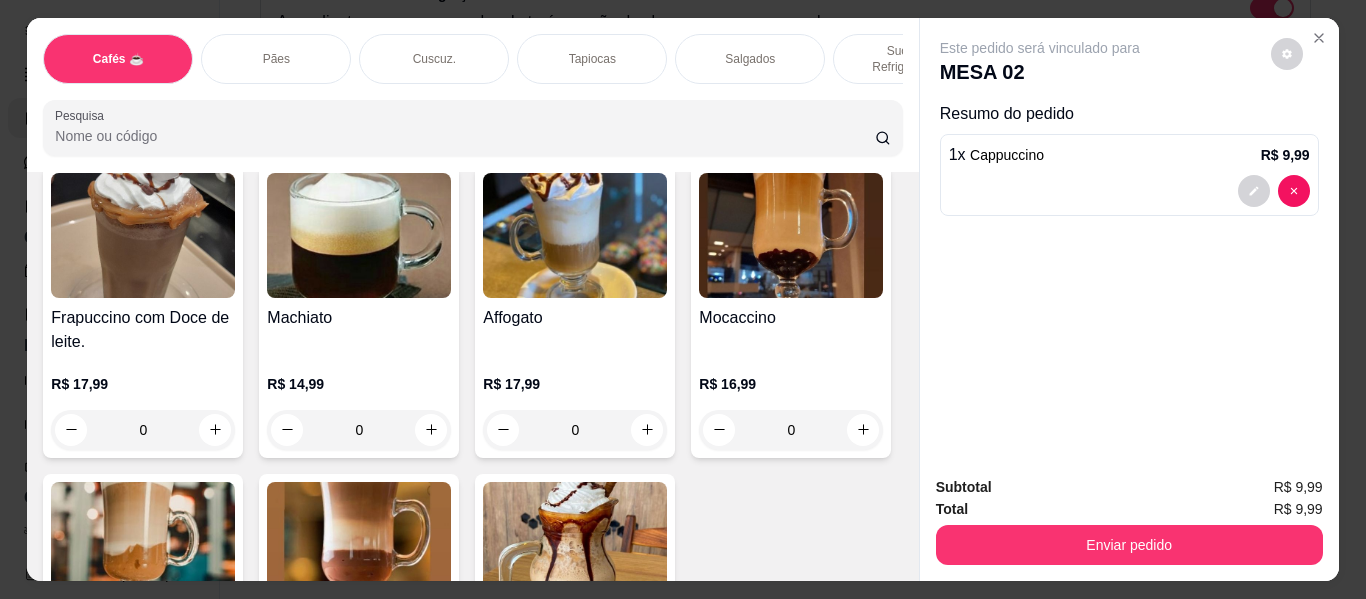 click 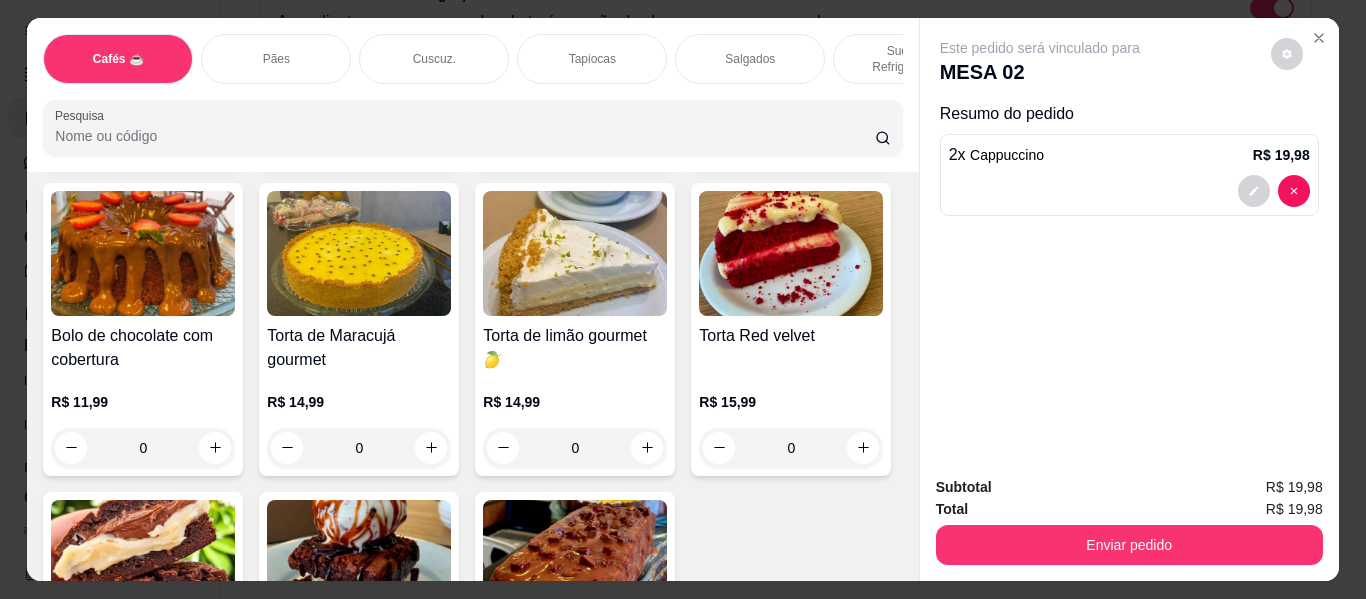 scroll, scrollTop: 9000, scrollLeft: 0, axis: vertical 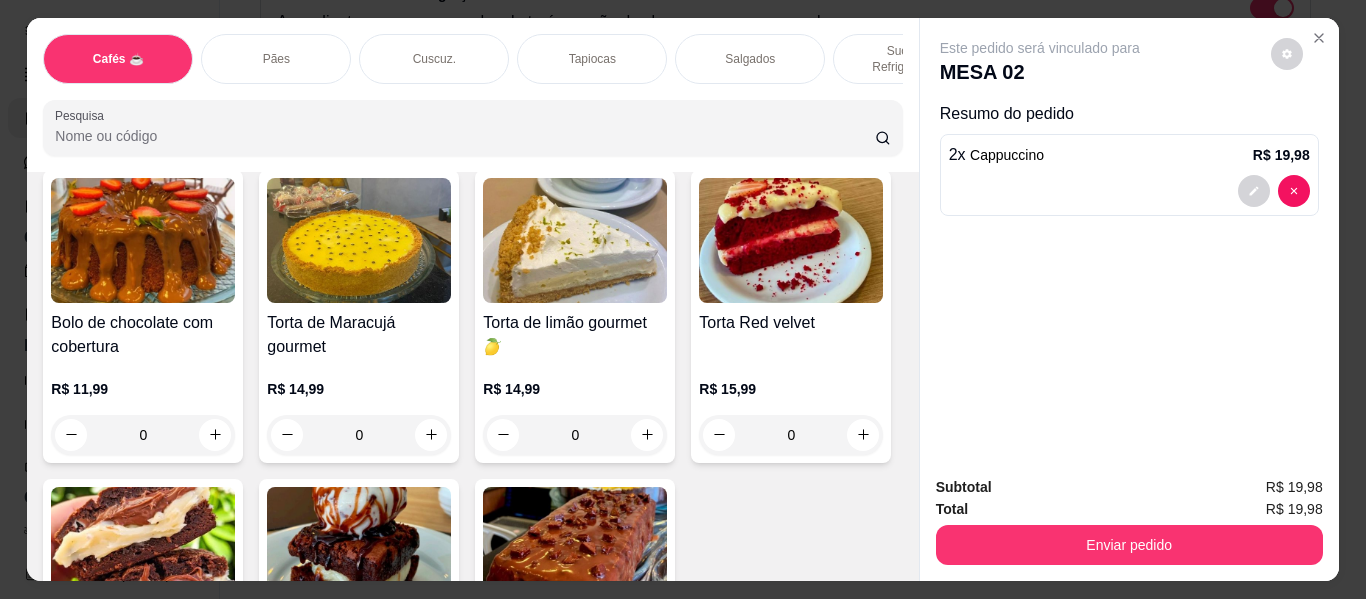 click 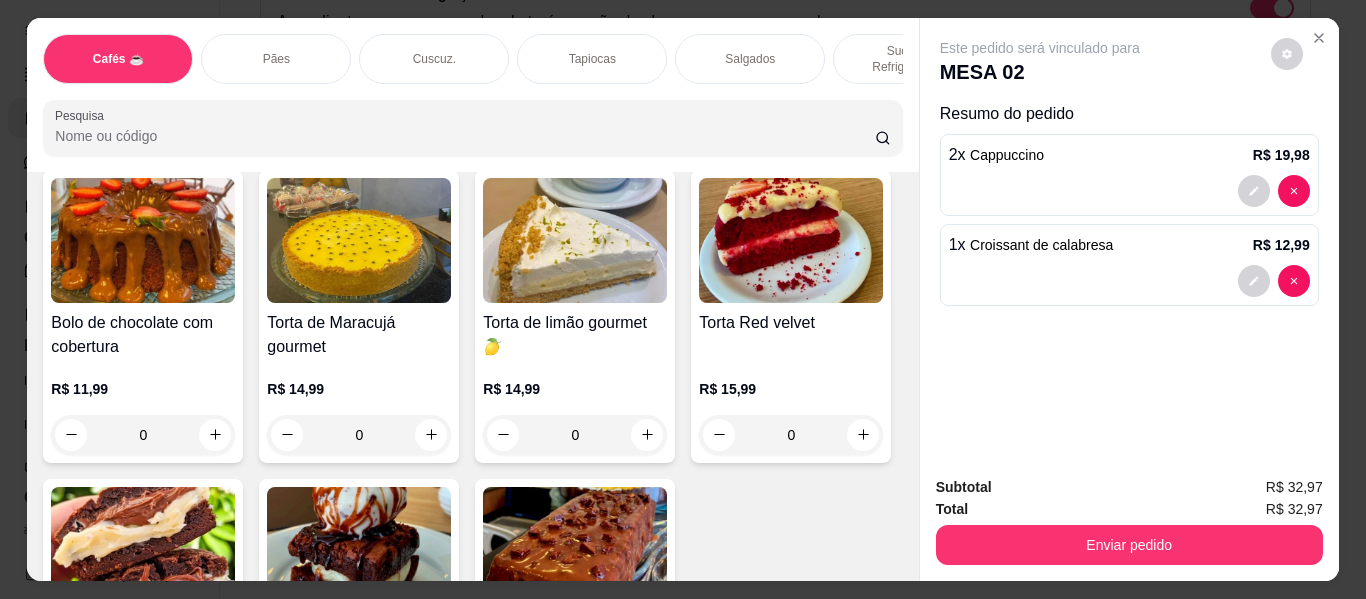 click at bounding box center (215, -1784) 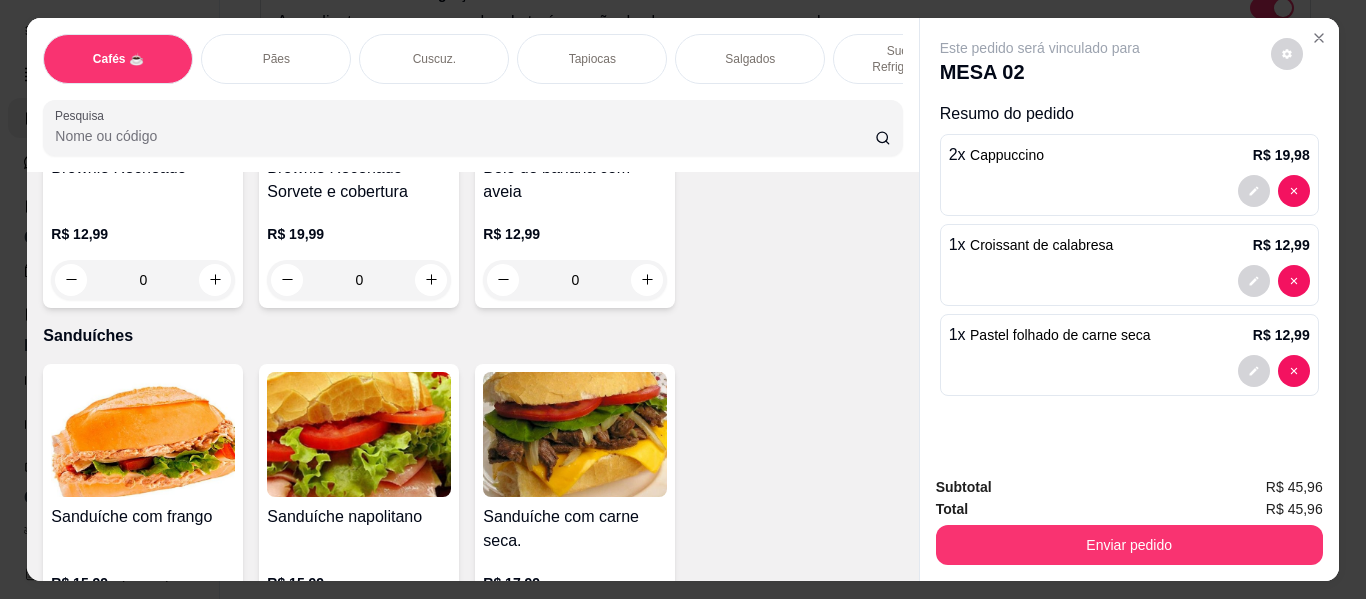 scroll, scrollTop: 9500, scrollLeft: 0, axis: vertical 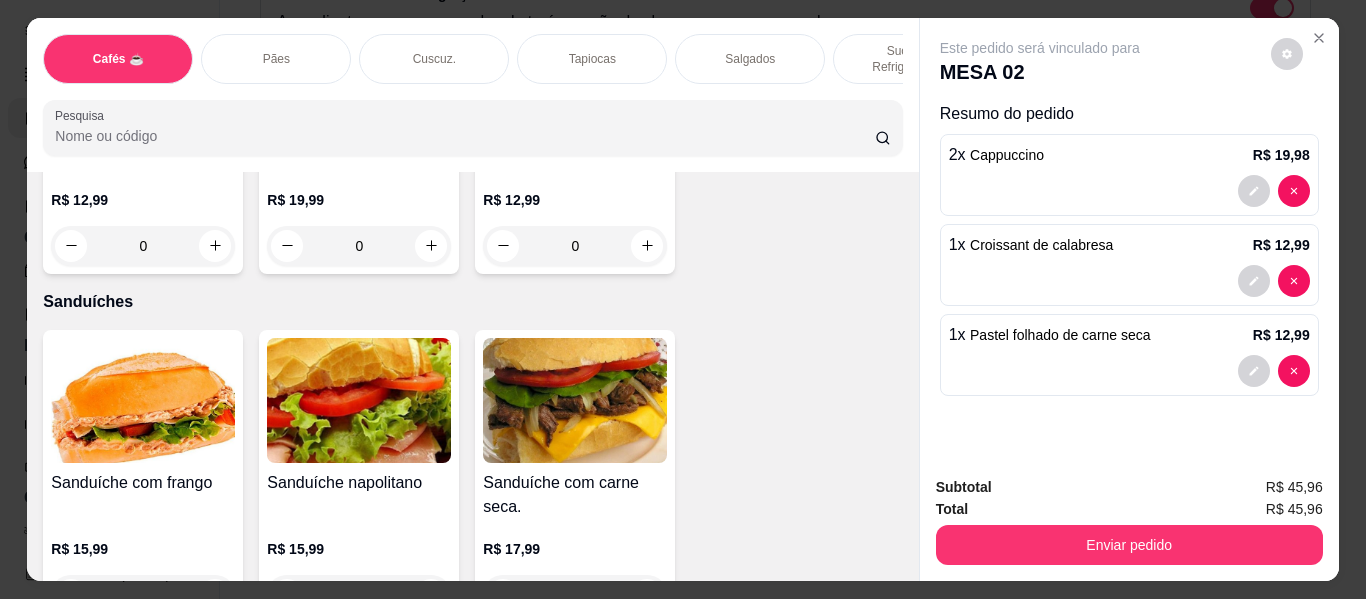 click 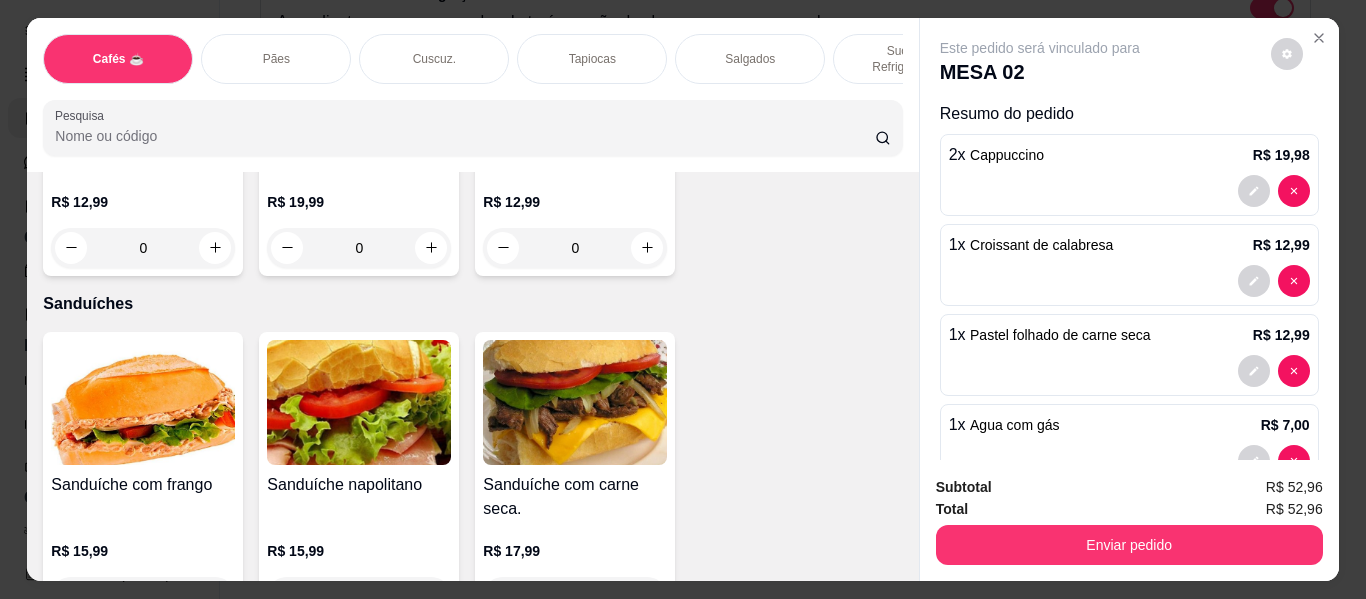 scroll, scrollTop: 10000, scrollLeft: 0, axis: vertical 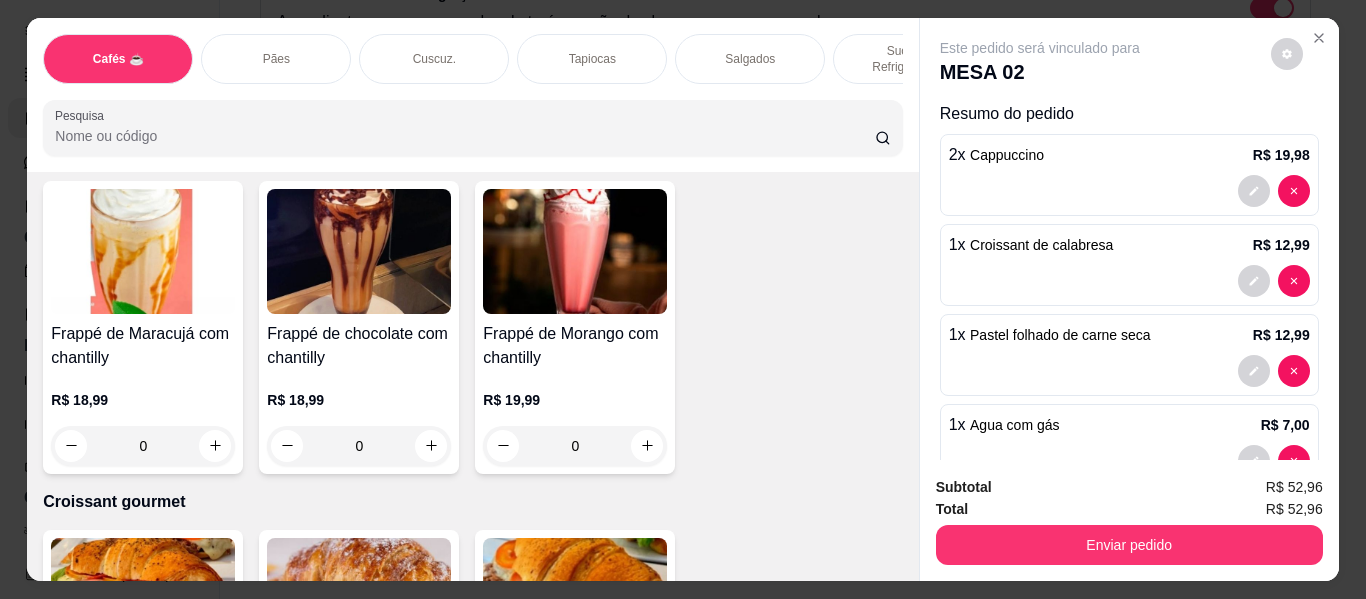 click on "Sucos e Refrigerantes" at bounding box center (908, 59) 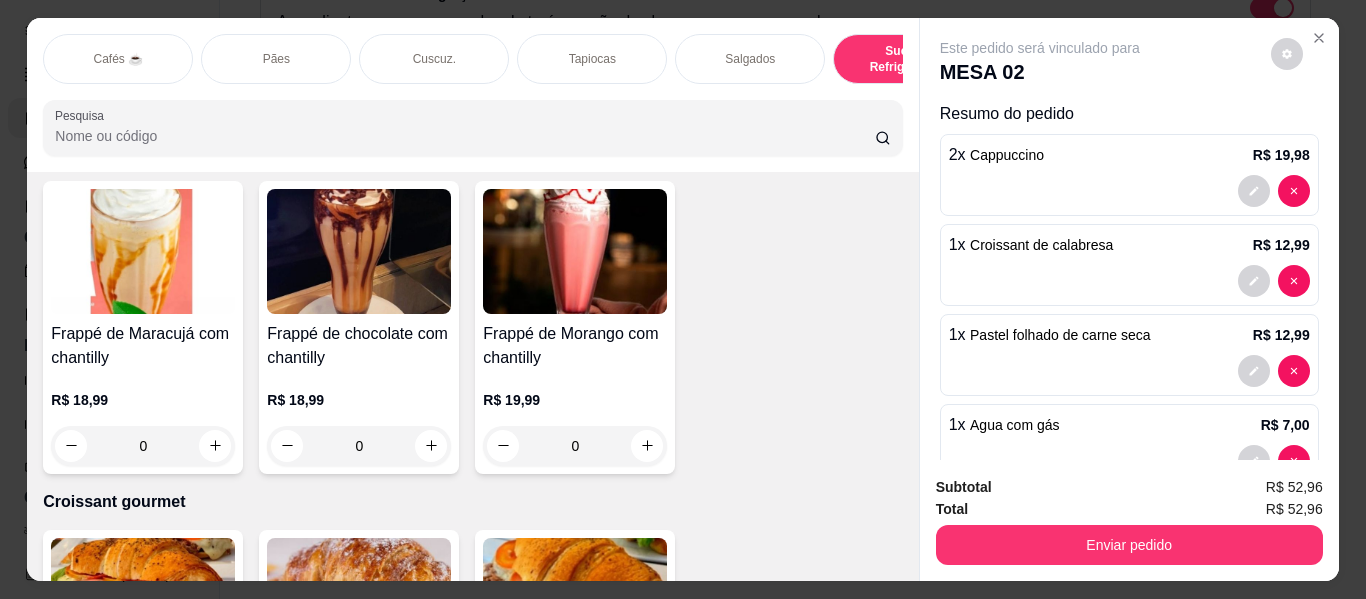 scroll, scrollTop: 9514, scrollLeft: 0, axis: vertical 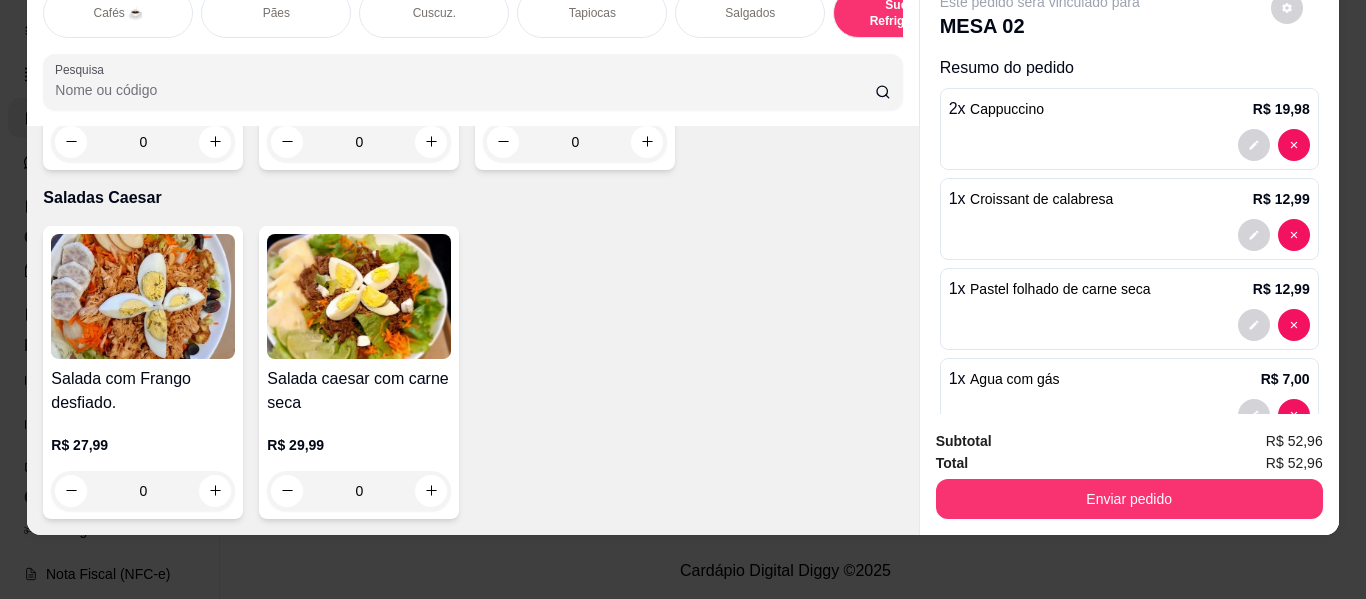 click 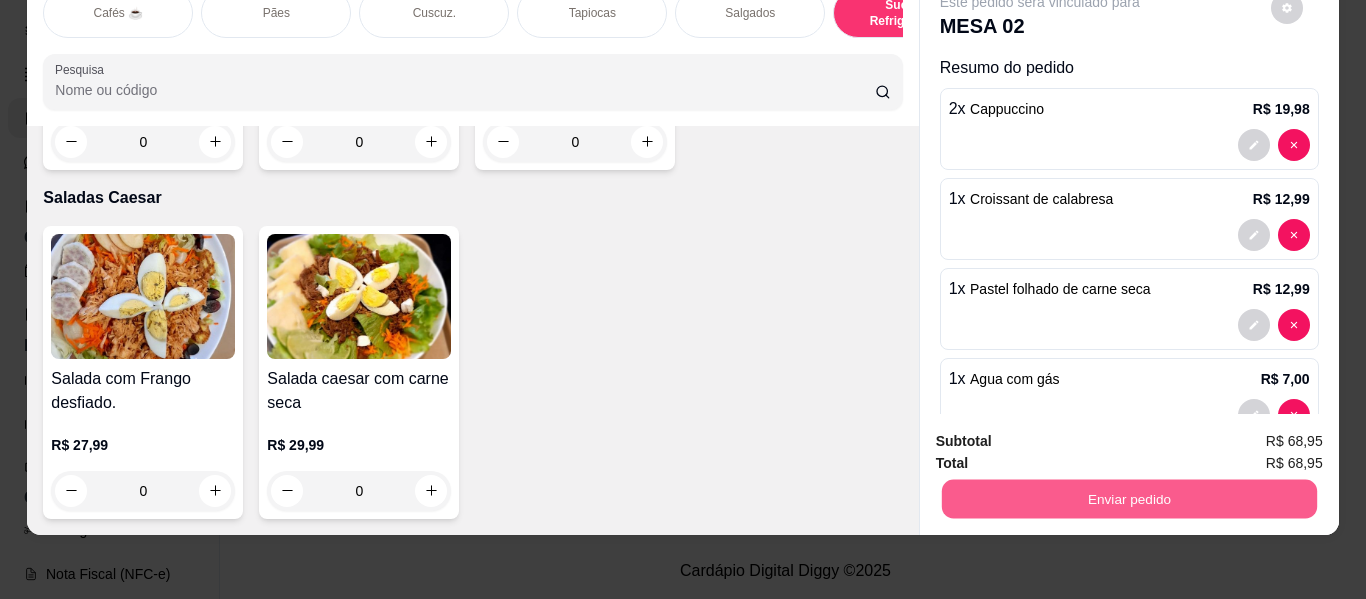 click on "Enviar pedido" at bounding box center [1128, 499] 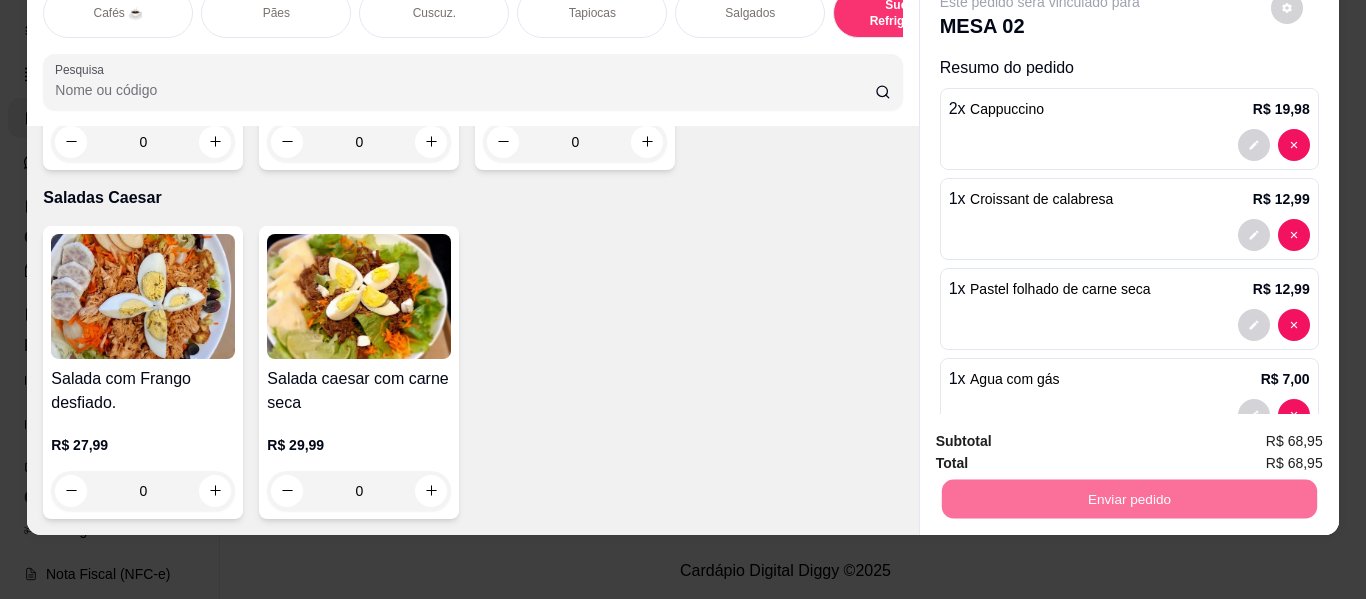 click on "Não registrar e enviar pedido" at bounding box center (1063, 433) 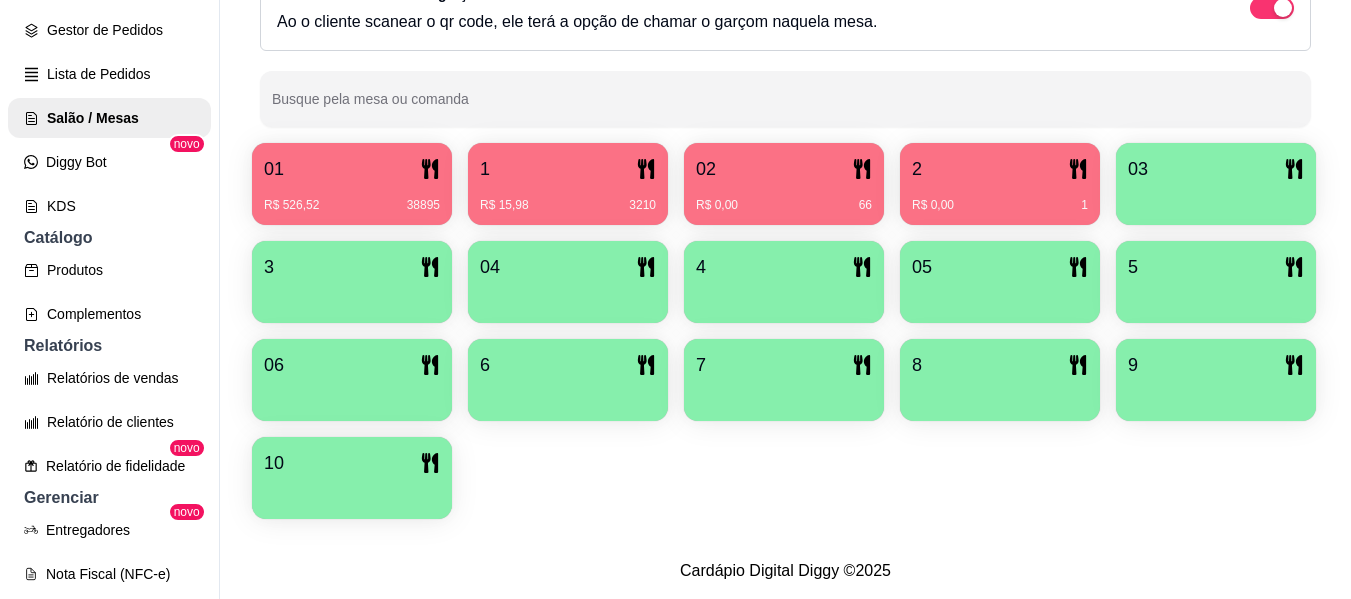 click at bounding box center [1216, 198] 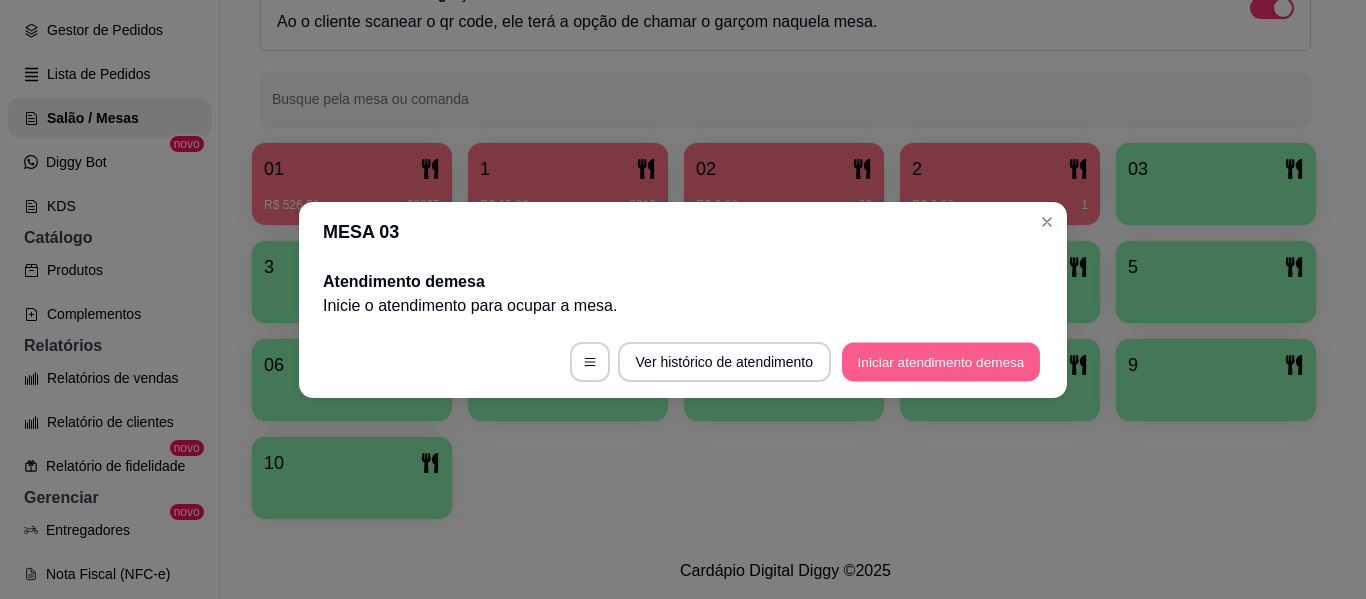 click on "Iniciar atendimento de  mesa" at bounding box center [941, 361] 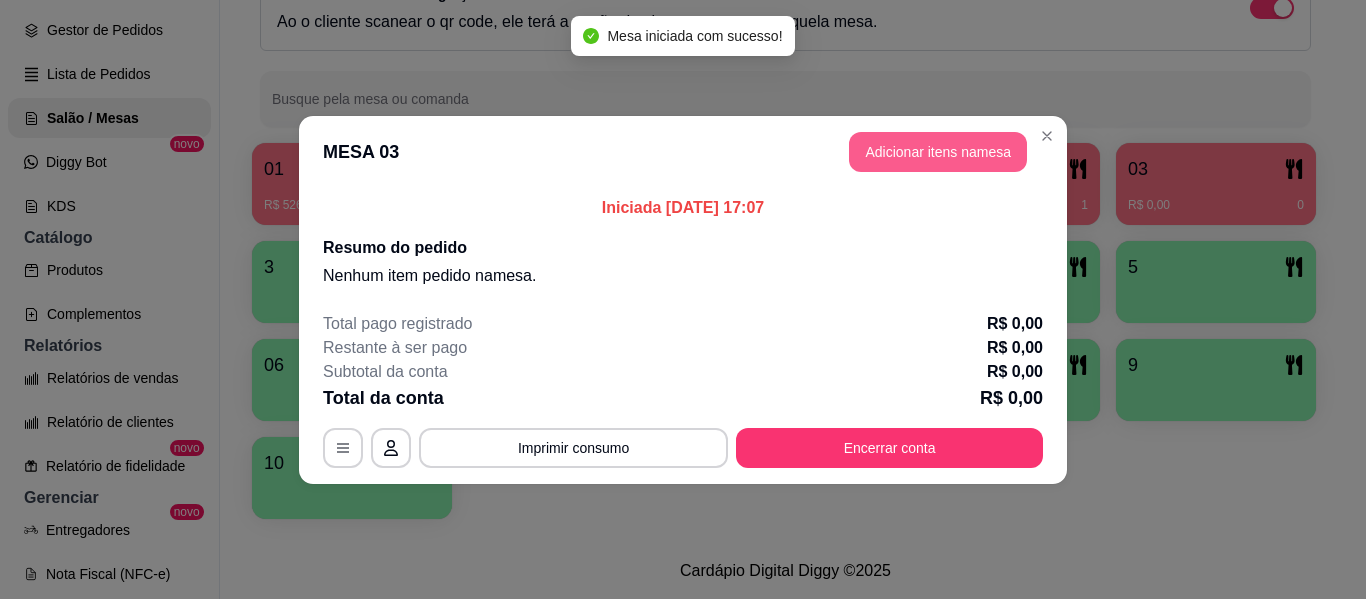 click on "Adicionar itens na  mesa" at bounding box center (938, 152) 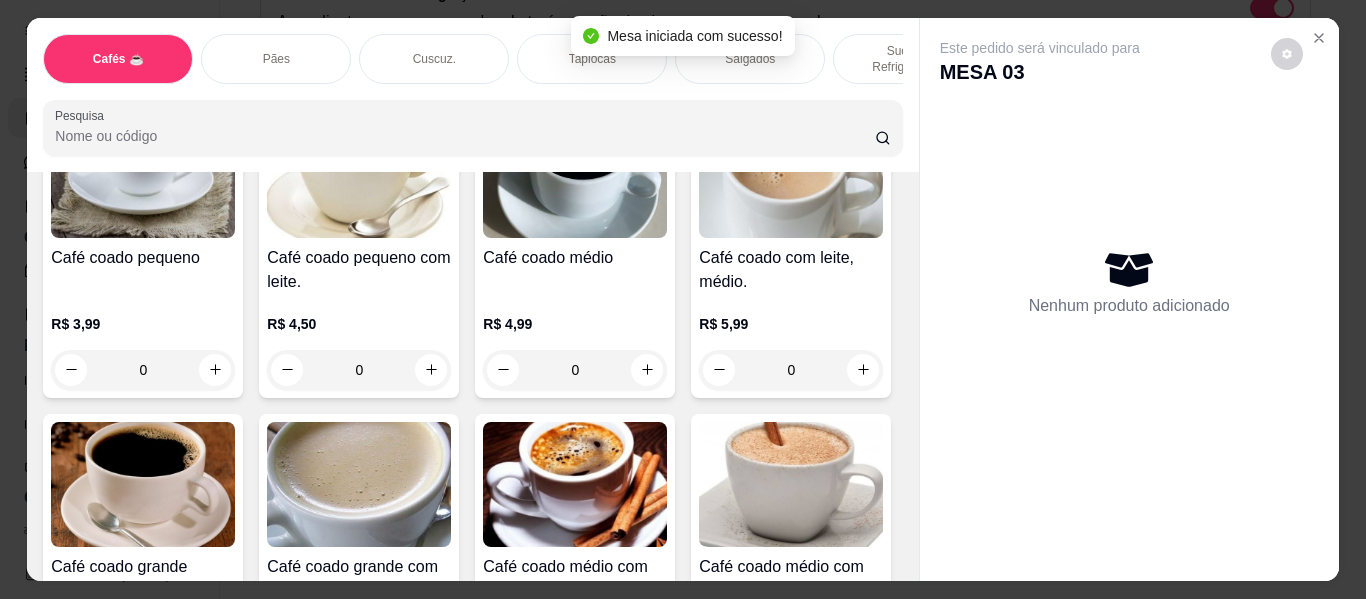 scroll, scrollTop: 200, scrollLeft: 0, axis: vertical 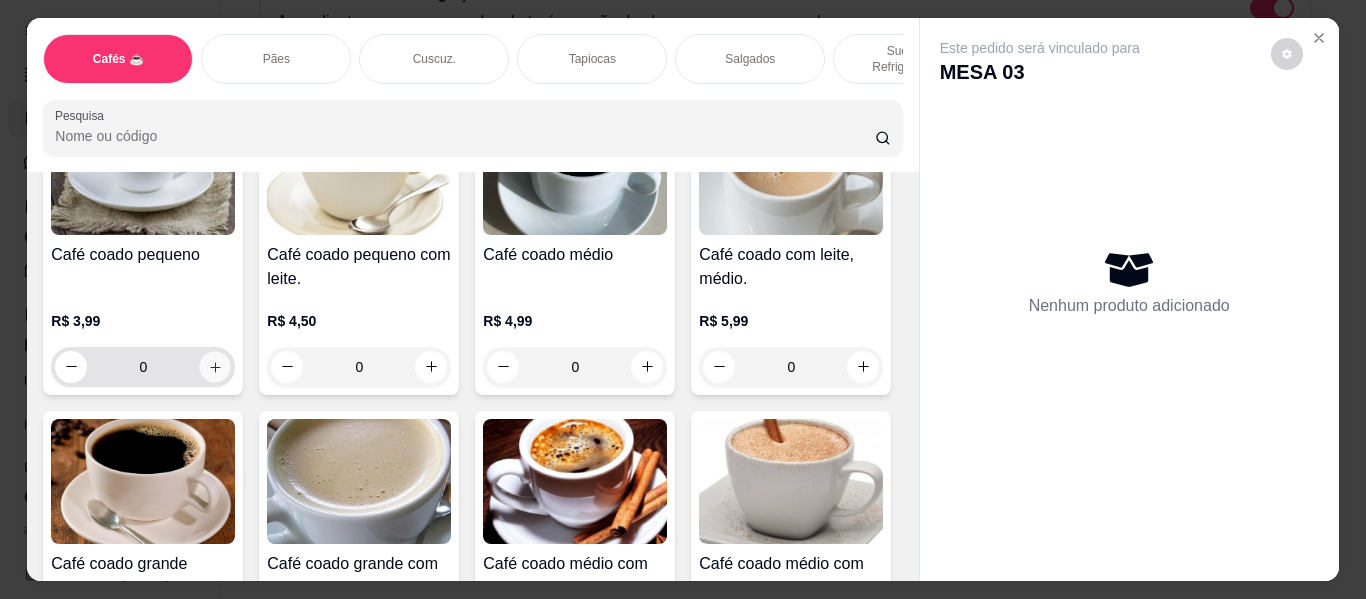 click 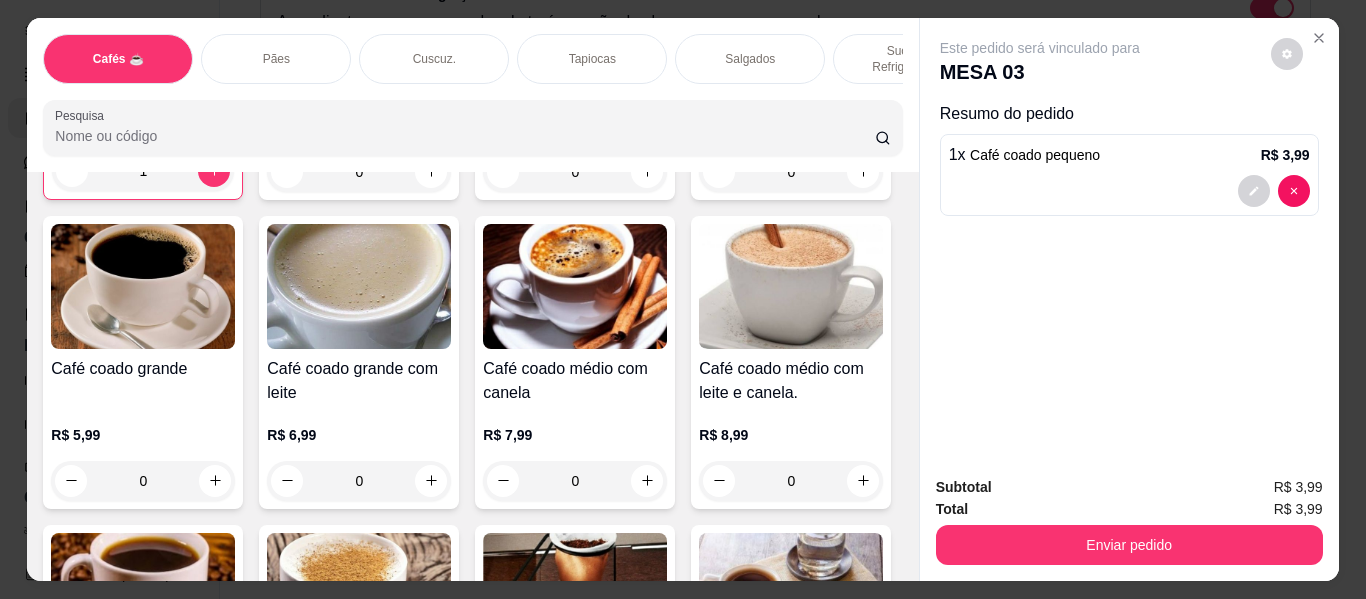 scroll, scrollTop: 501, scrollLeft: 0, axis: vertical 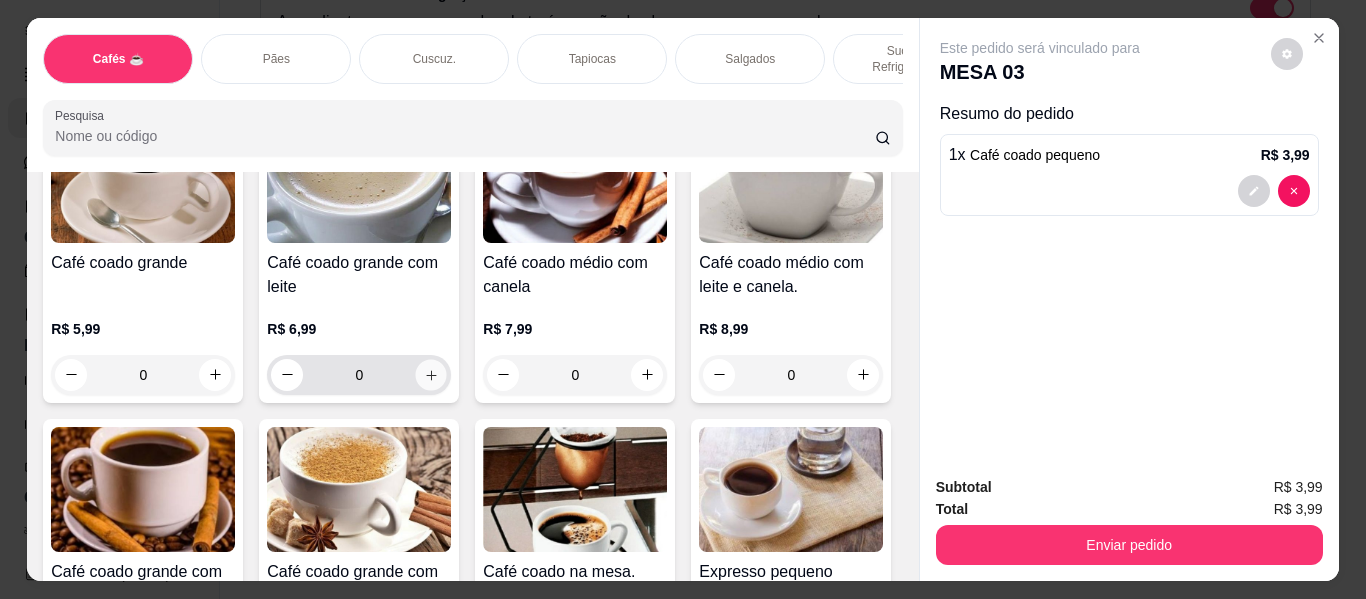 click 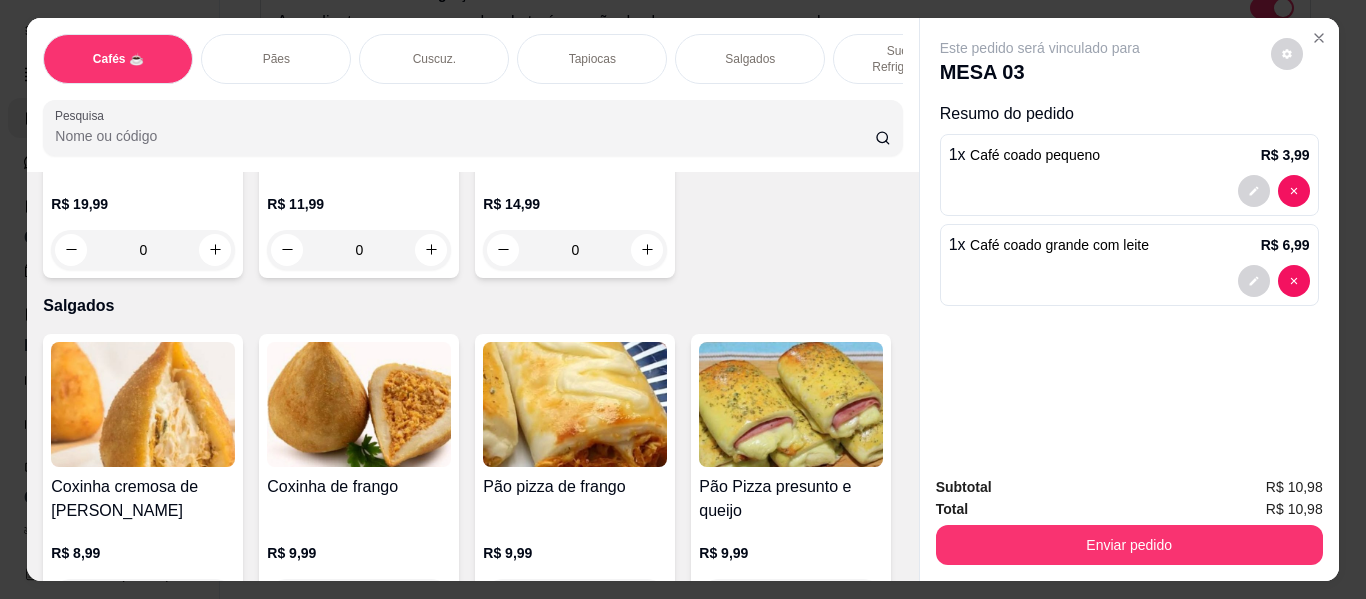 scroll, scrollTop: 6101, scrollLeft: 0, axis: vertical 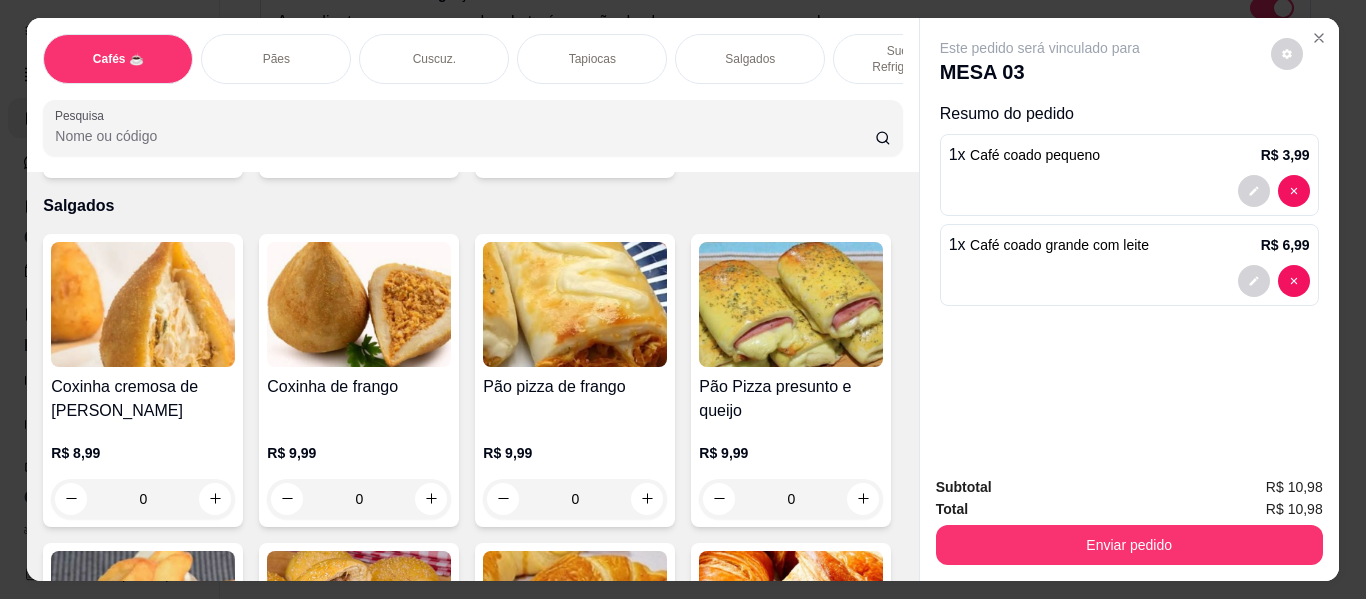 click at bounding box center (215, -1087) 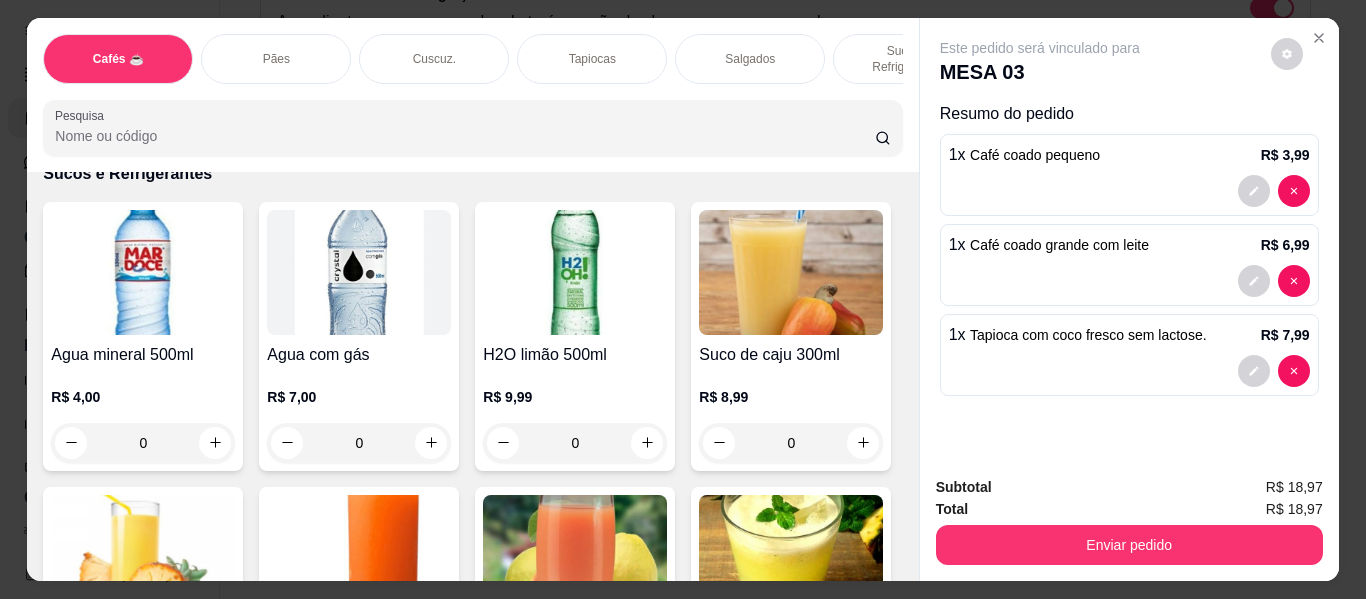 click on "Sucos e Refrigerantes" at bounding box center [908, 59] 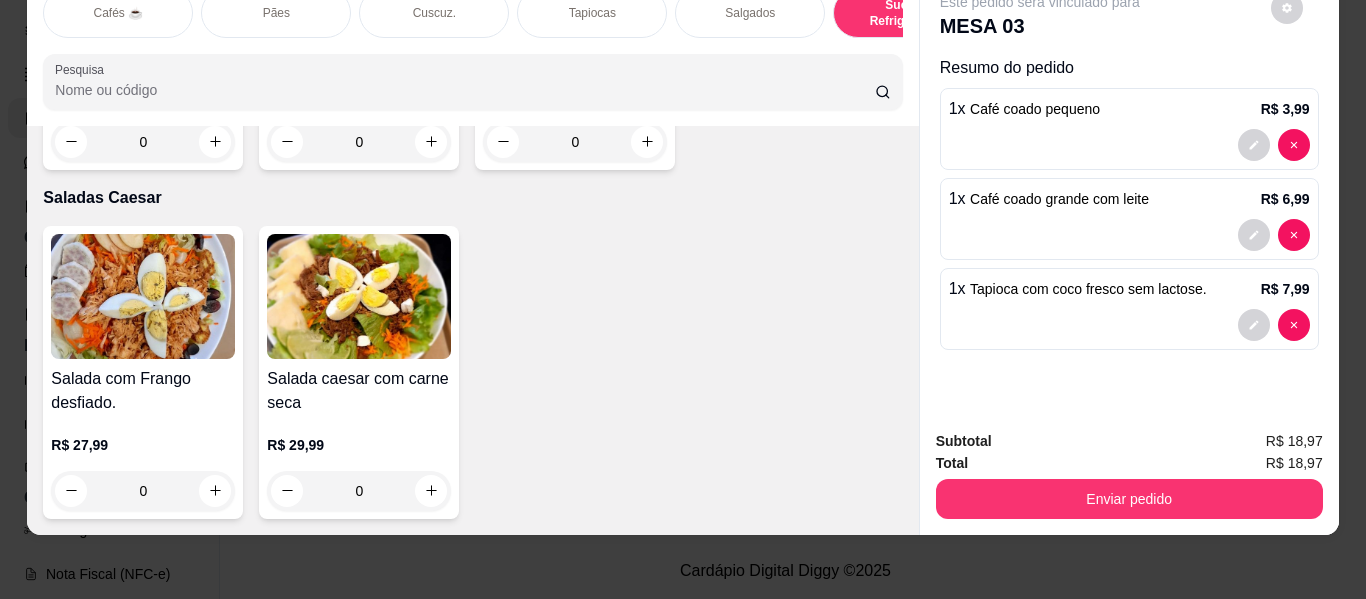 scroll, scrollTop: 12316, scrollLeft: 0, axis: vertical 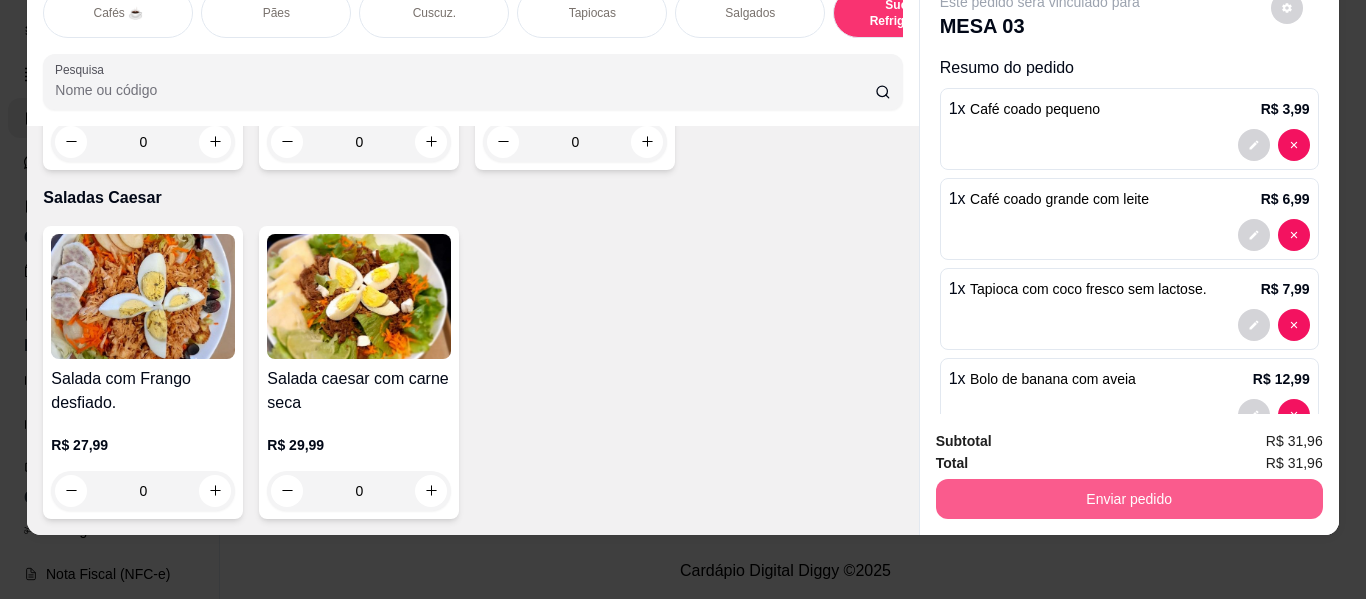 click on "Enviar pedido" at bounding box center [1129, 499] 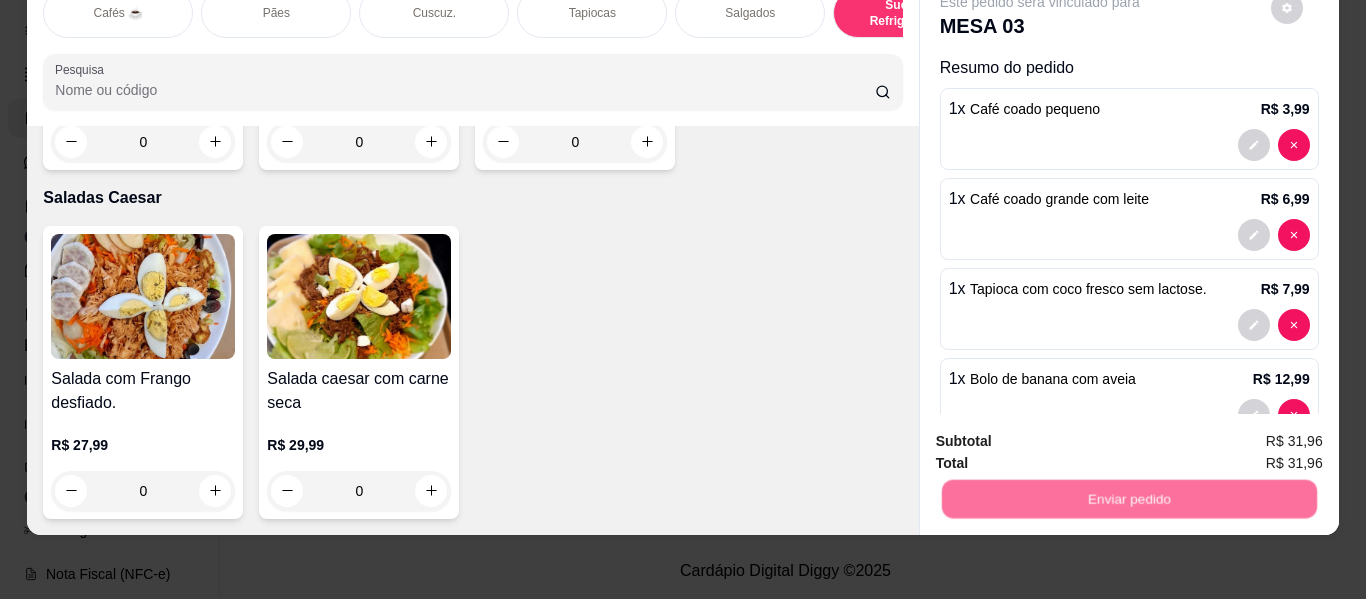 click on "Não registrar e enviar pedido" at bounding box center (1063, 434) 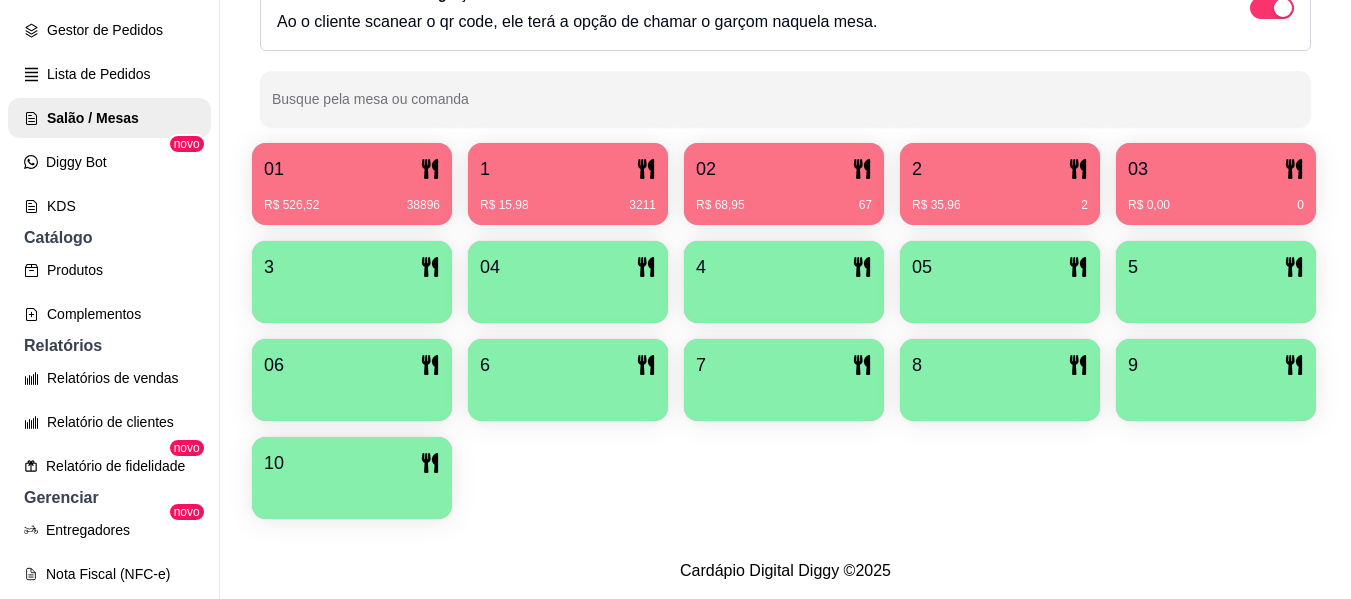 click on "3" at bounding box center [352, 267] 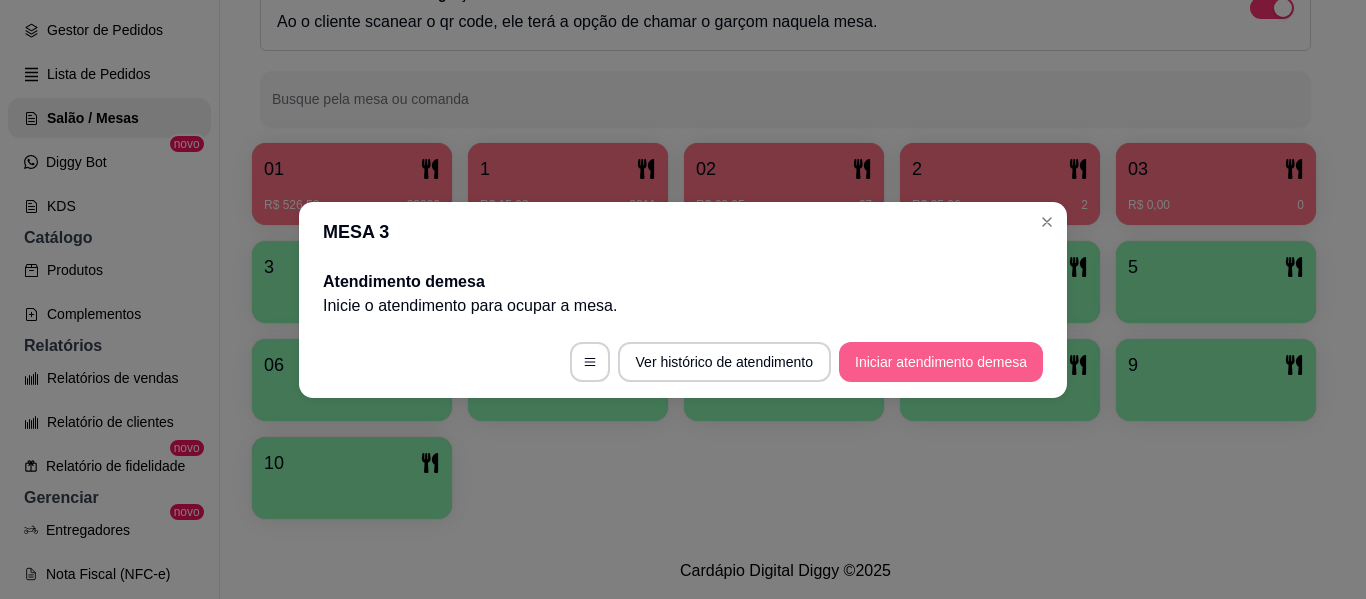 click on "Iniciar atendimento de  mesa" at bounding box center [941, 362] 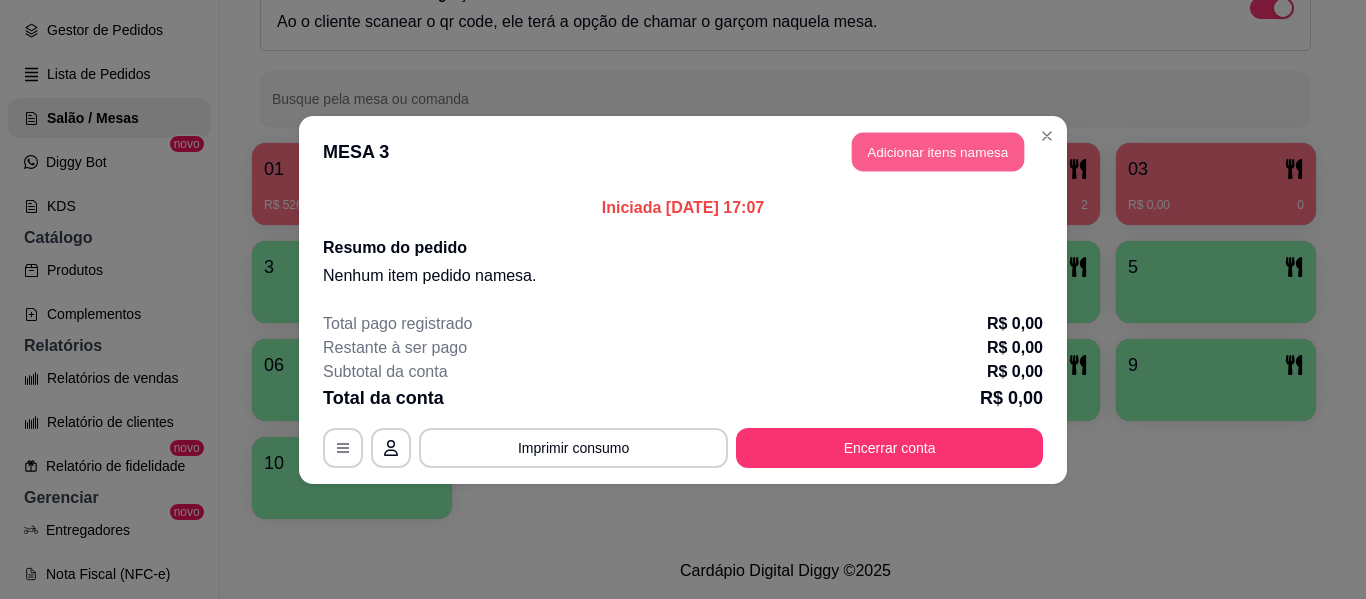 click on "Adicionar itens na  mesa" at bounding box center (938, 151) 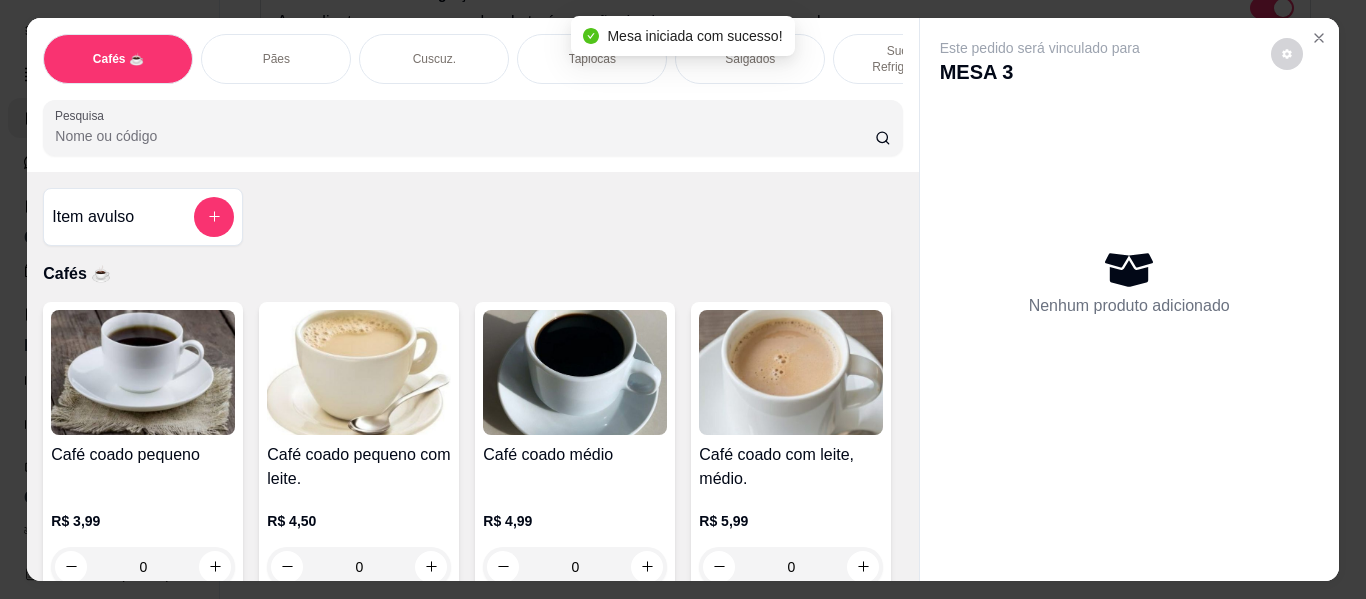 click on "Pães" at bounding box center [276, 59] 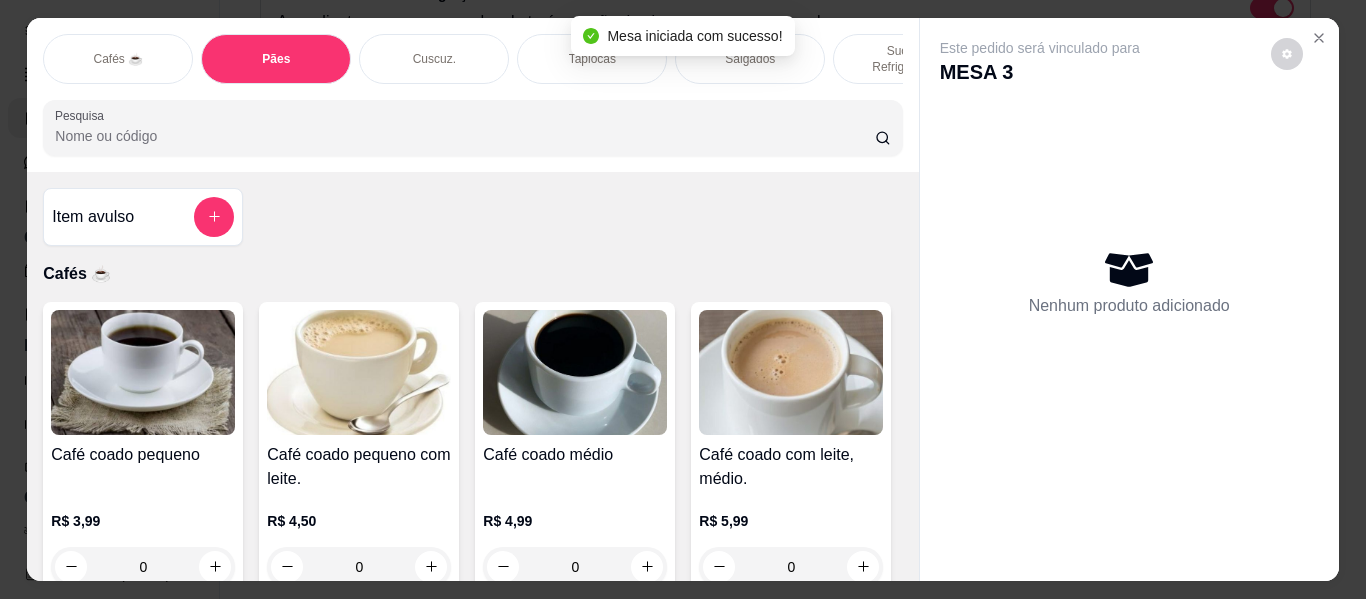 scroll, scrollTop: 3814, scrollLeft: 0, axis: vertical 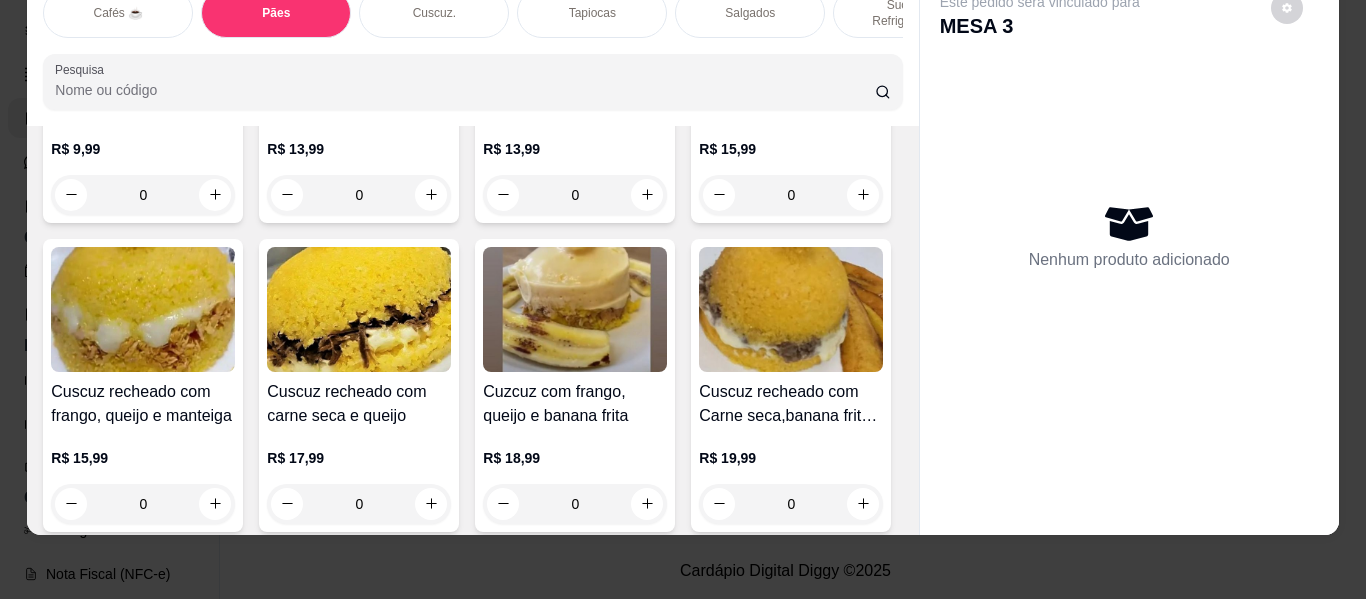 click 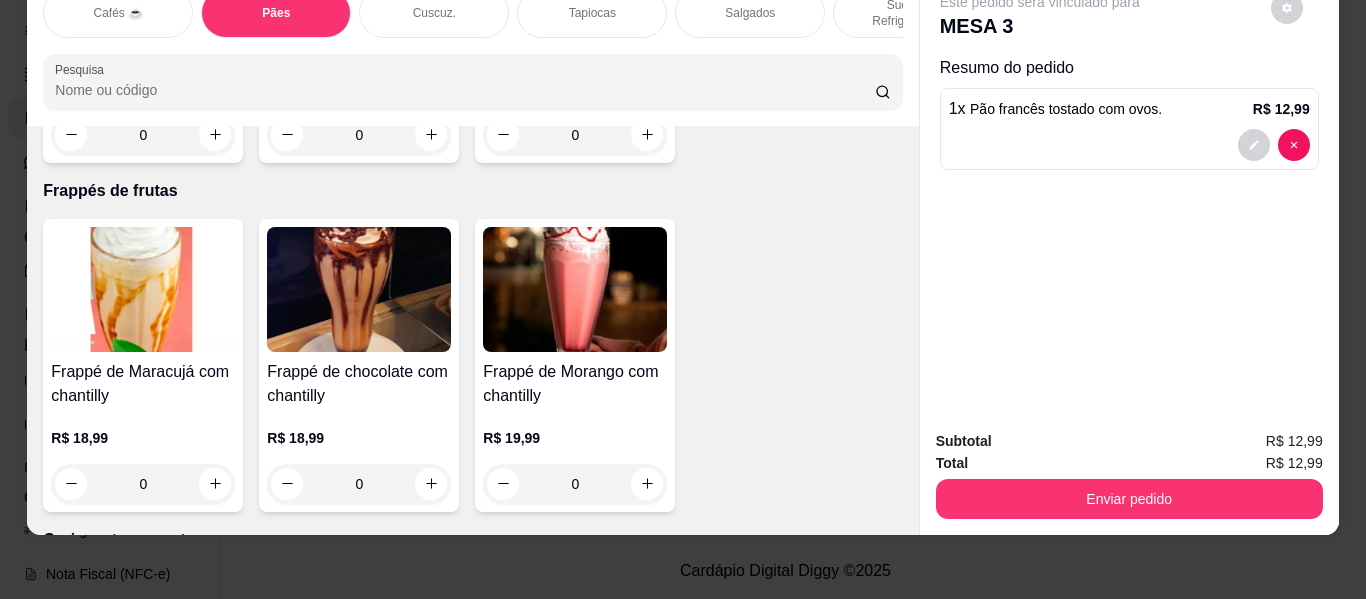 scroll, scrollTop: 10114, scrollLeft: 0, axis: vertical 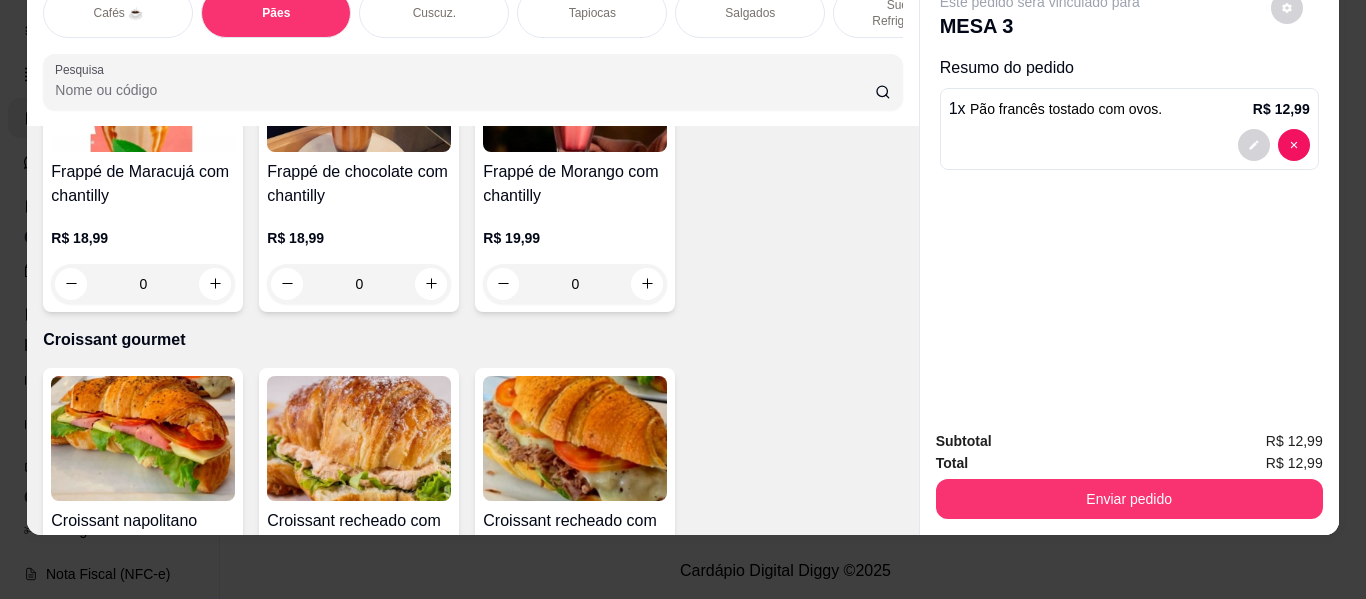 click at bounding box center [863, -2308] 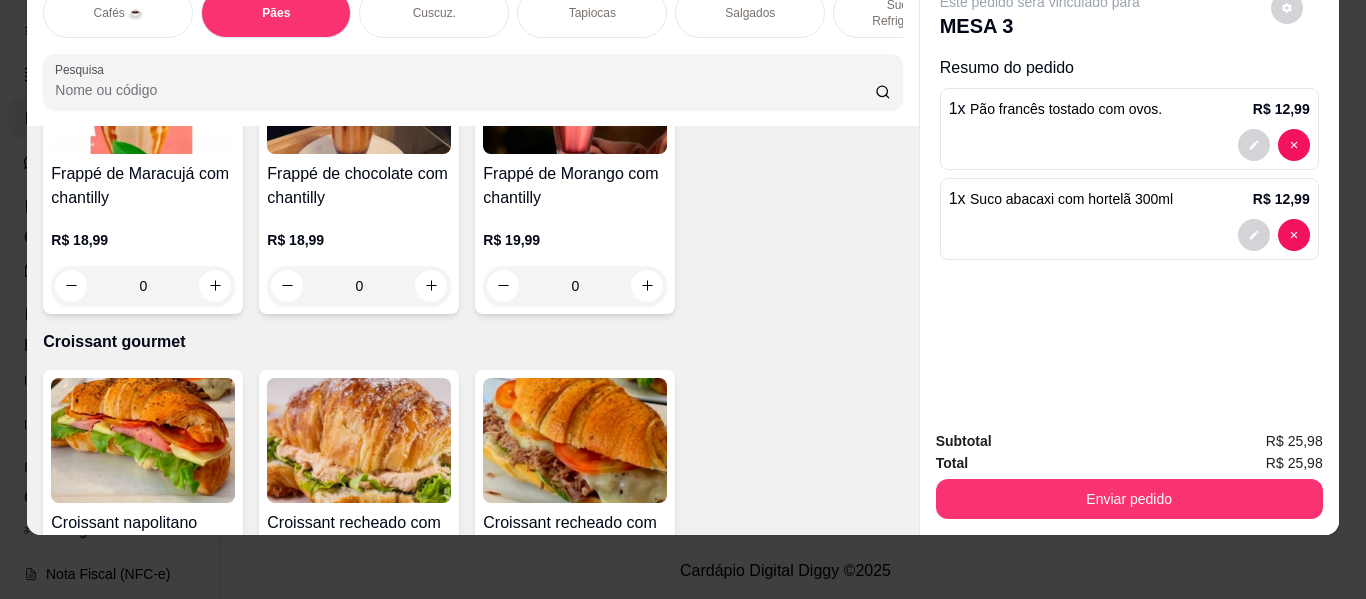 click at bounding box center [862, -2308] 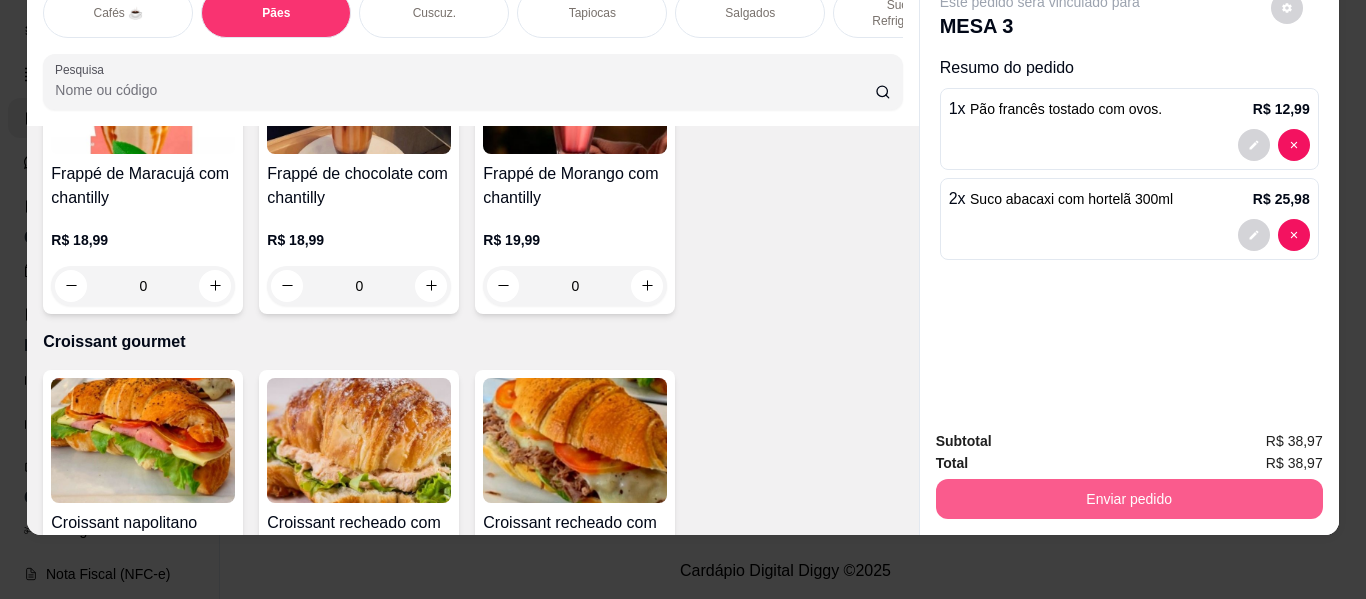 click on "Enviar pedido" at bounding box center [1129, 499] 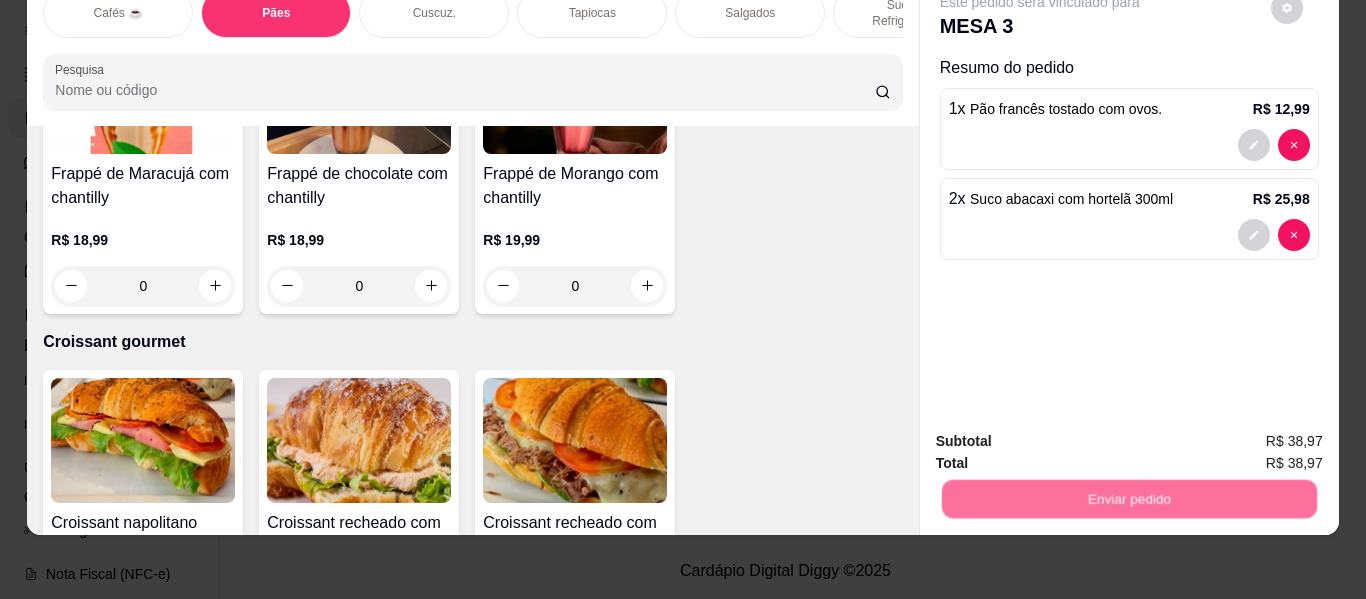 click on "Não registrar e enviar pedido" at bounding box center [1063, 434] 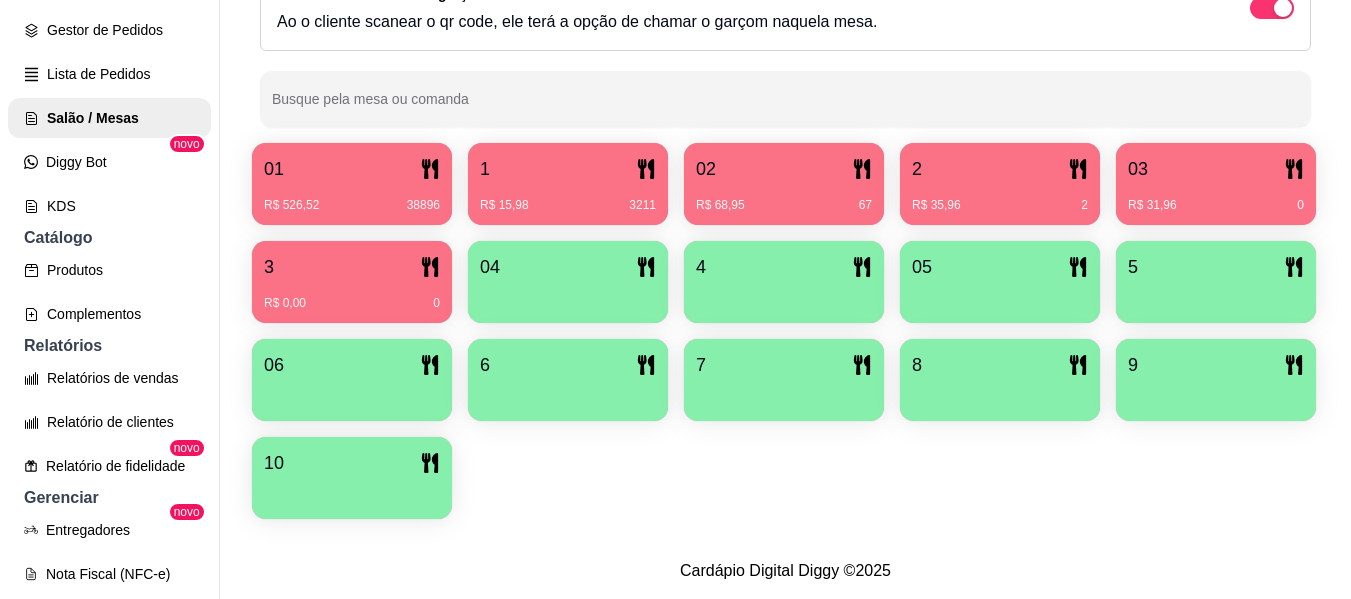click on "02" at bounding box center [784, 169] 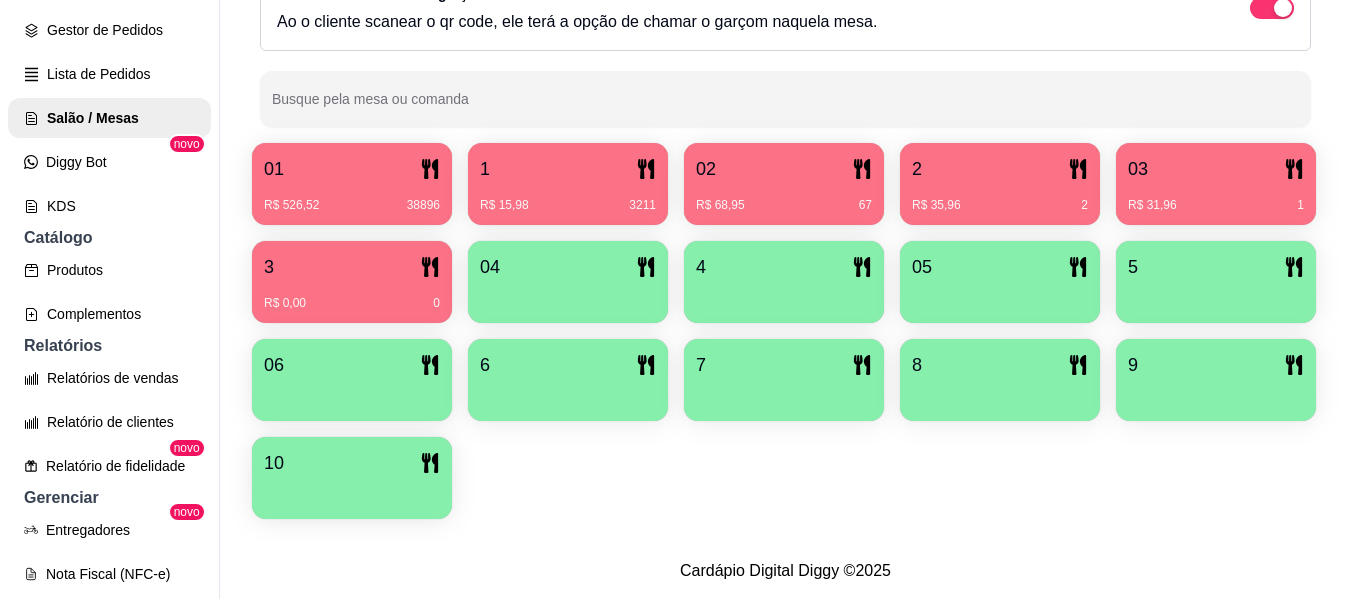 click on "2" at bounding box center (1084, 205) 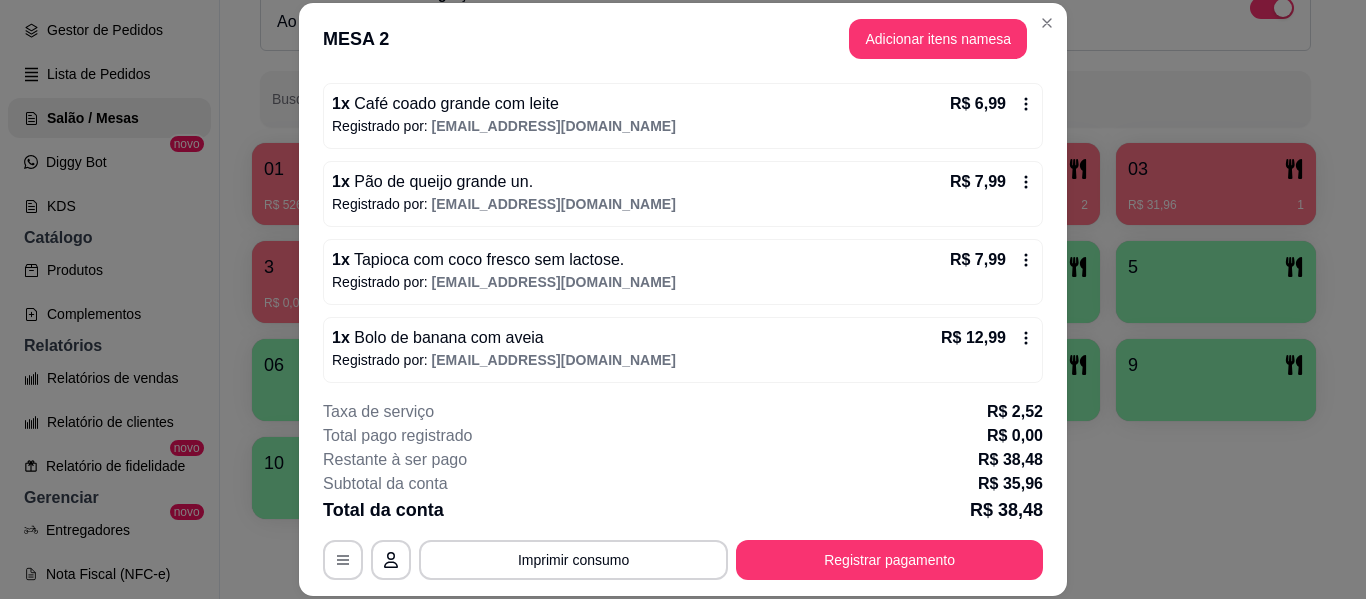 scroll, scrollTop: 188, scrollLeft: 0, axis: vertical 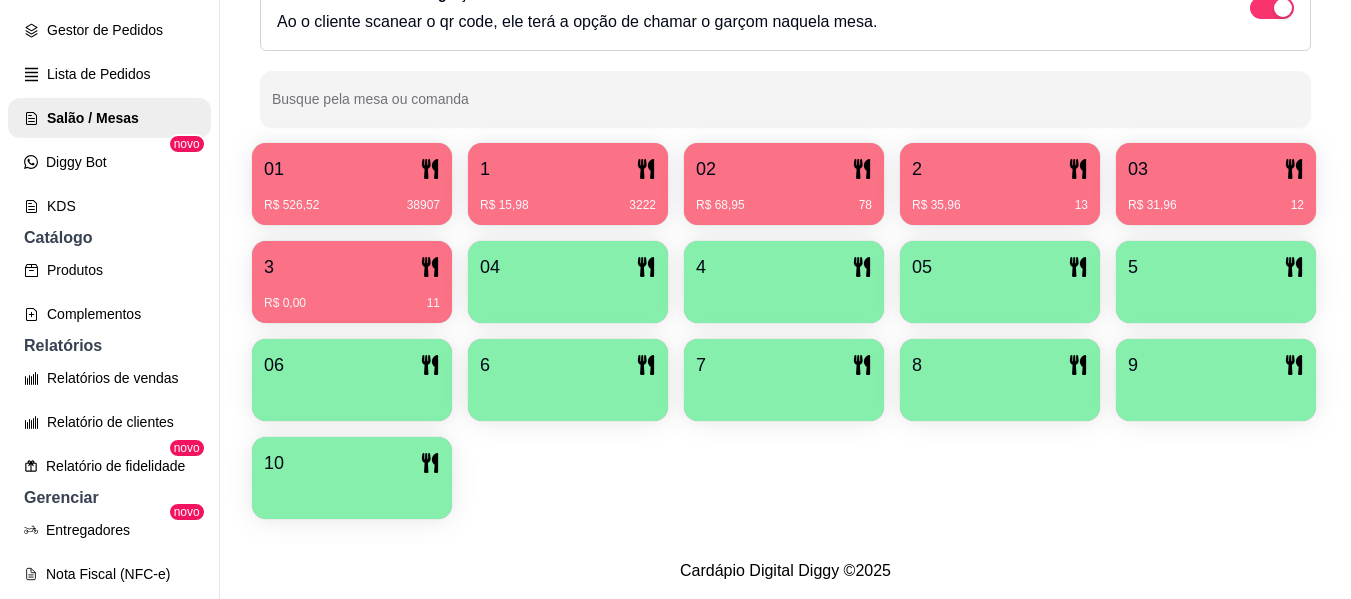 click on "R$ 31,96 12" at bounding box center [1216, 198] 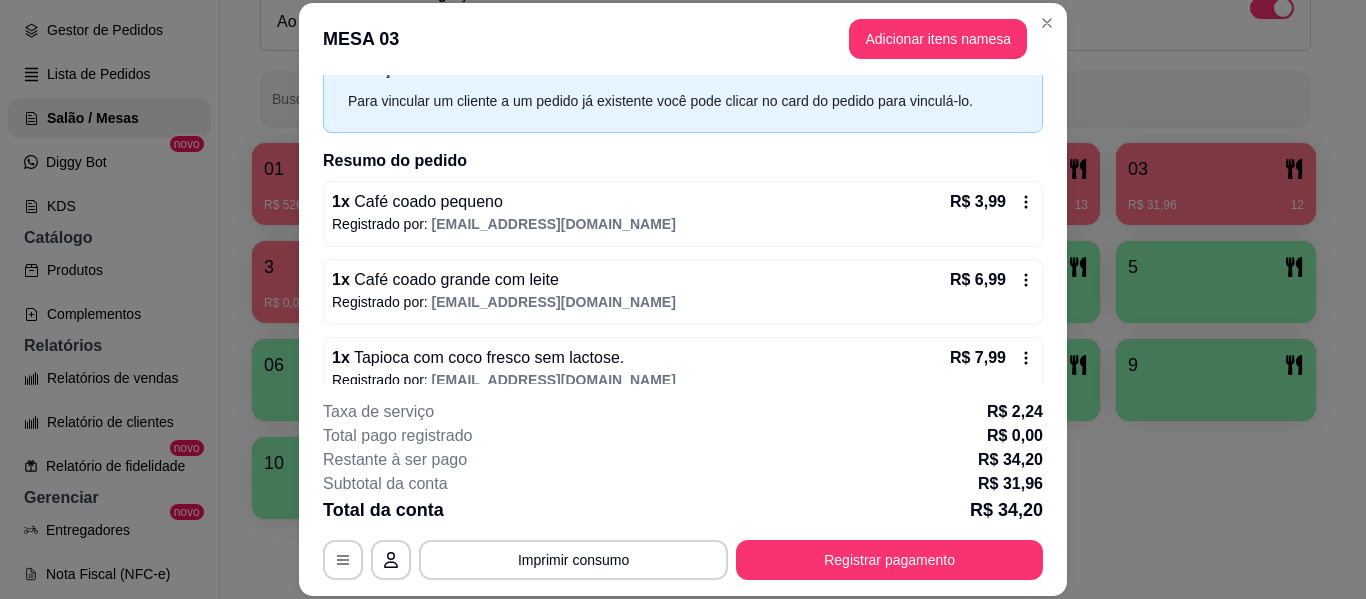 scroll, scrollTop: 188, scrollLeft: 0, axis: vertical 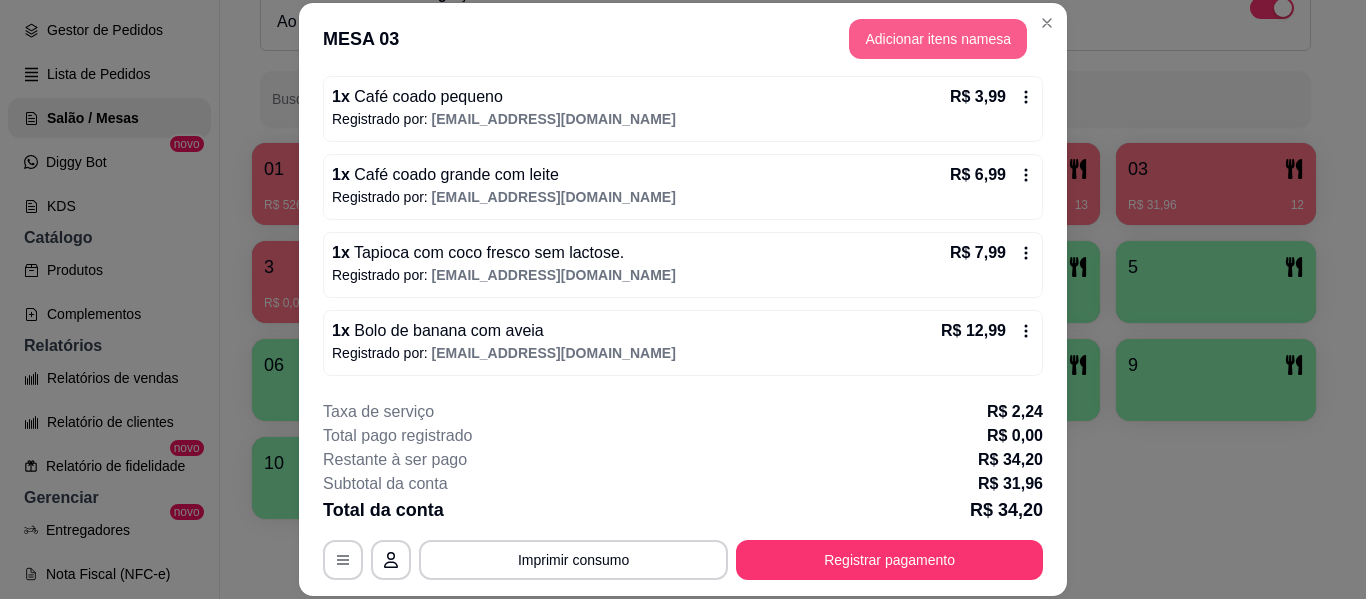 click on "Adicionar itens na  mesa" at bounding box center (938, 39) 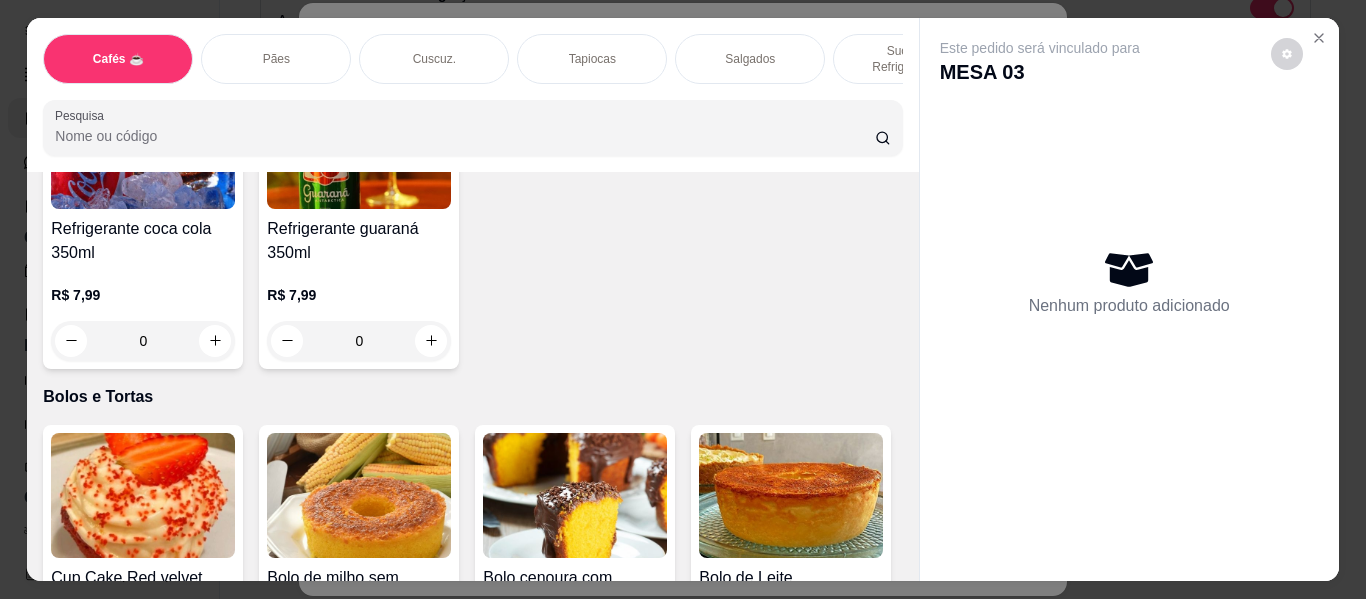 scroll, scrollTop: 8400, scrollLeft: 0, axis: vertical 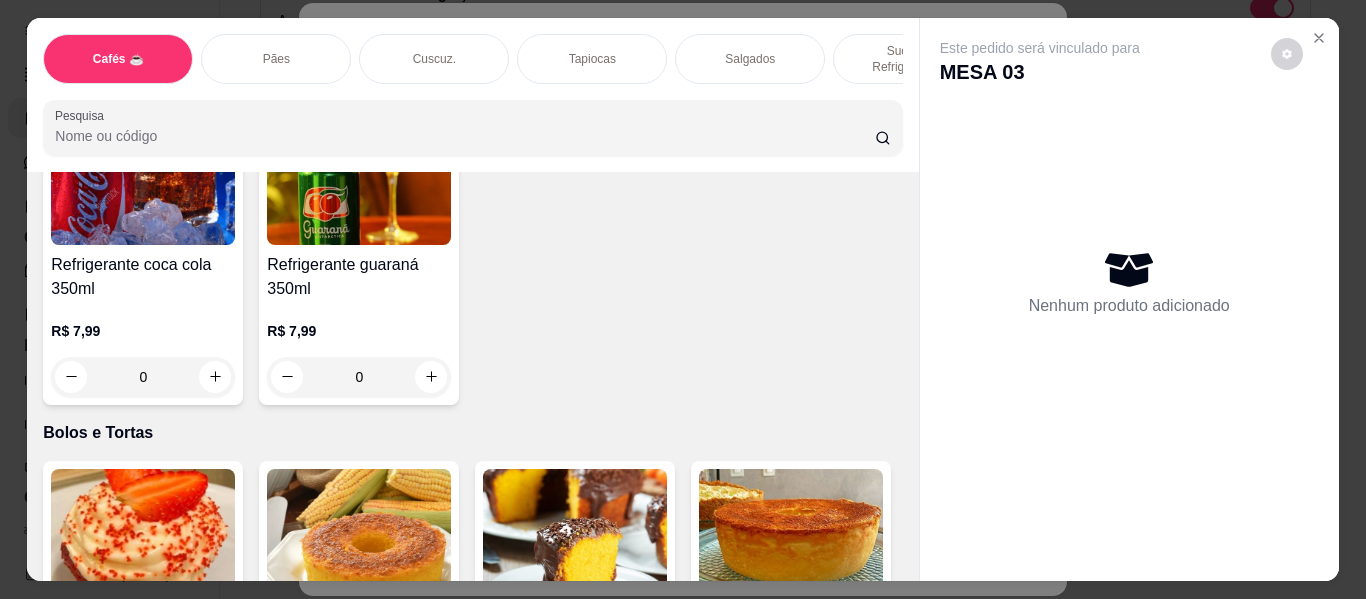 click 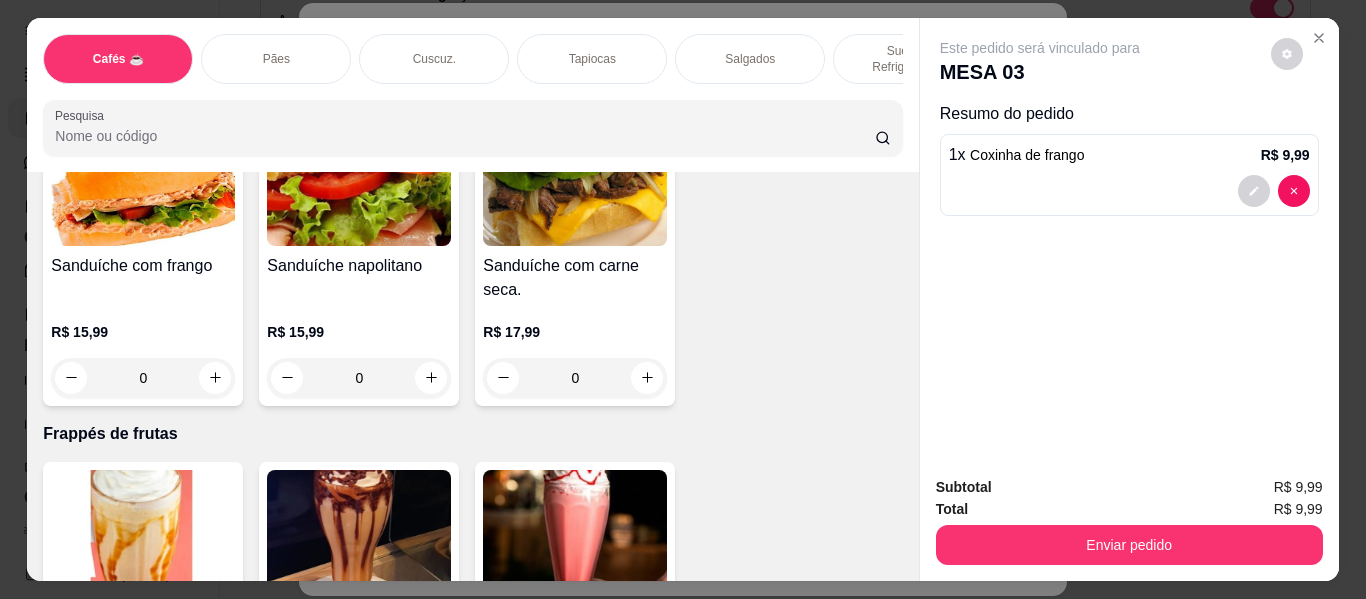 scroll, scrollTop: 9600, scrollLeft: 0, axis: vertical 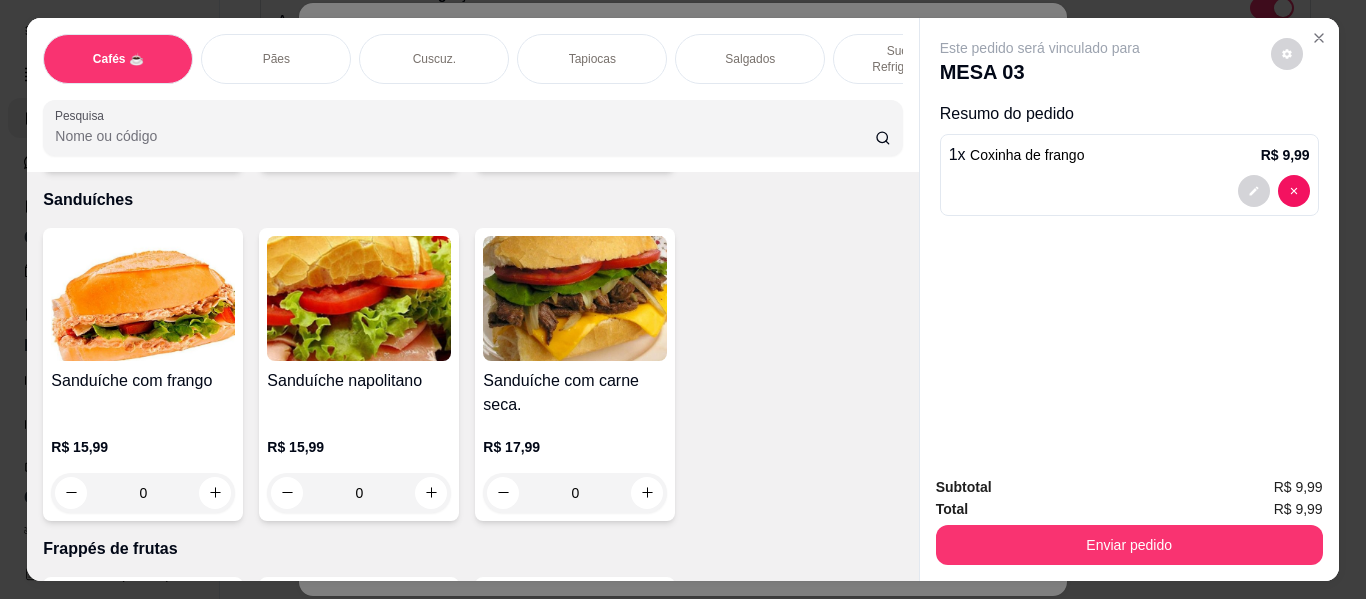 click at bounding box center [431, -2059] 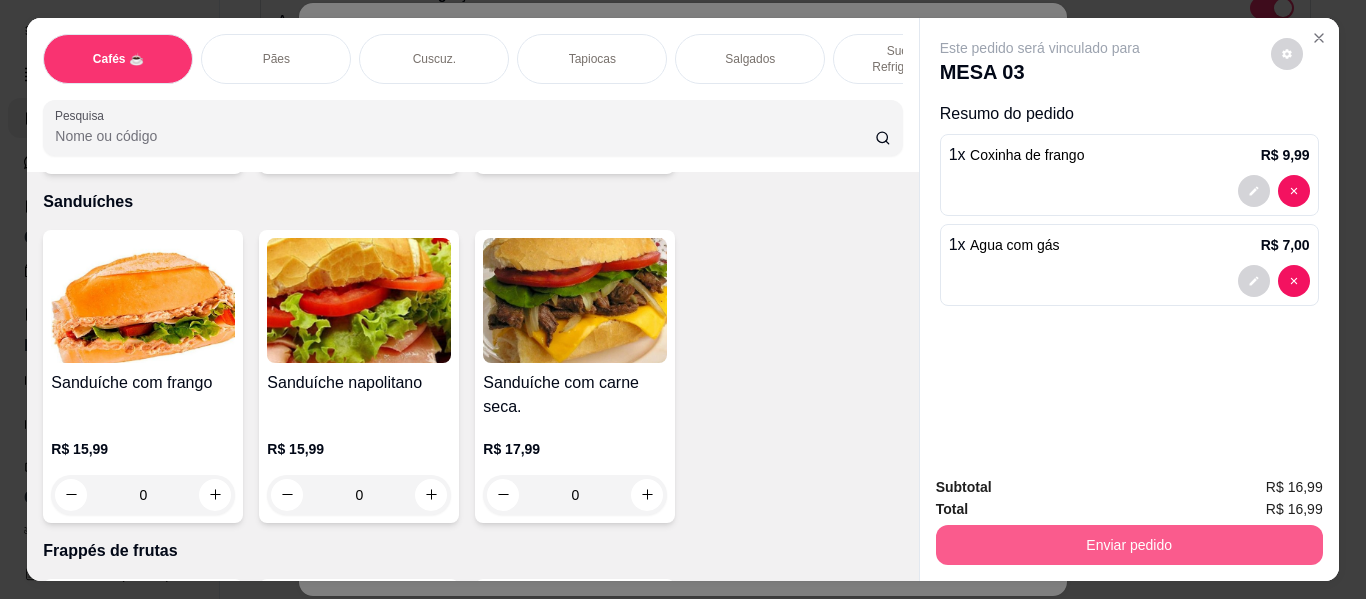 click on "Enviar pedido" at bounding box center (1129, 545) 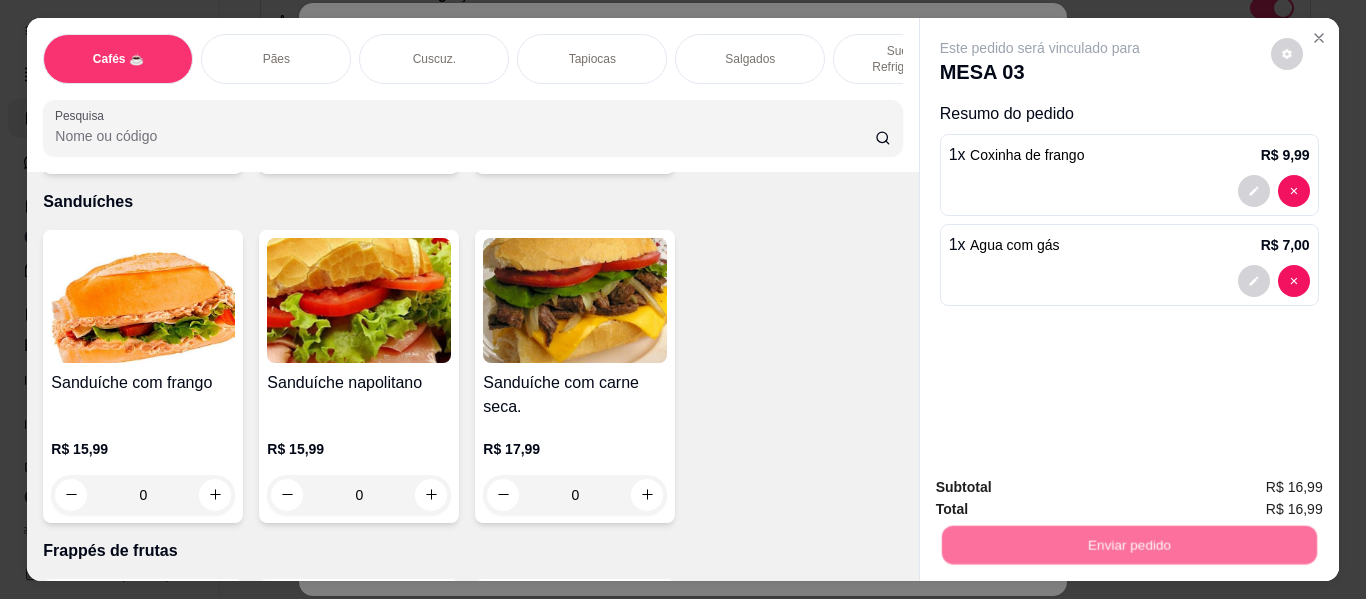 click on "Não registrar e enviar pedido" at bounding box center [1063, 488] 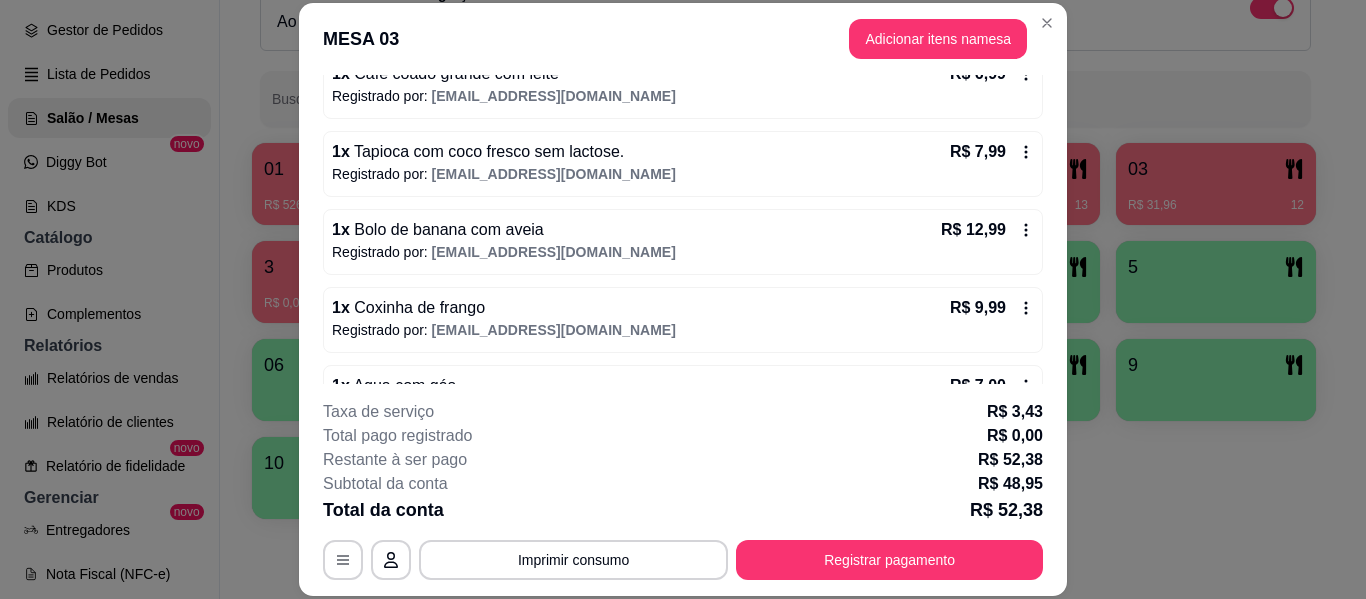 scroll, scrollTop: 344, scrollLeft: 0, axis: vertical 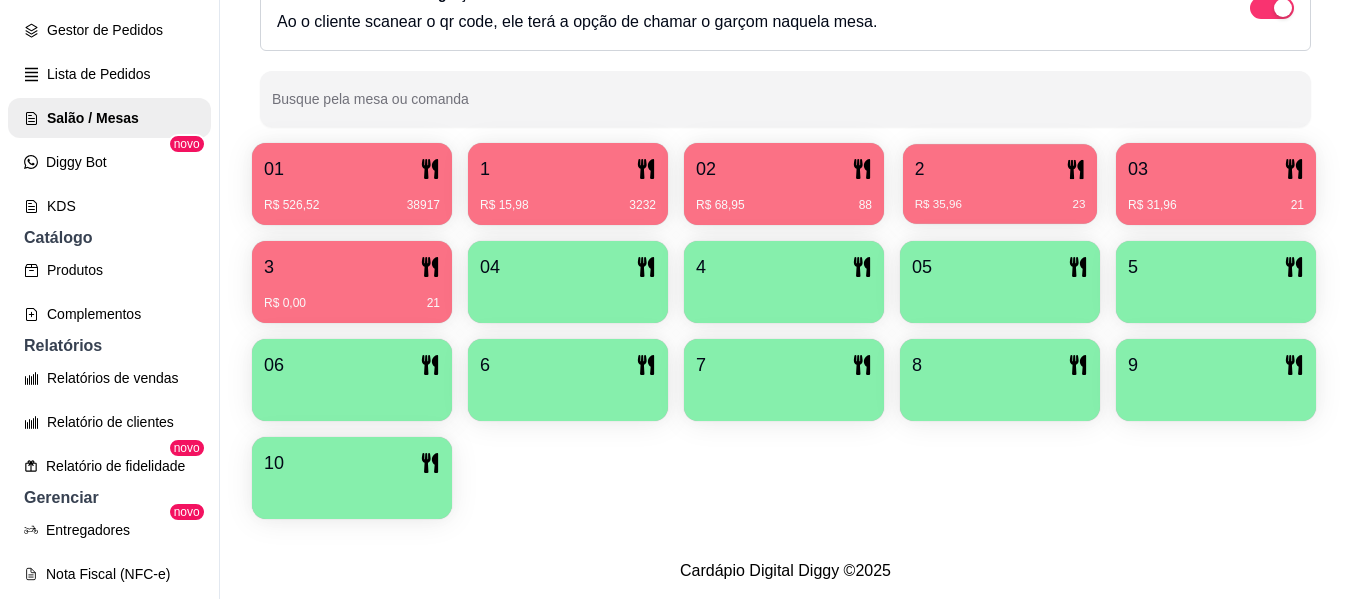 click on "R$ 35,96 23" at bounding box center (1000, 205) 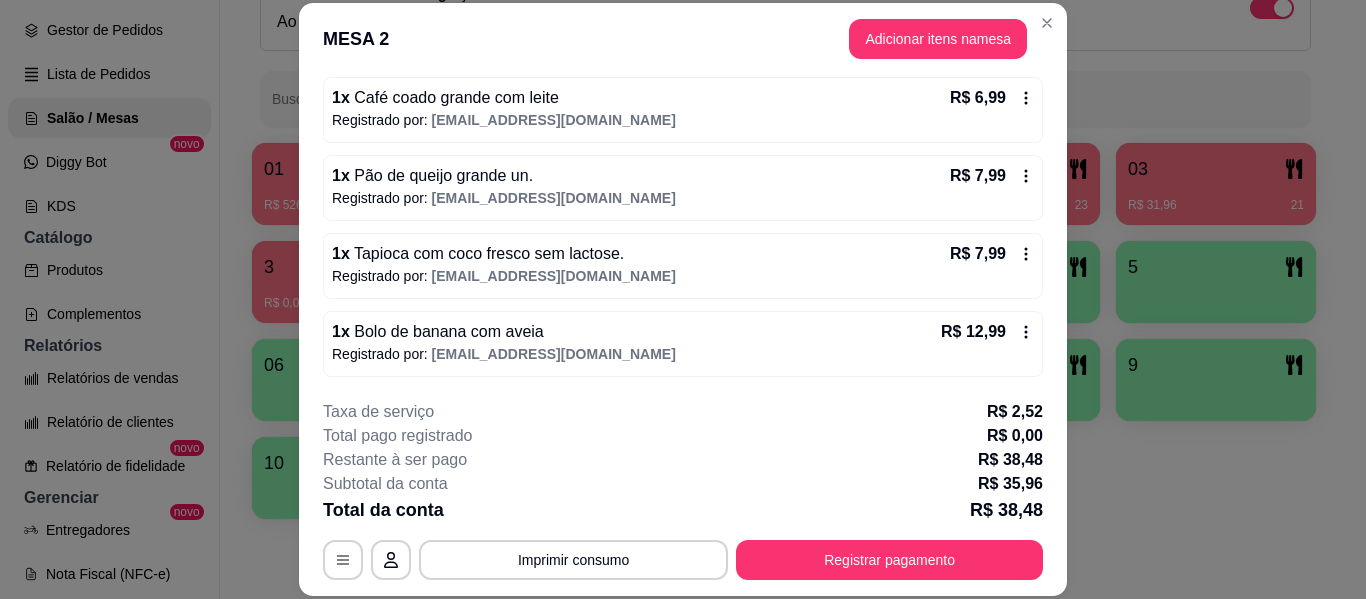 scroll, scrollTop: 188, scrollLeft: 0, axis: vertical 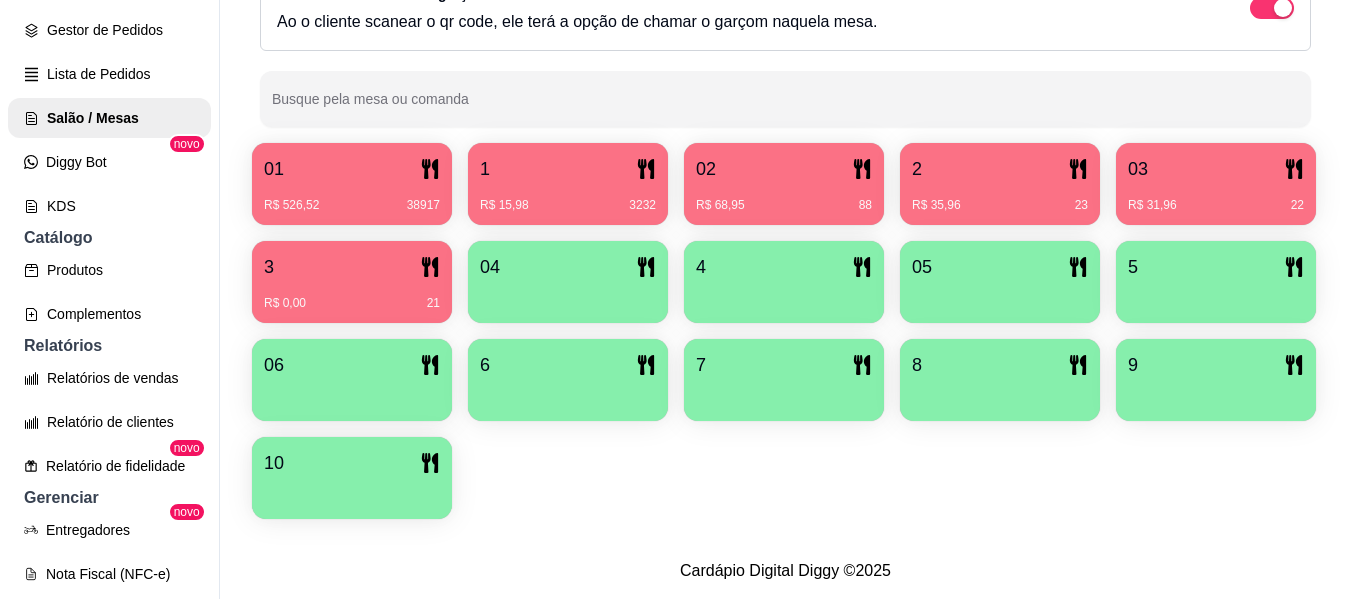 click on "R$ 0,00 21" at bounding box center (352, 303) 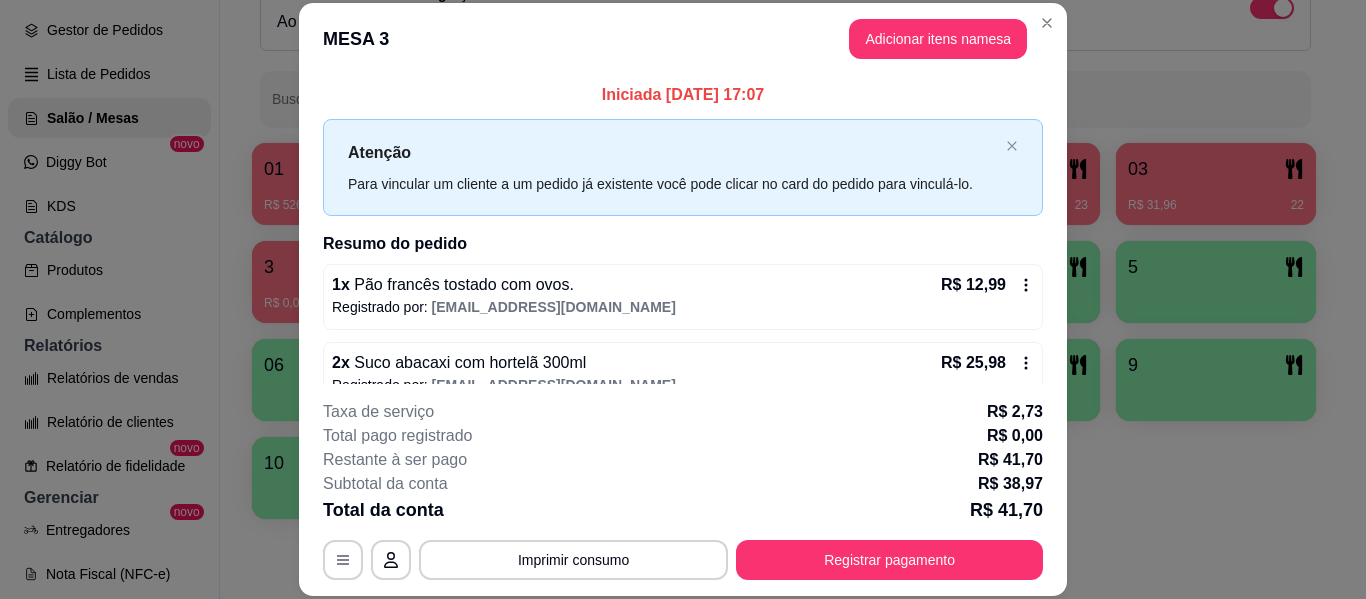 scroll, scrollTop: 32, scrollLeft: 0, axis: vertical 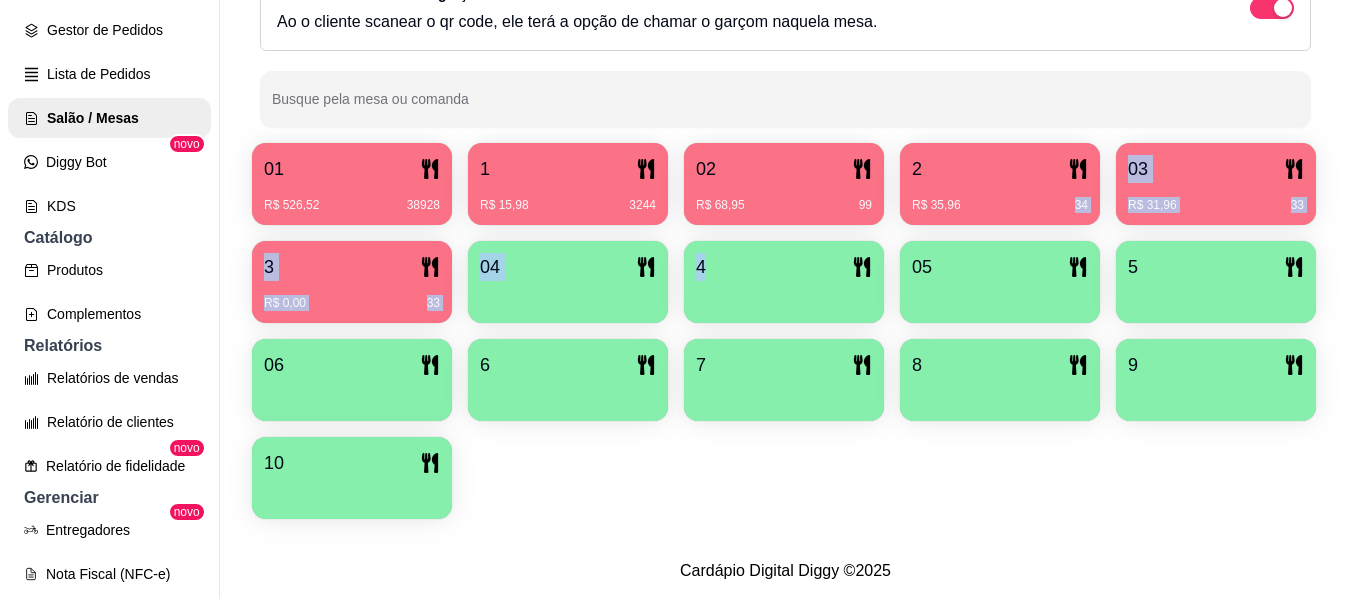 drag, startPoint x: 1110, startPoint y: 279, endPoint x: 1001, endPoint y: 177, distance: 149.28162 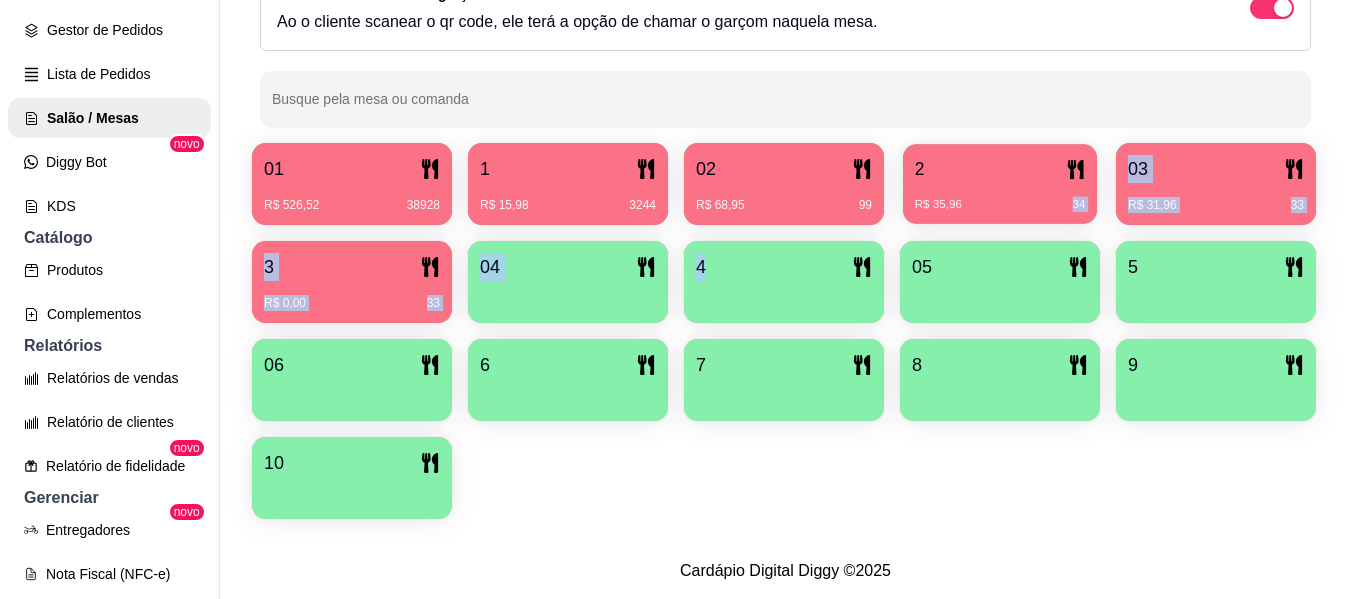 click on "R$ 35,96 34" at bounding box center [1000, 197] 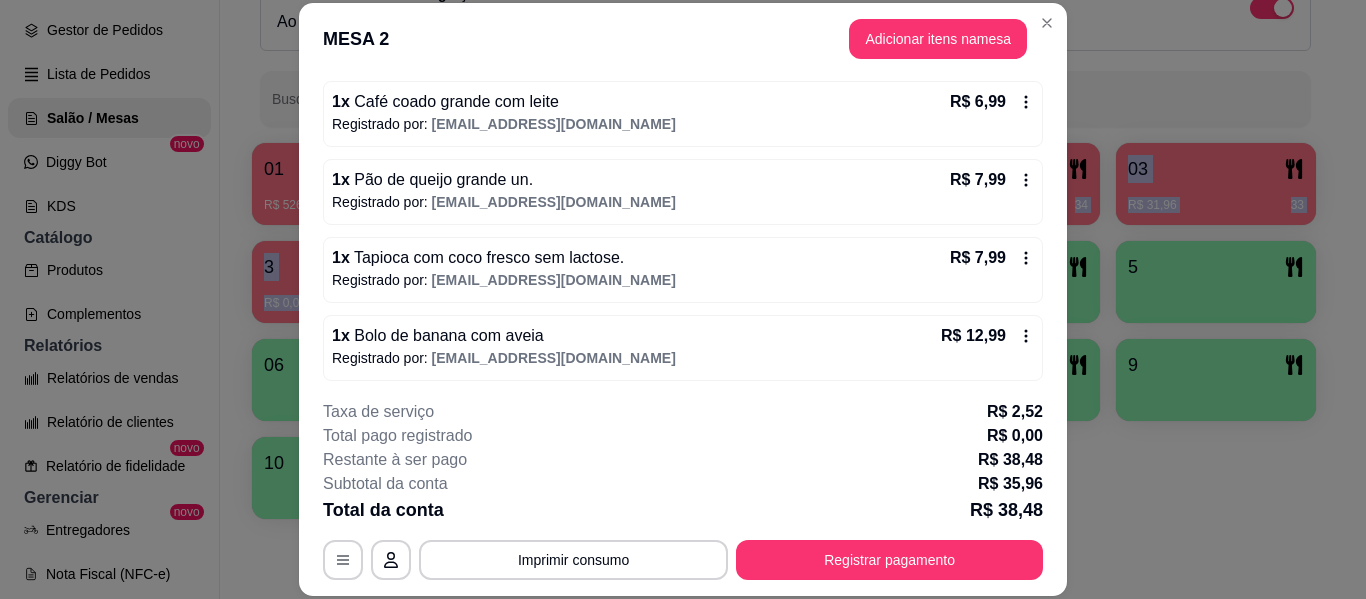 scroll, scrollTop: 188, scrollLeft: 0, axis: vertical 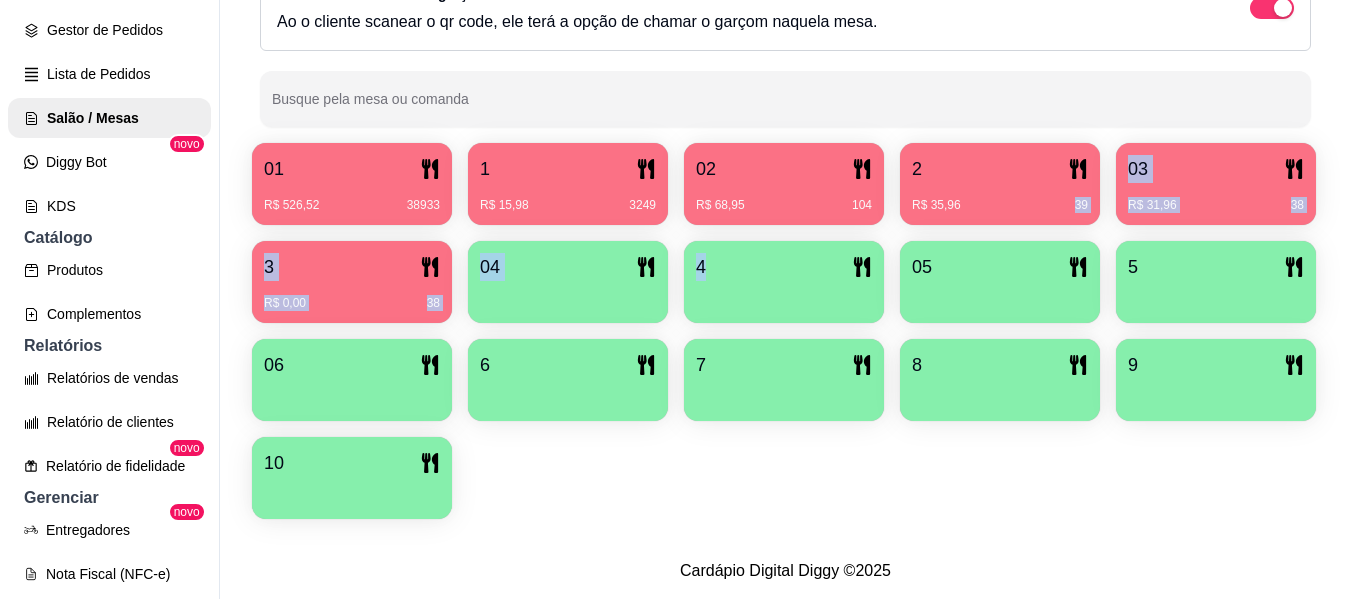 click on "Novidade! Agora é possível gerenciar o consumo da mesa por clientes.   Veja como isso funciona Todos Mesas Comandas Deixar cliente chamar o garçom na mesa Ao o cliente scanear o qr code, ele terá a opção de chamar o garçom naquela mesa. Busque pela mesa ou comanda
01 R$ 526,52 38933 1 R$ 15,98 3249 02 R$ 68,95 104 2 R$ 35,96 39 03 R$ 31,96 38 3 R$ 0,00 38 04 4 05 5 06 6 7 8 9 10" at bounding box center (785, 152) 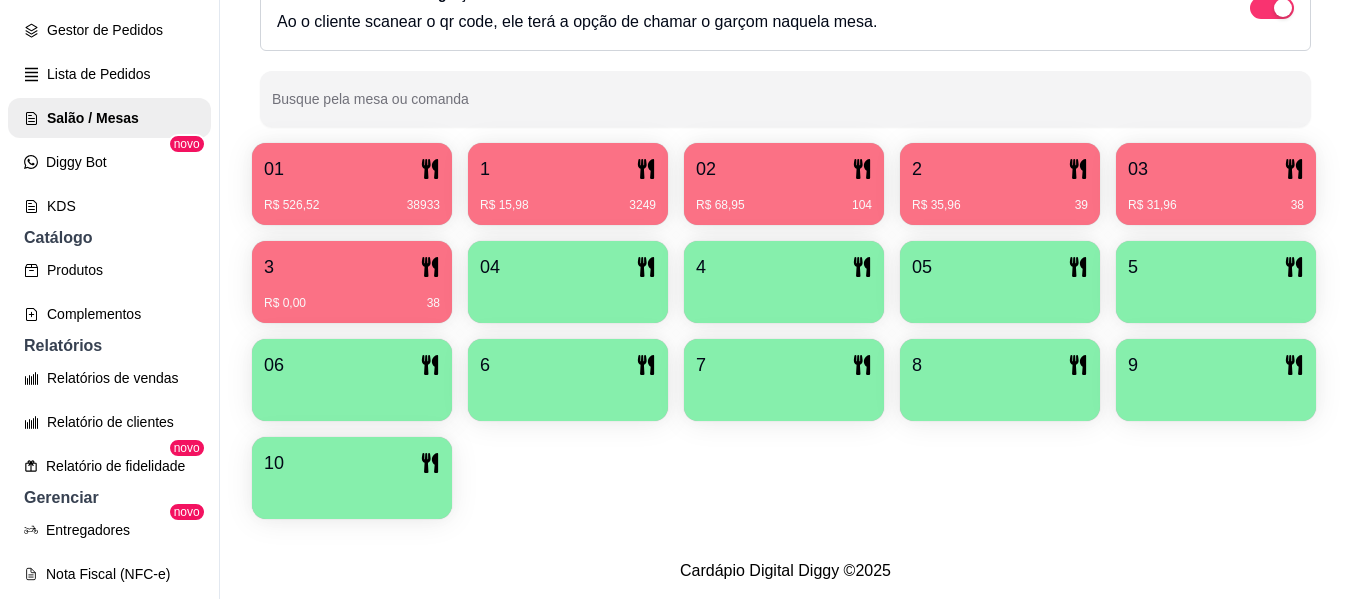 click on "01 R$ 526,52 38933 1 R$ 15,98 3249 02 R$ 68,95 104 2 R$ 35,96 39 03 R$ 31,96 38 3 R$ 0,00 38 04 4 05 5 06 6 7 8 9 10" at bounding box center [785, 331] 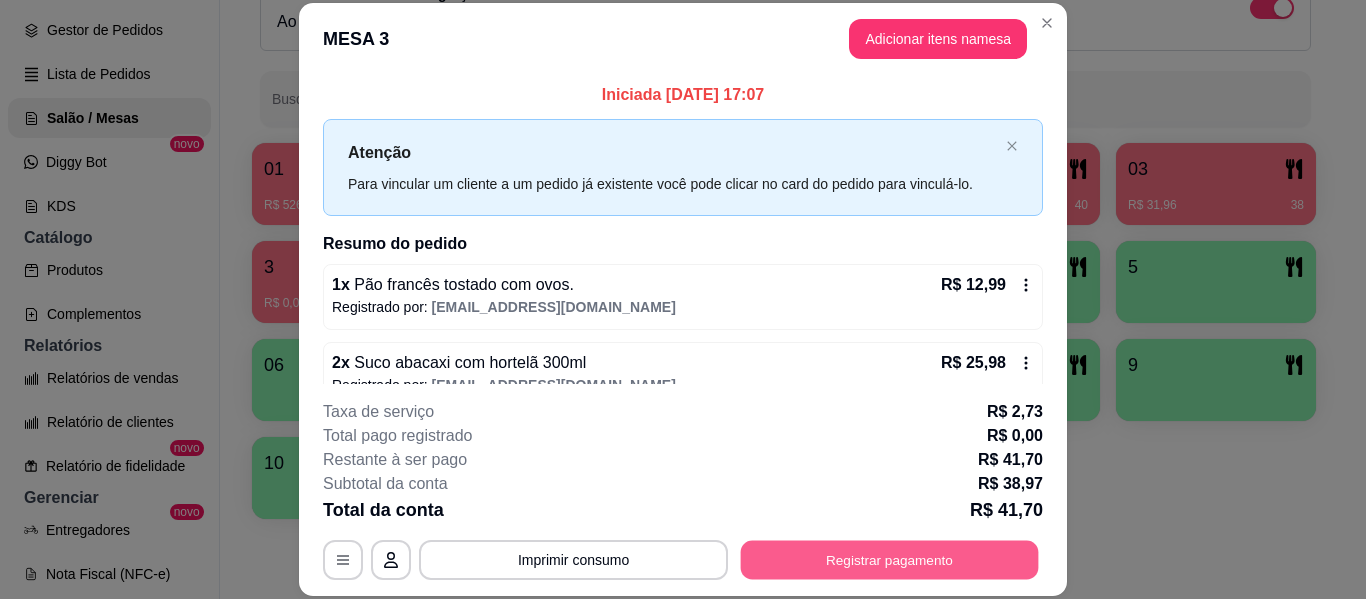 click on "Registrar pagamento" at bounding box center (890, 560) 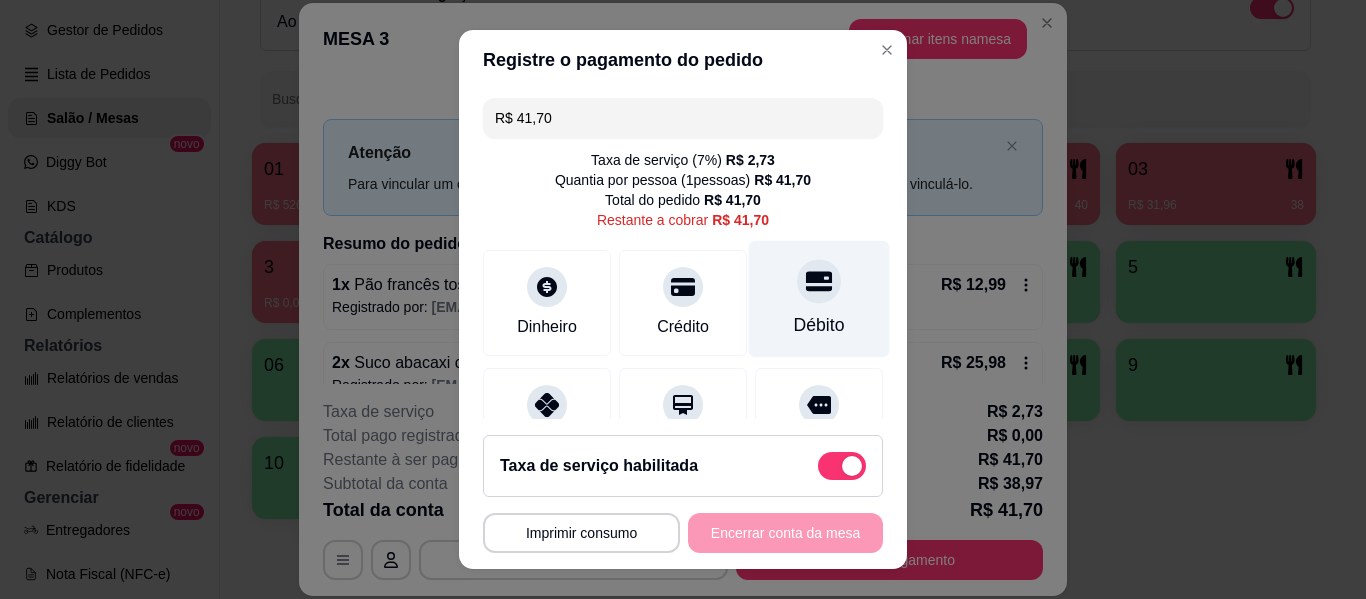 click 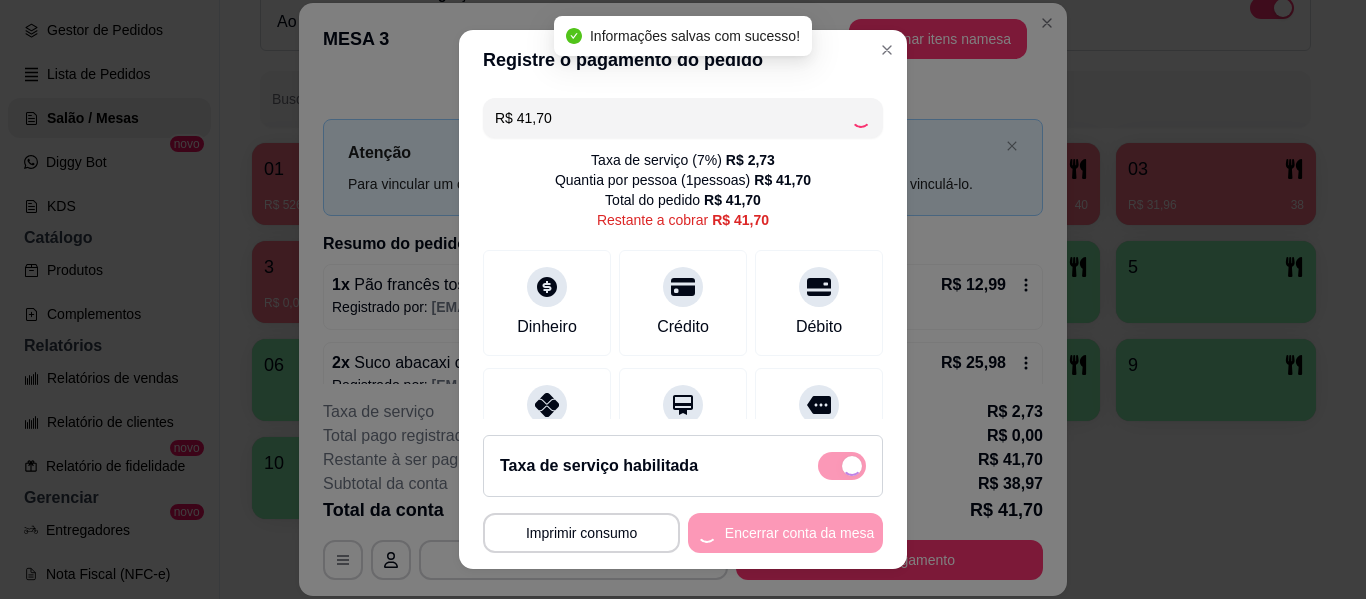 type on "R$ 0,00" 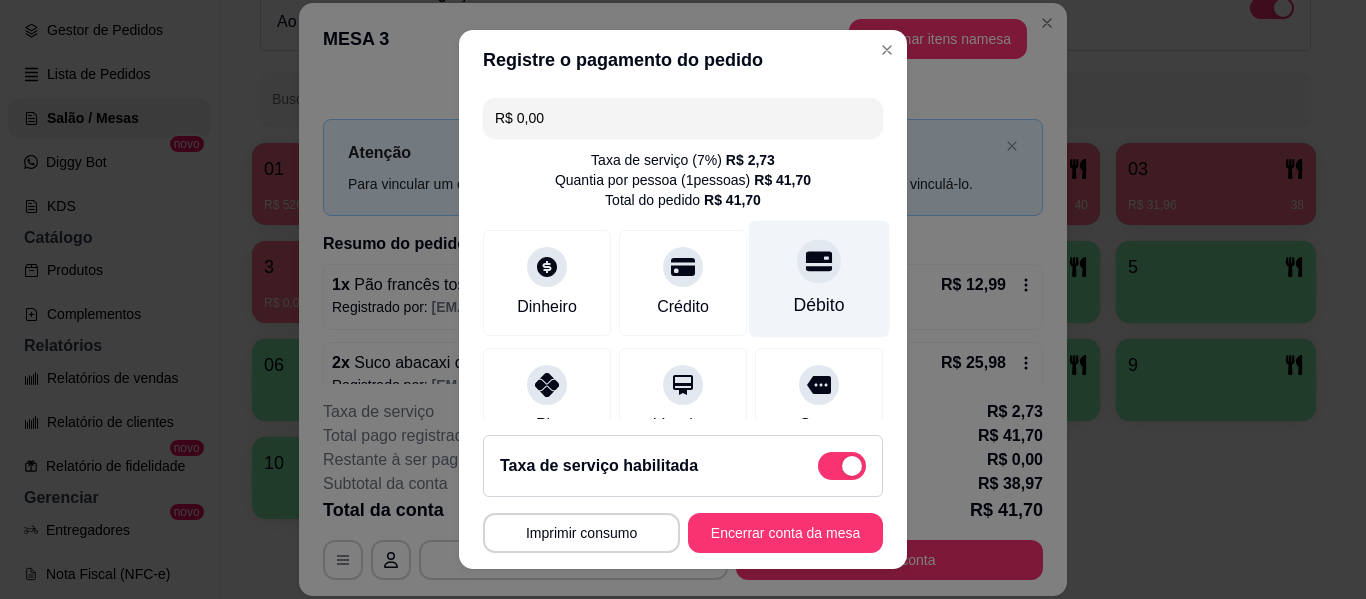 click on "Débito" at bounding box center (819, 305) 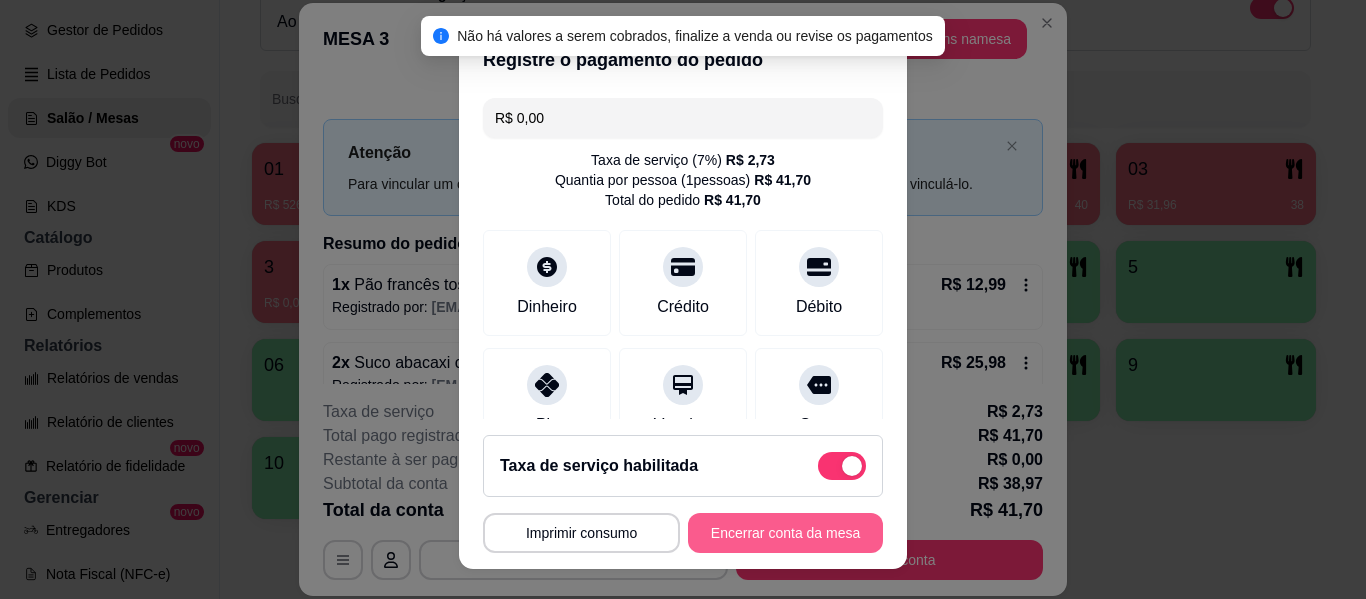 click on "Encerrar conta da mesa" at bounding box center [785, 533] 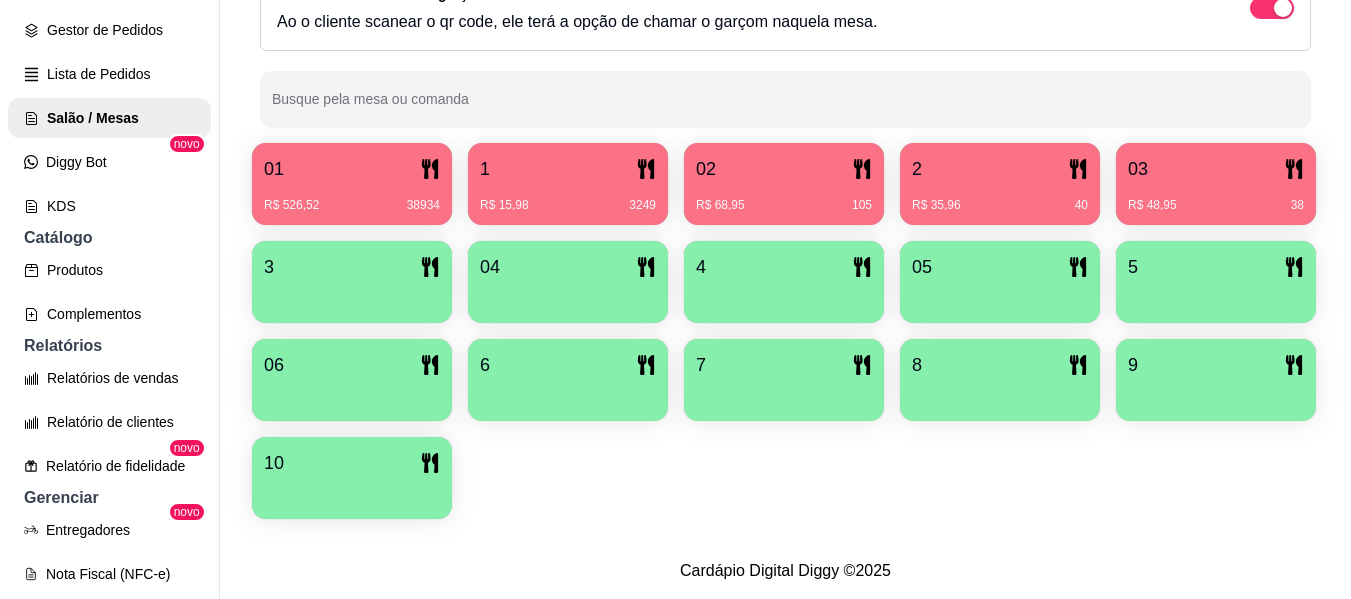 click on "R$ 48,95 38" at bounding box center [1216, 205] 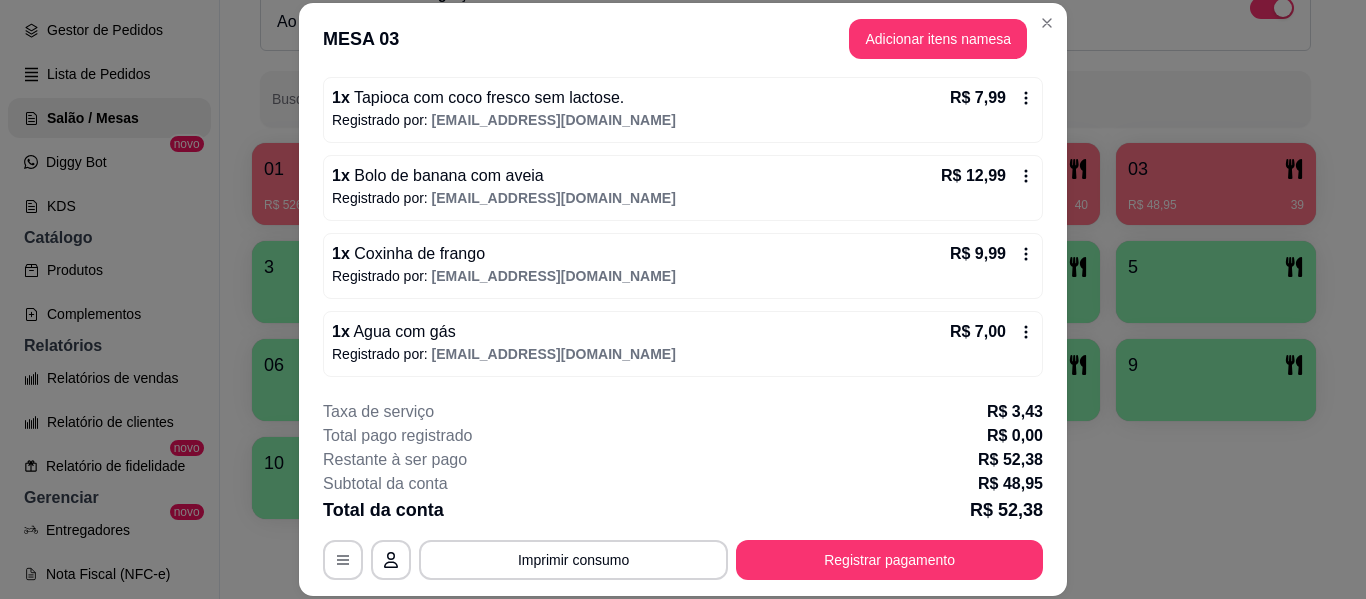 scroll, scrollTop: 344, scrollLeft: 0, axis: vertical 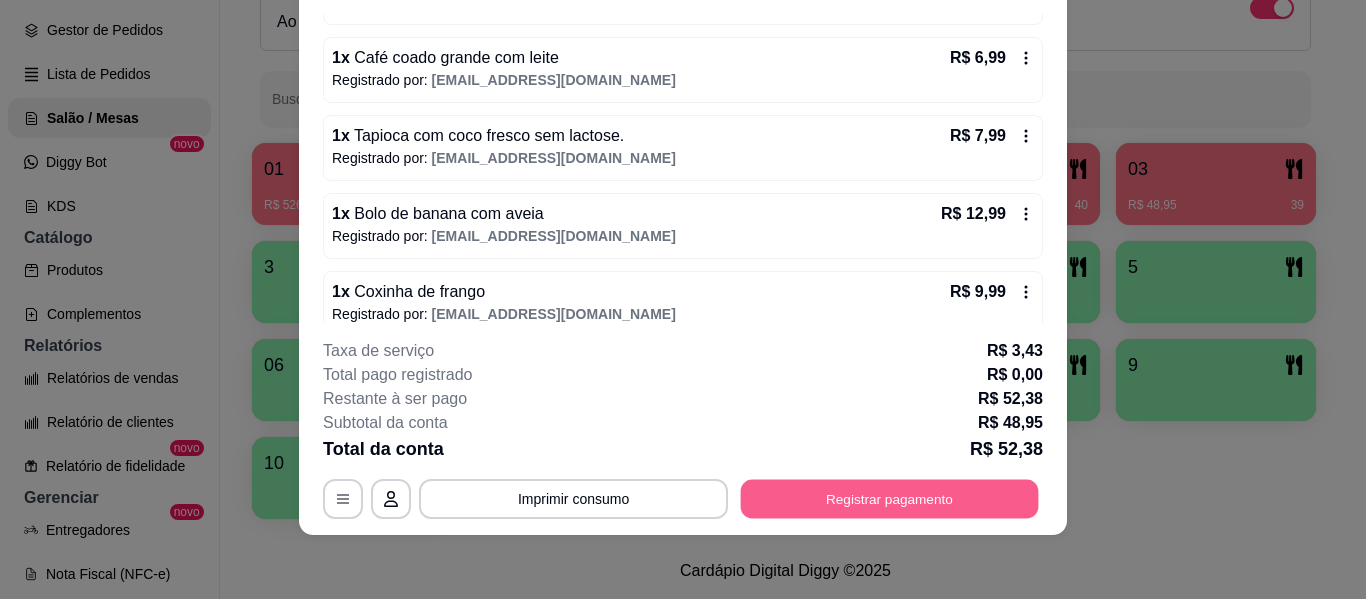 click on "Registrar pagamento" at bounding box center [890, 499] 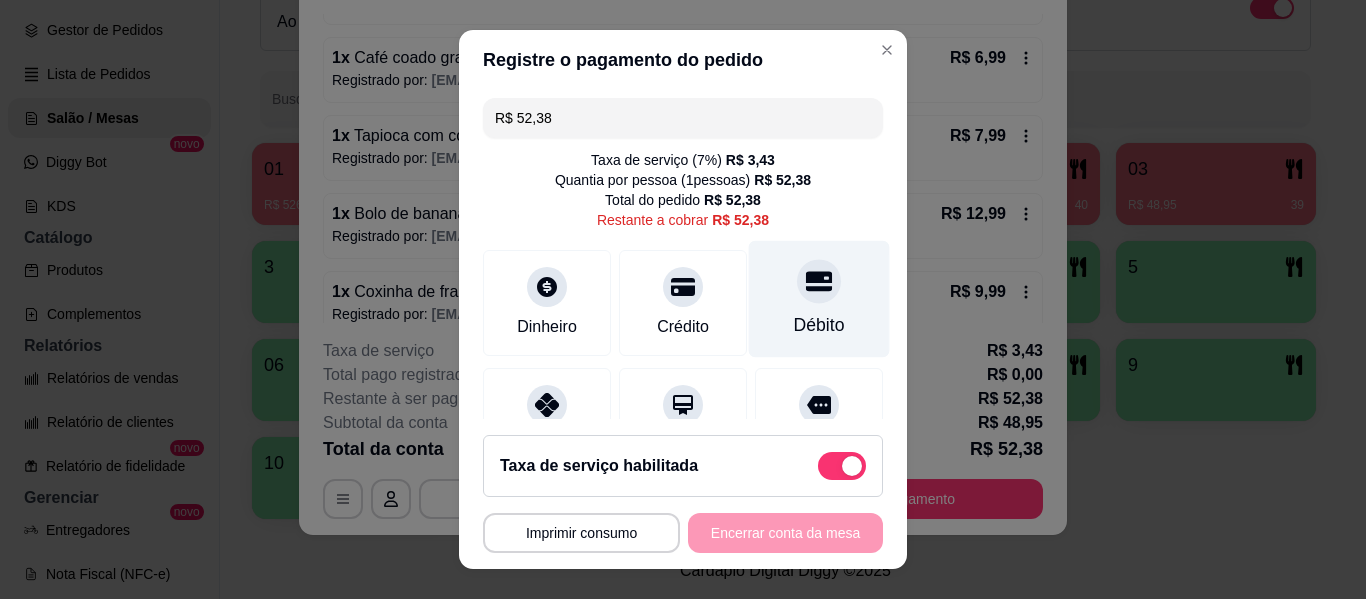 click 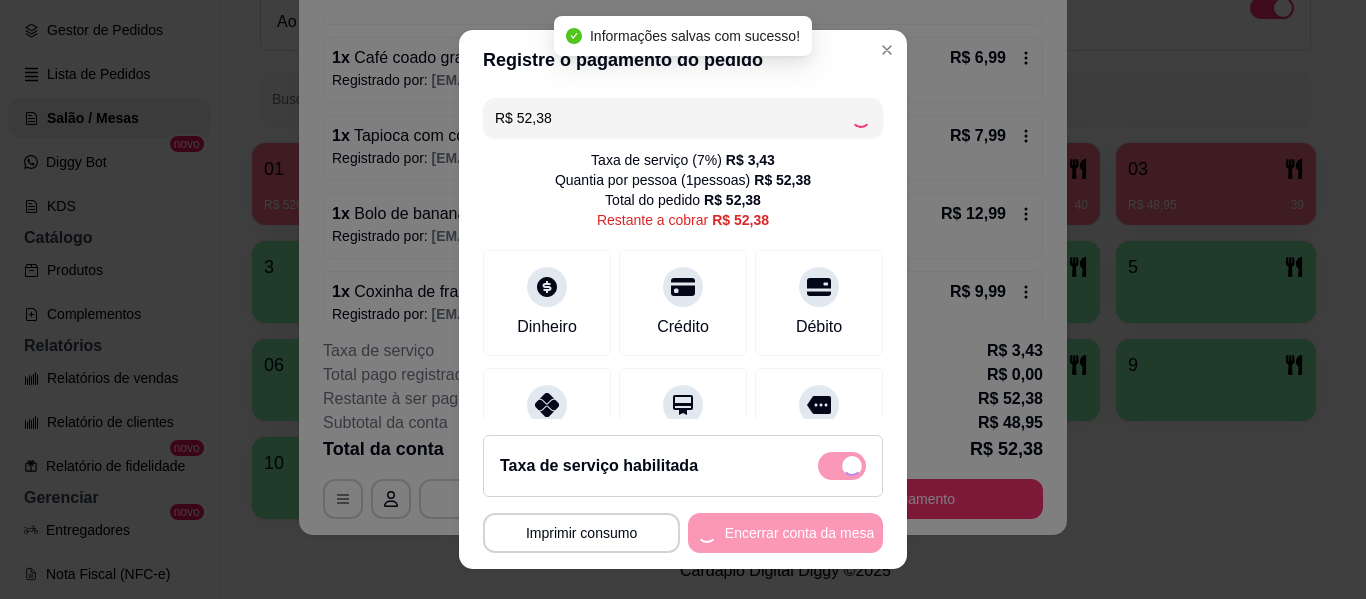 type on "R$ 0,00" 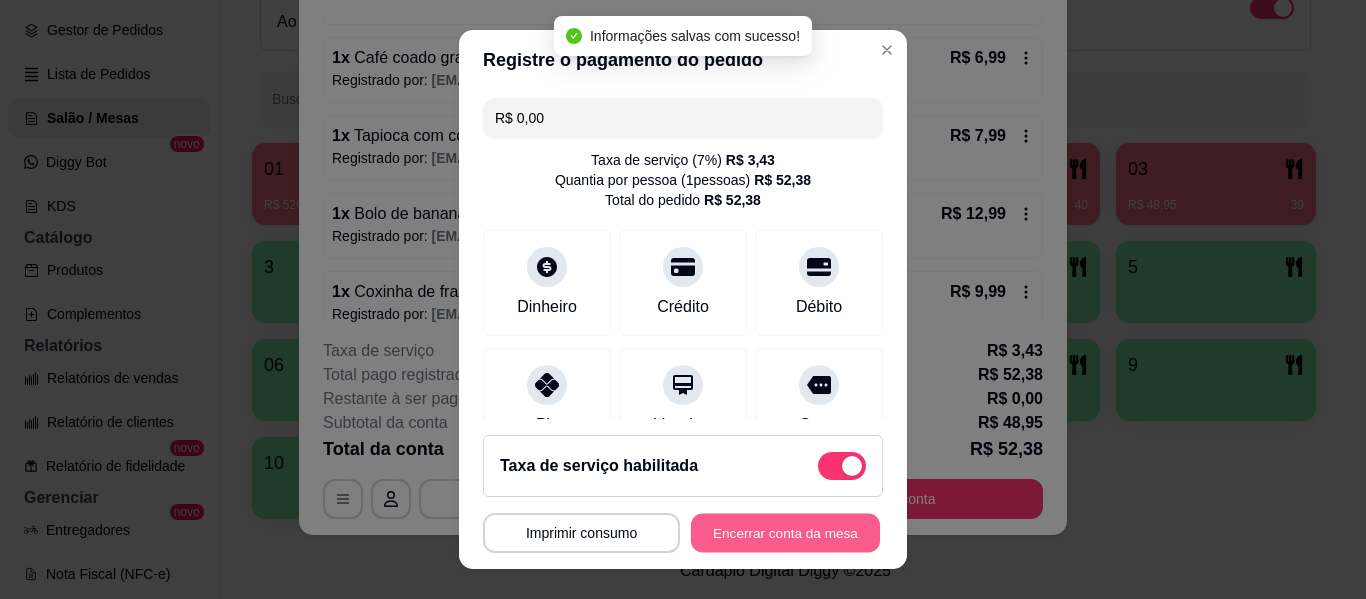 click on "Encerrar conta da mesa" at bounding box center [785, 533] 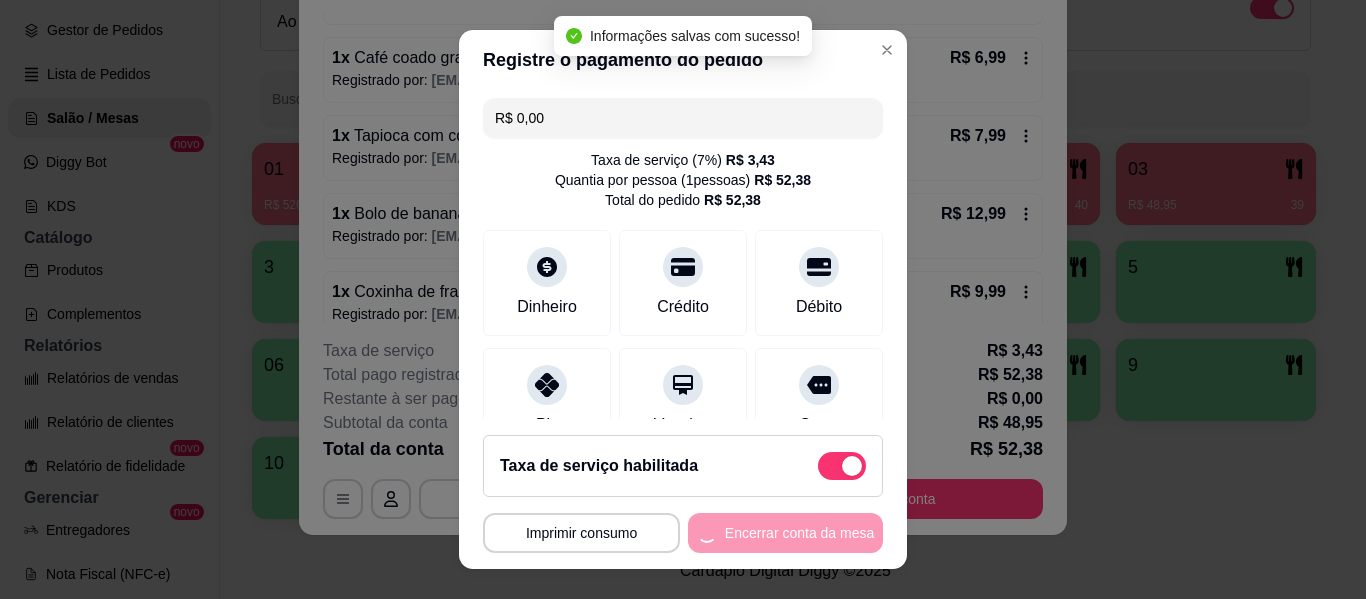 scroll, scrollTop: 0, scrollLeft: 0, axis: both 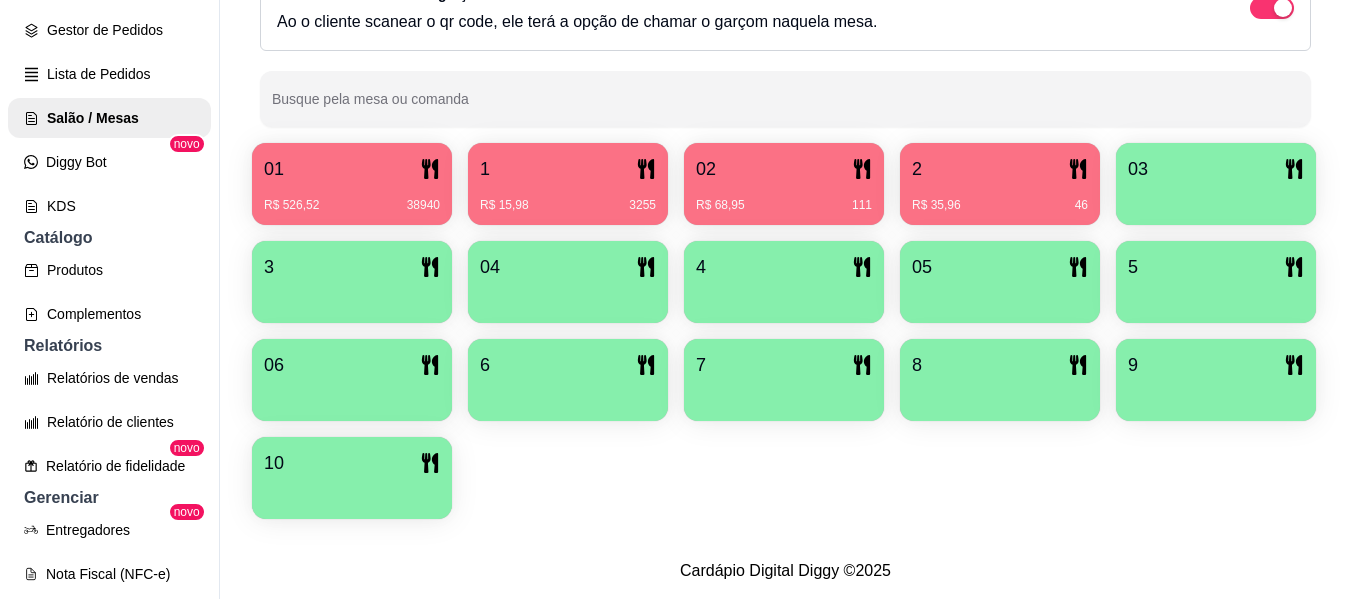 click on "R$ 35,96 46" at bounding box center [1000, 198] 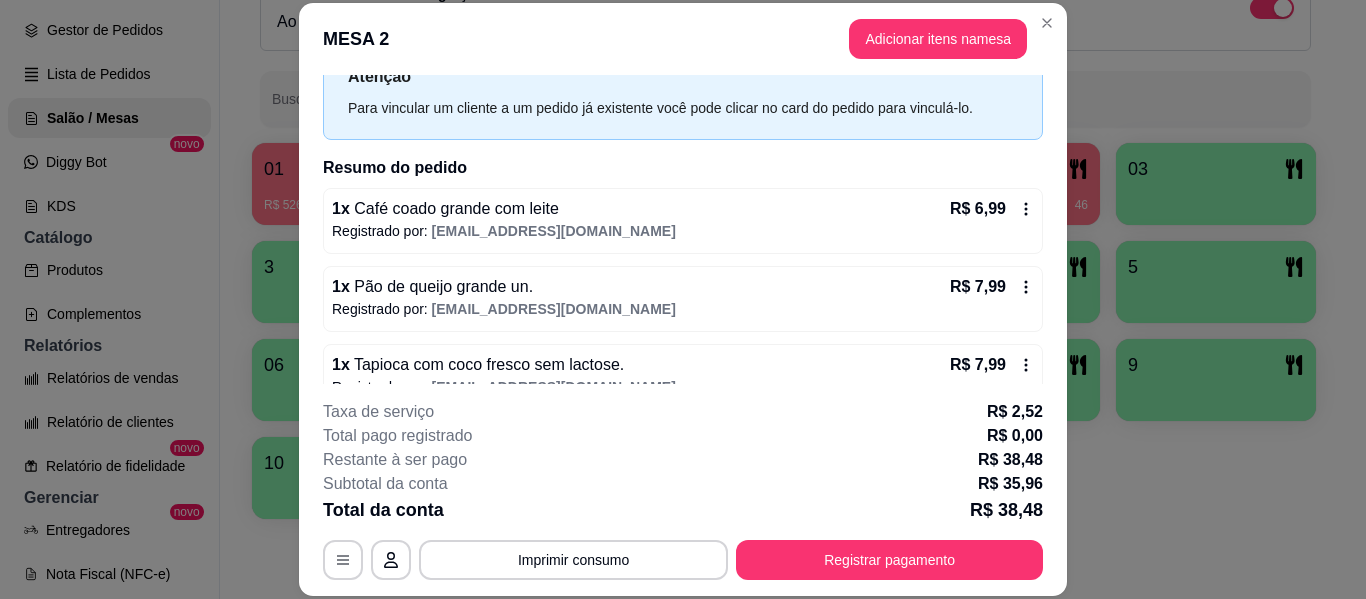 scroll, scrollTop: 188, scrollLeft: 0, axis: vertical 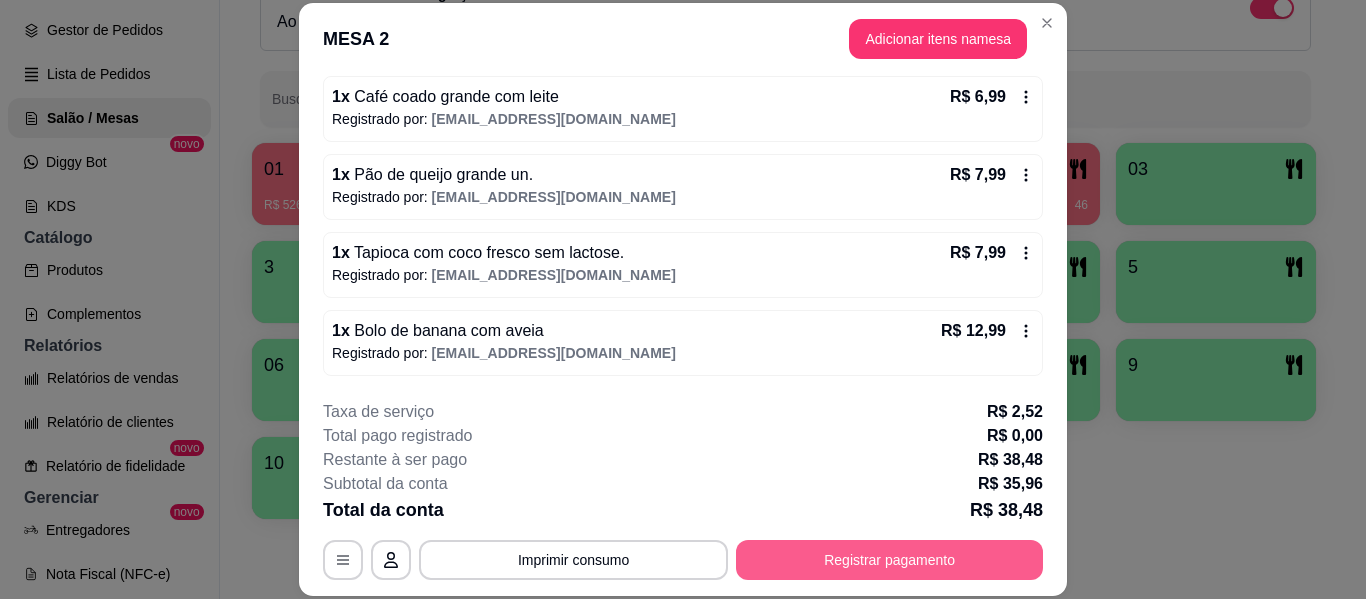 click on "Registrar pagamento" at bounding box center (889, 560) 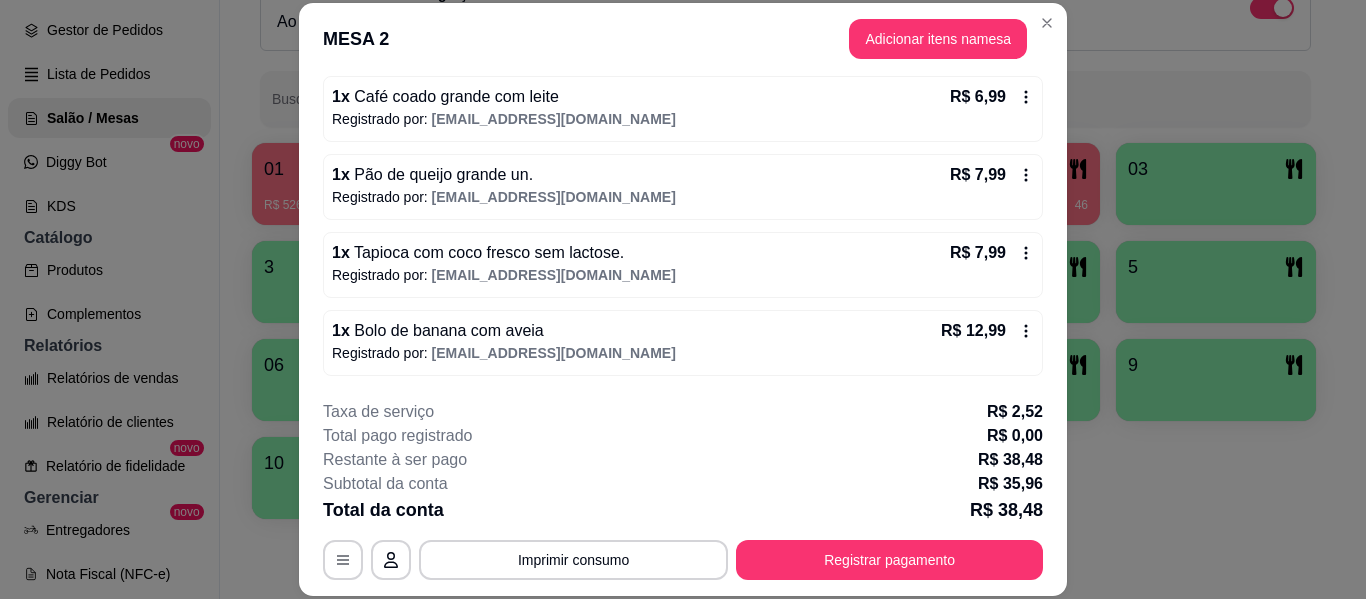 click 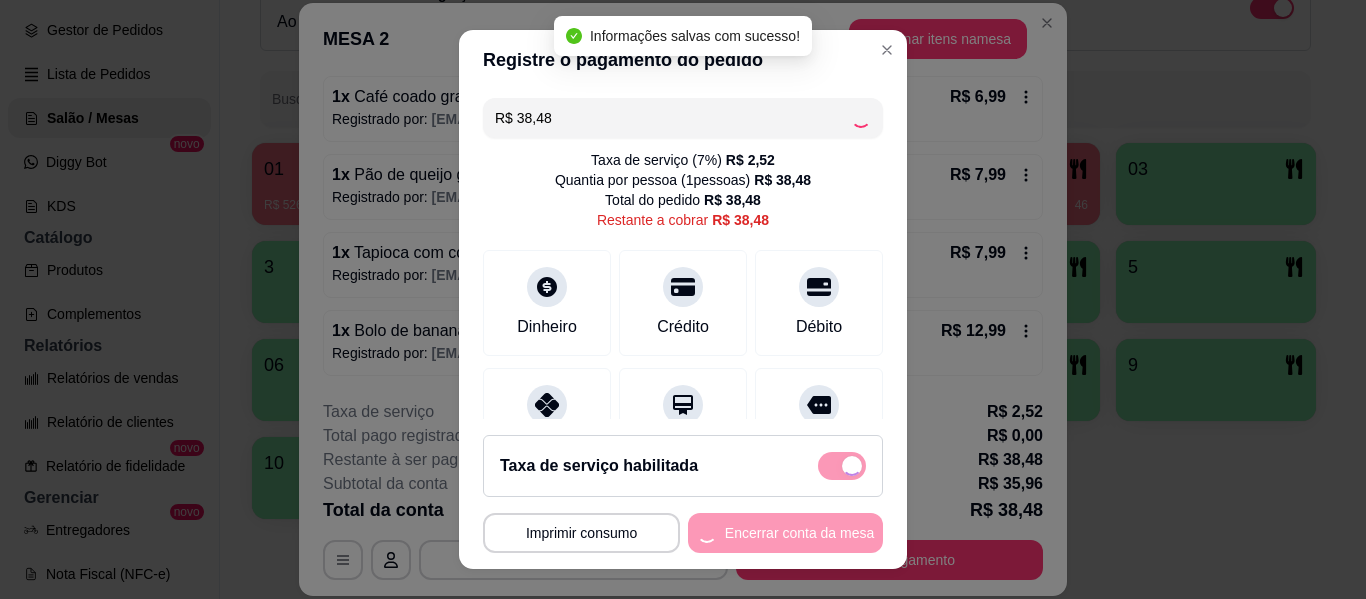 type on "R$ 0,00" 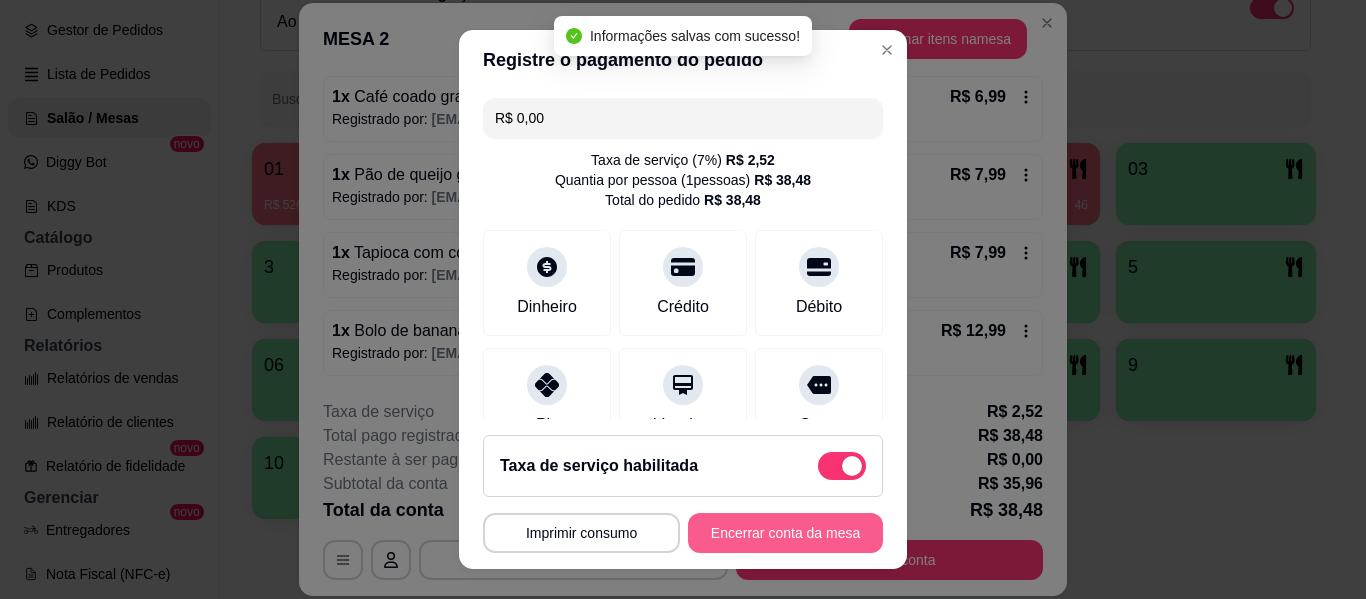 click on "Encerrar conta da mesa" at bounding box center [785, 533] 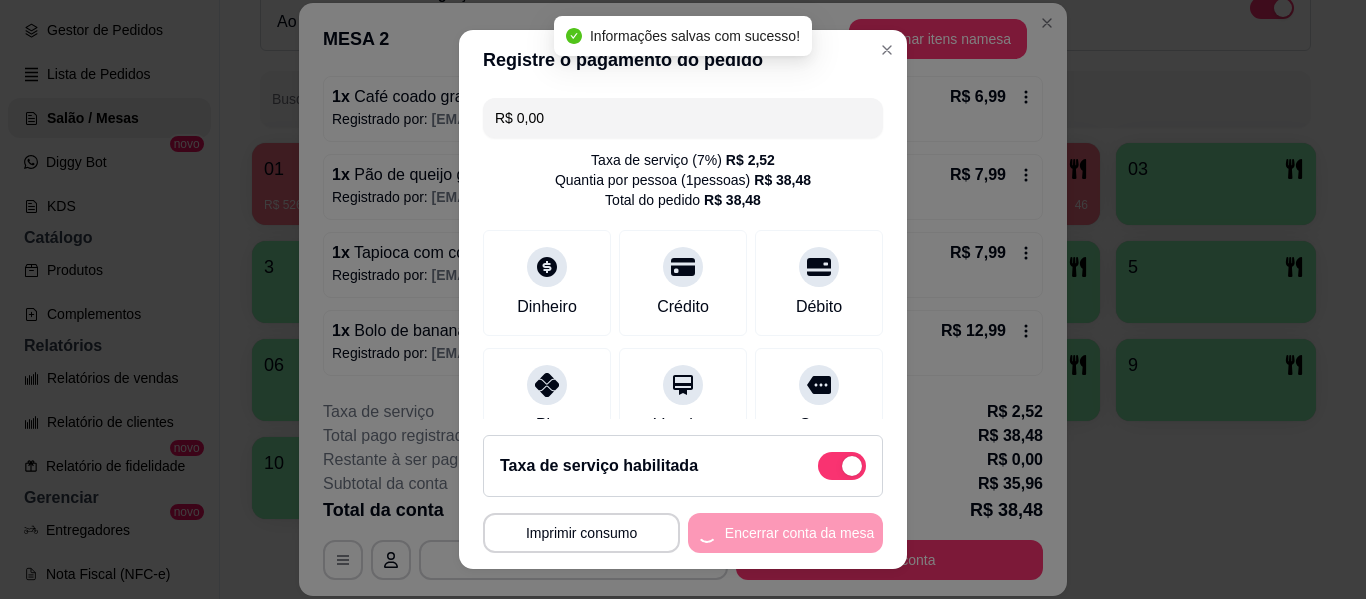 scroll, scrollTop: 0, scrollLeft: 0, axis: both 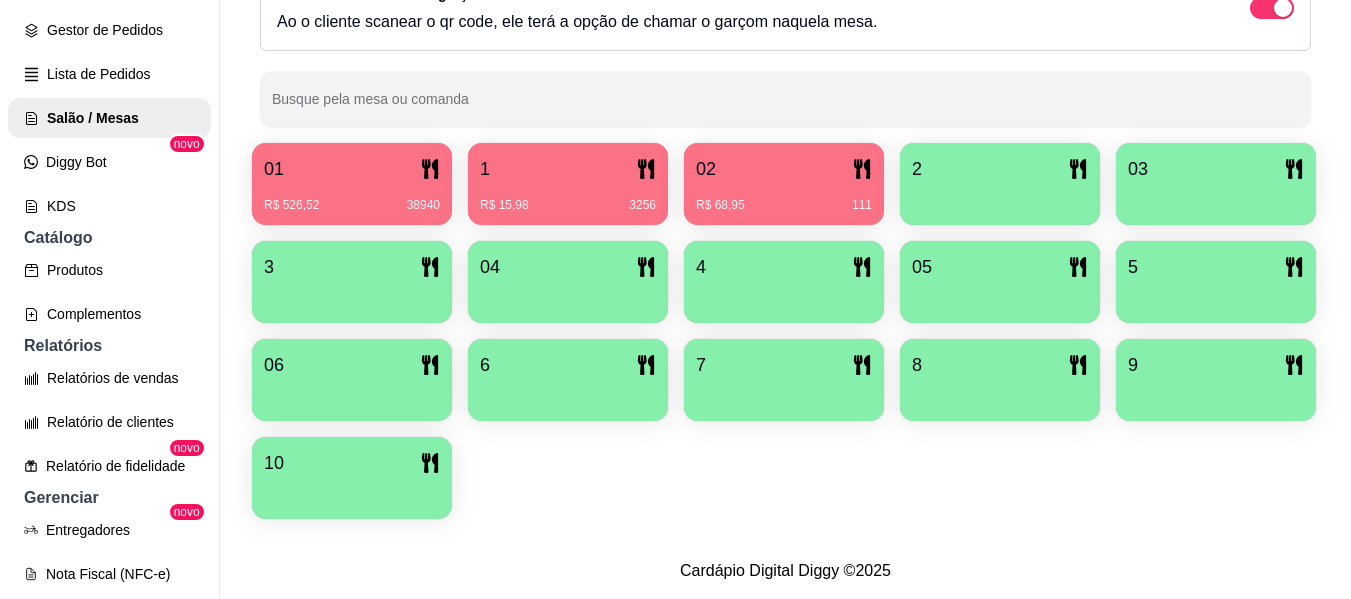 click on "02 R$ 68,95 111" at bounding box center [784, 184] 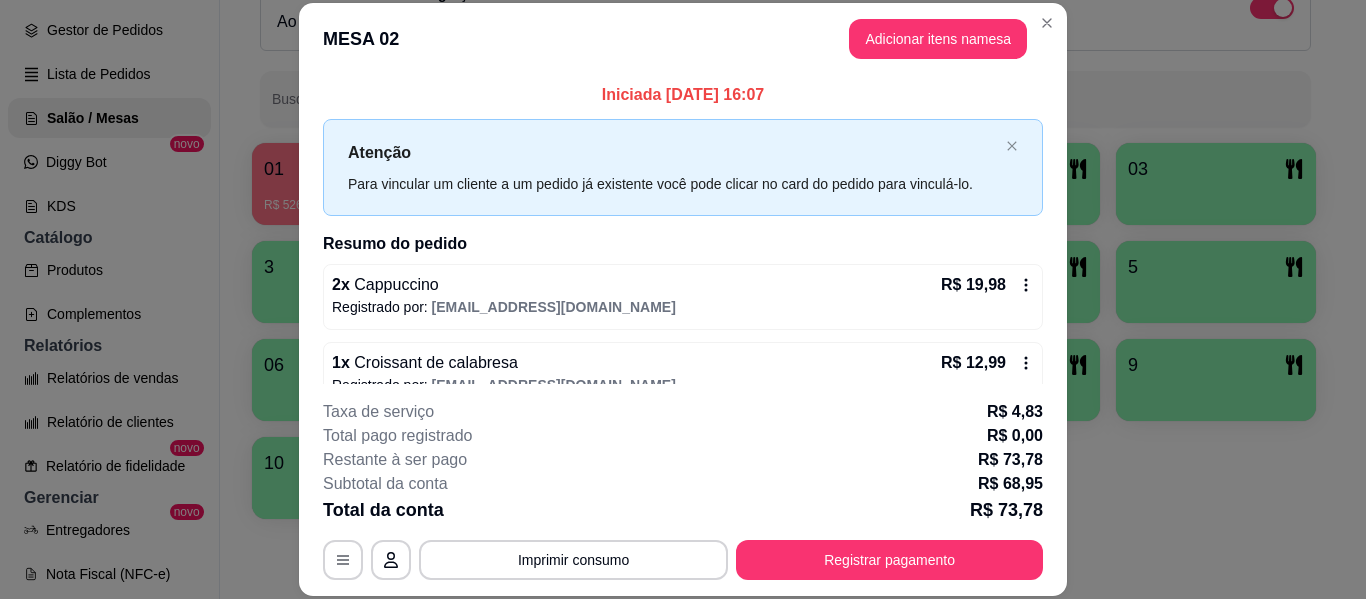 scroll, scrollTop: 266, scrollLeft: 0, axis: vertical 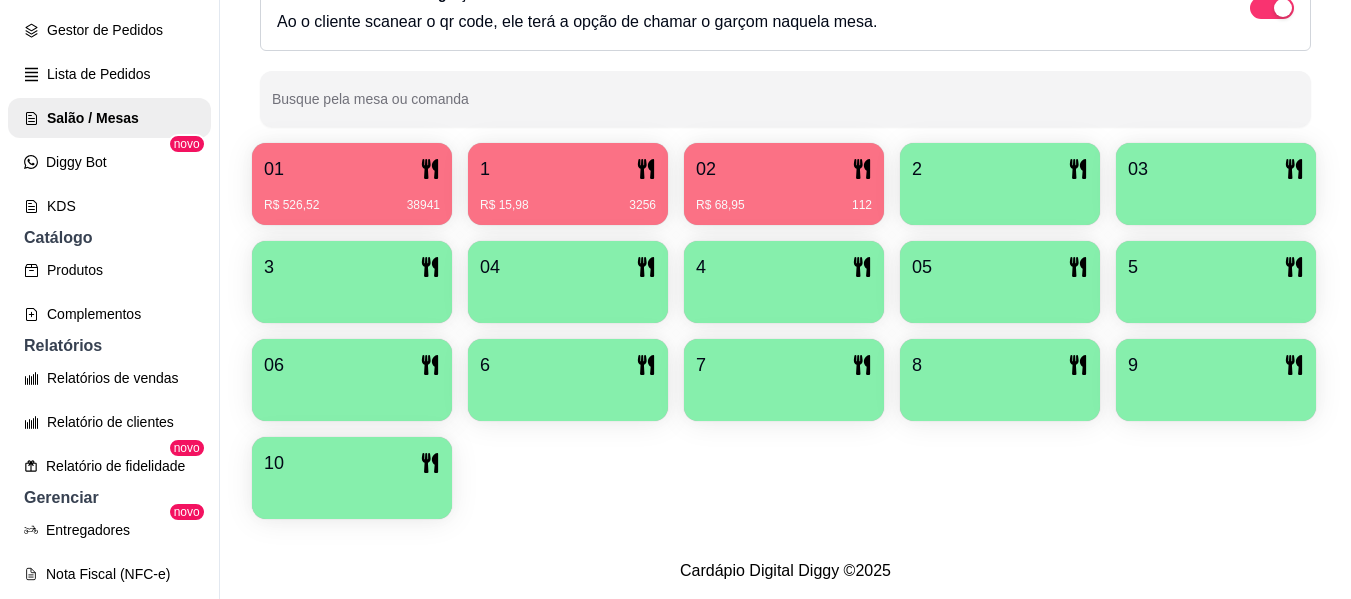 click at bounding box center [1000, 198] 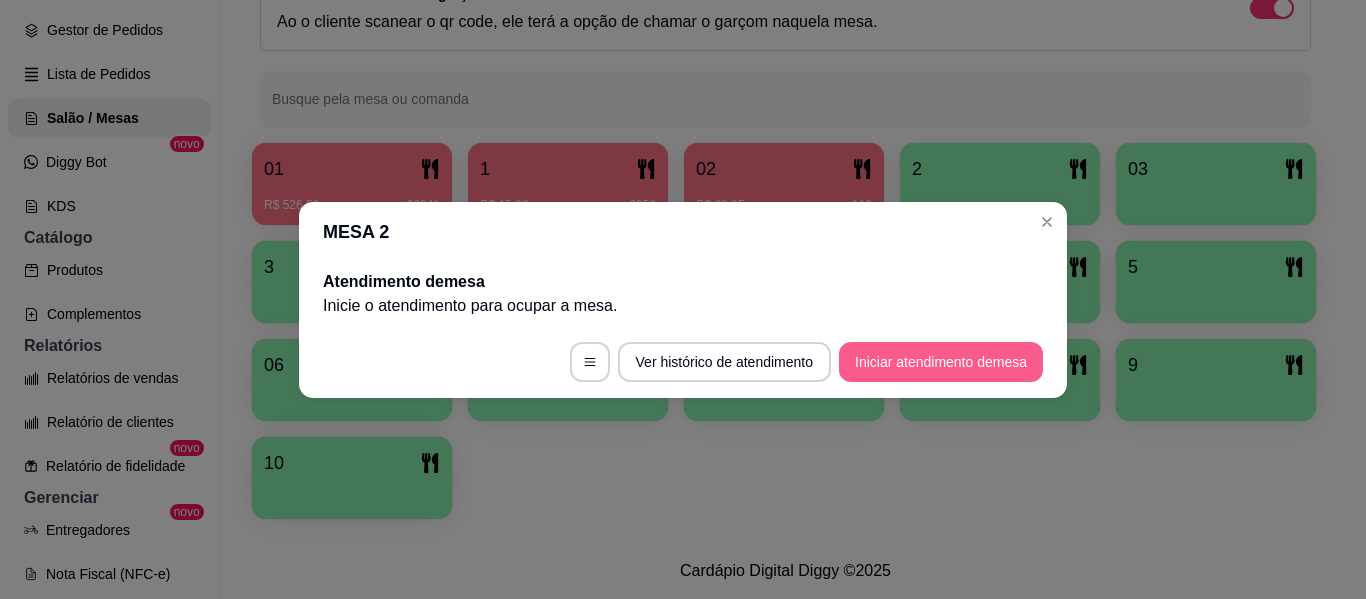 click on "Iniciar atendimento de  mesa" at bounding box center (941, 362) 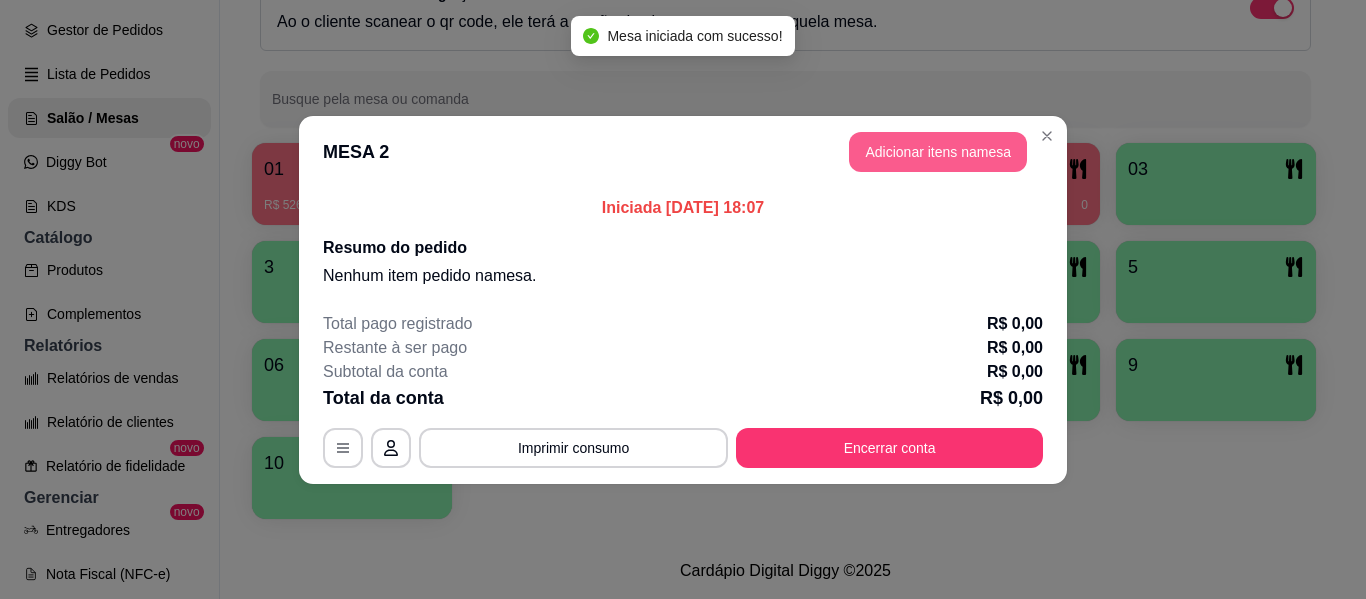 click on "Adicionar itens na  mesa" at bounding box center (938, 152) 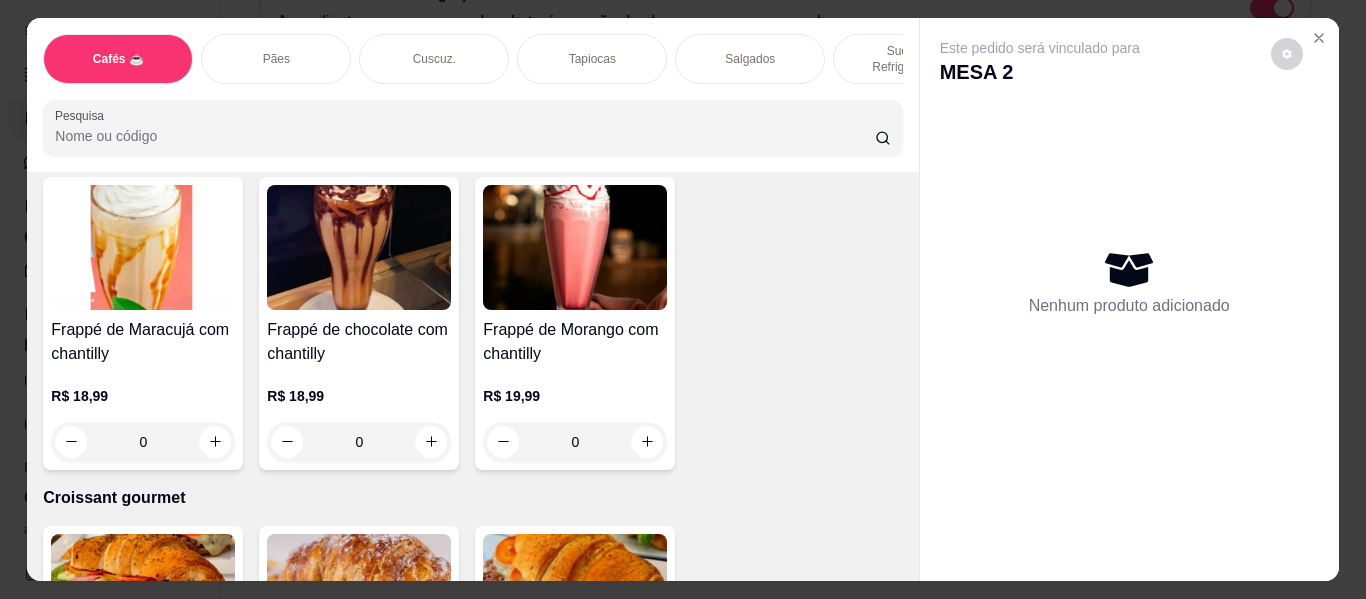 scroll, scrollTop: 10200, scrollLeft: 0, axis: vertical 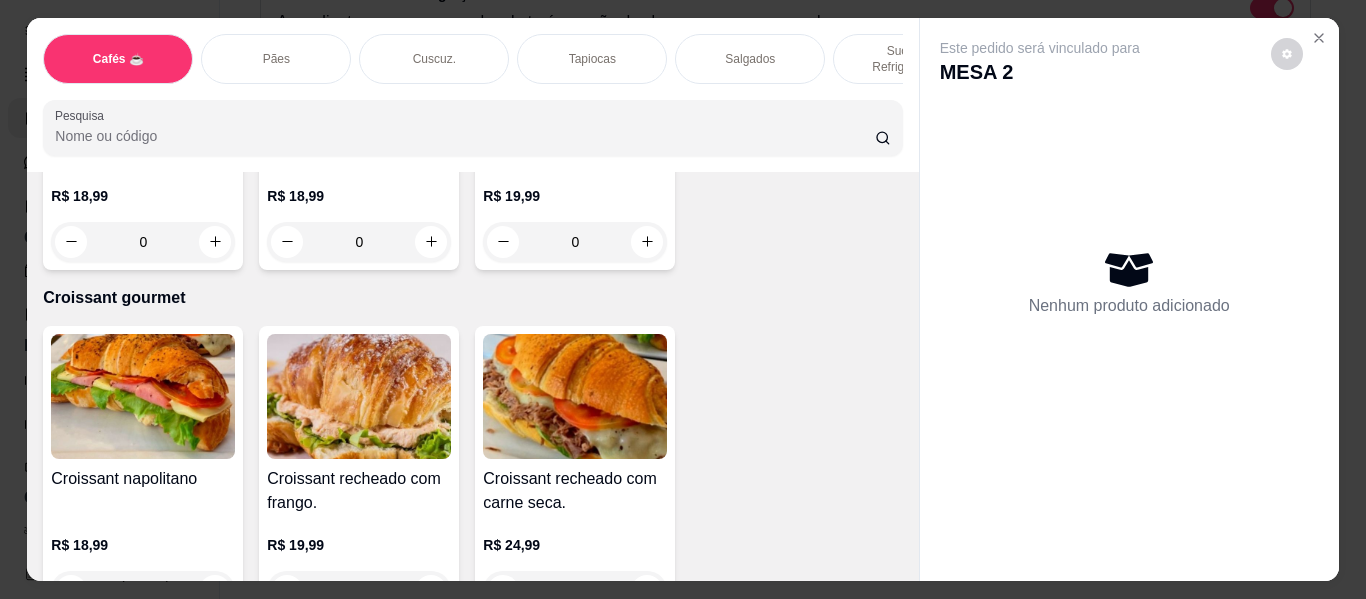 click at bounding box center (215, -2042) 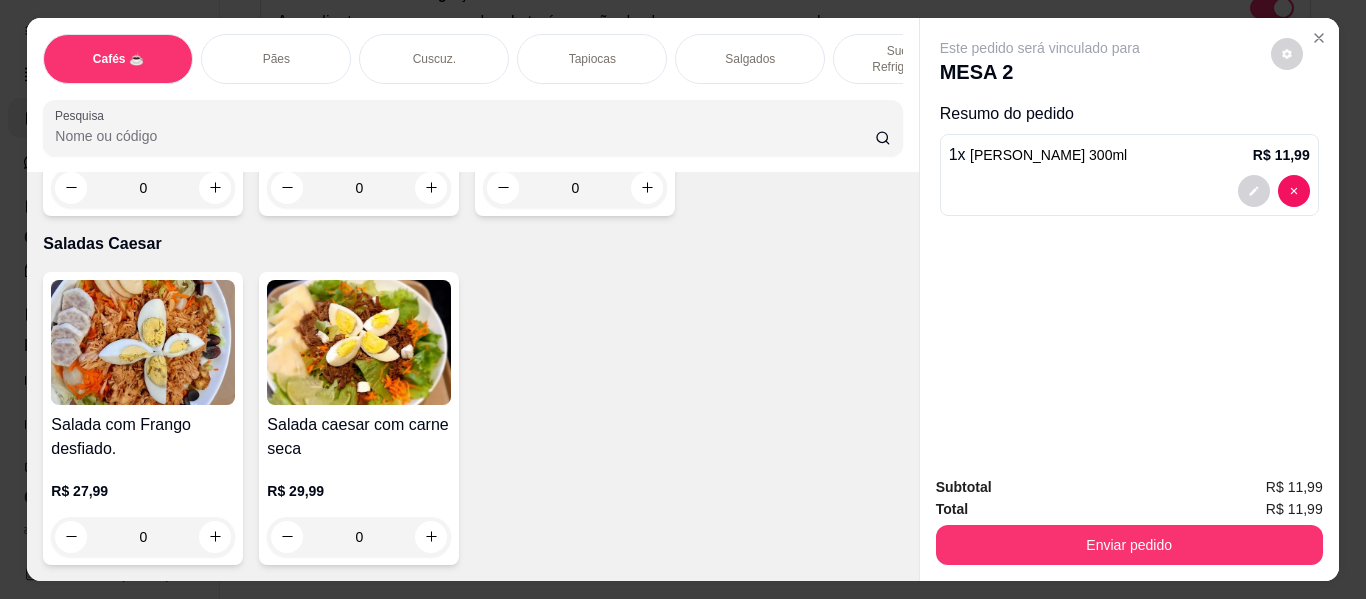 scroll, scrollTop: 12700, scrollLeft: 0, axis: vertical 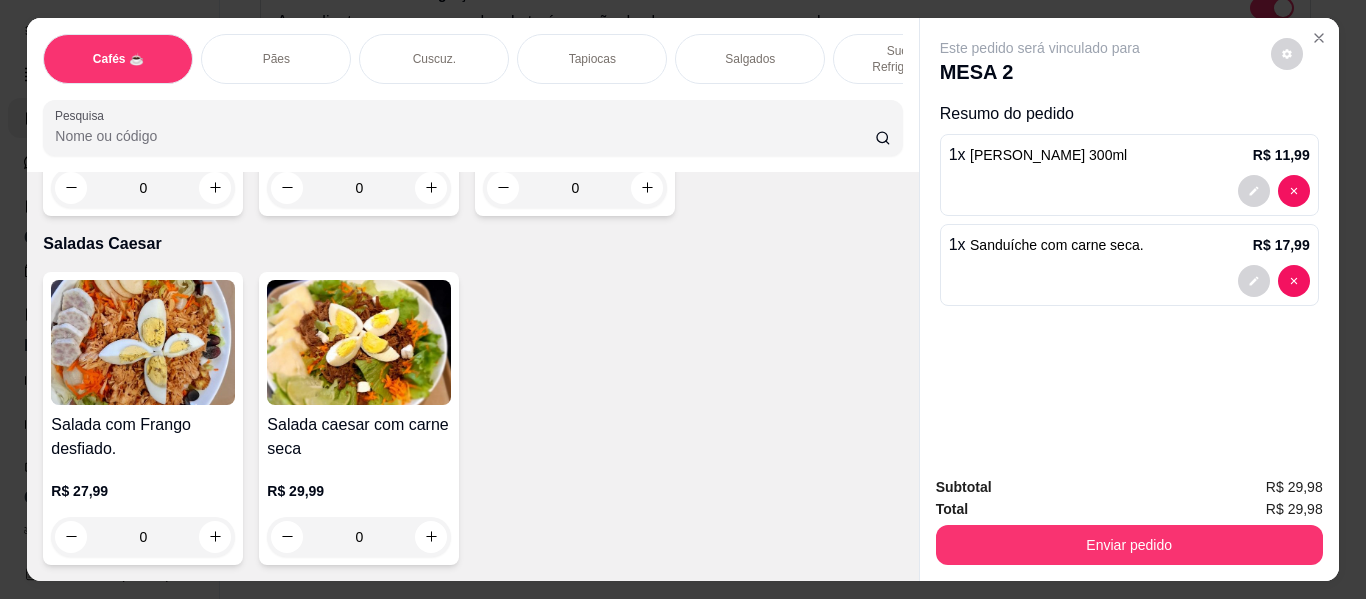 click at bounding box center [646, -861] 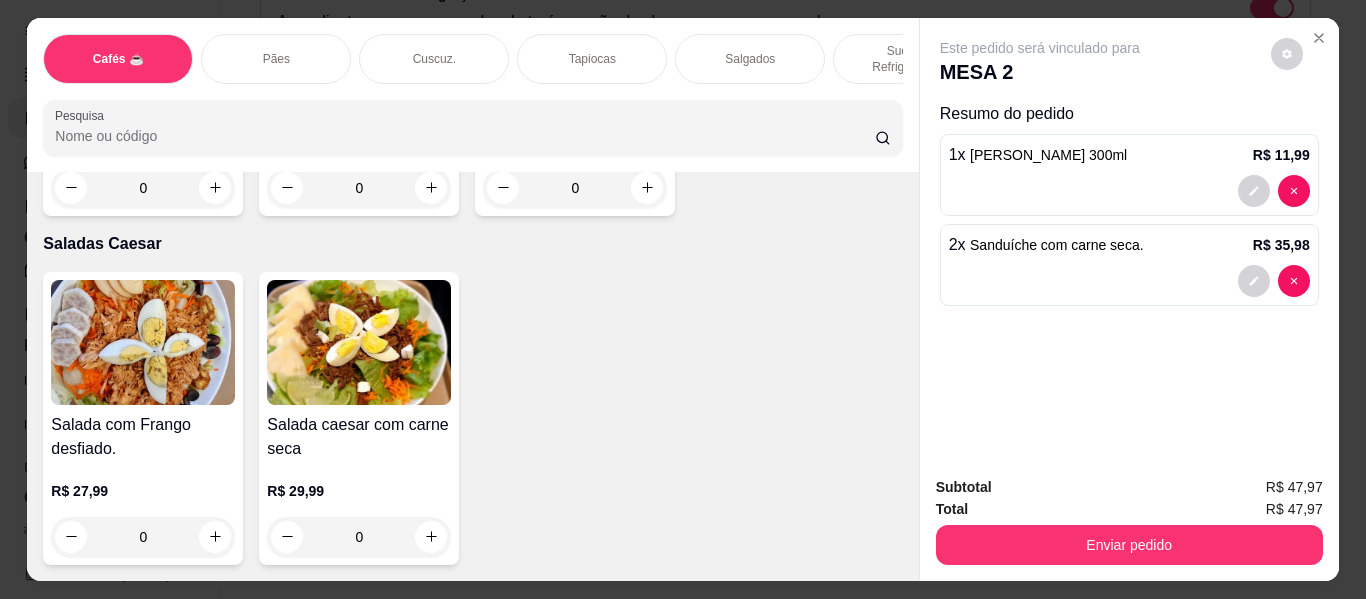 click 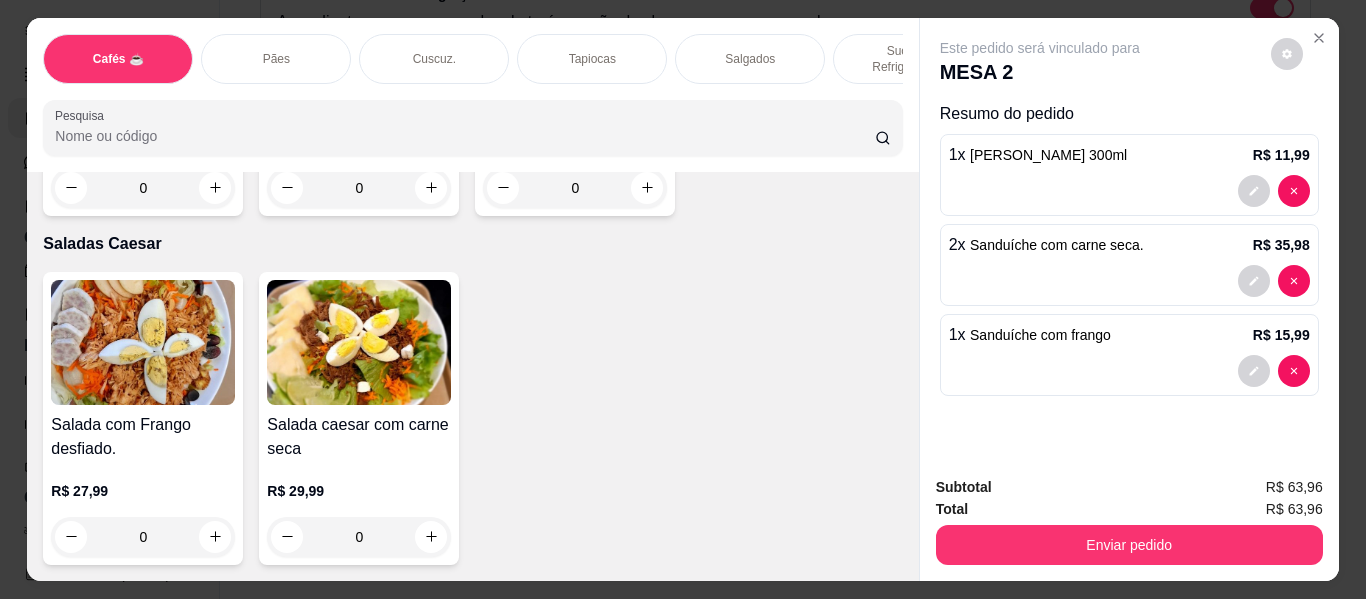 scroll, scrollTop: 12801, scrollLeft: 0, axis: vertical 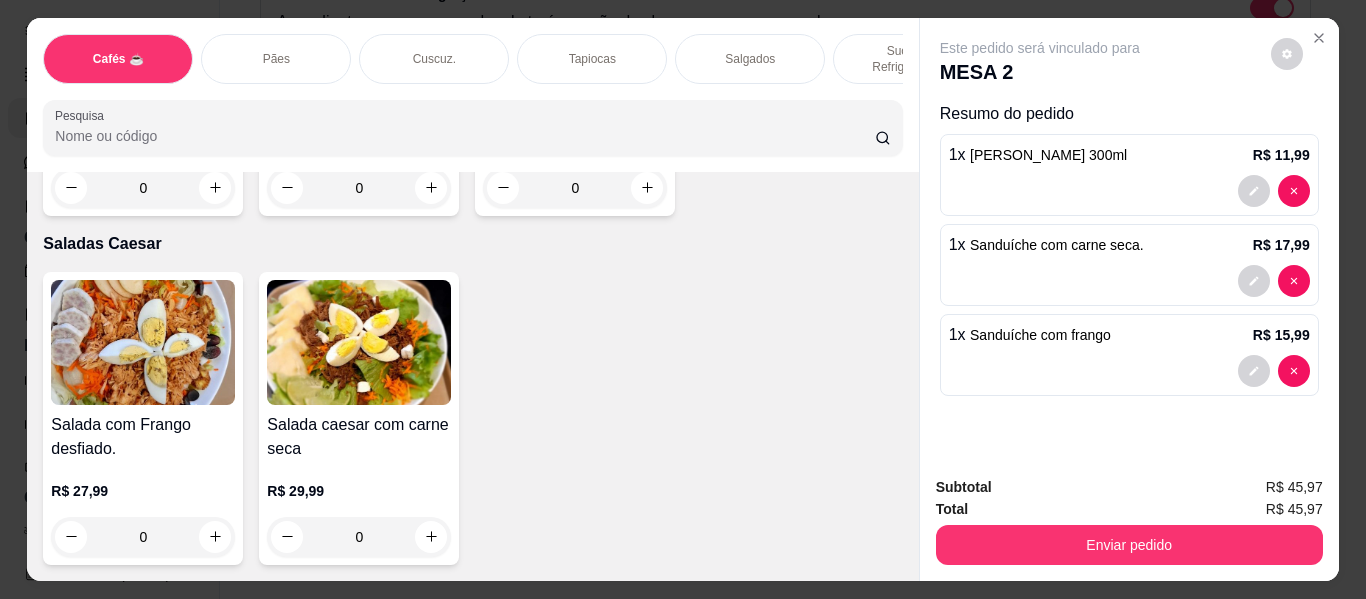 click at bounding box center (504, -861) 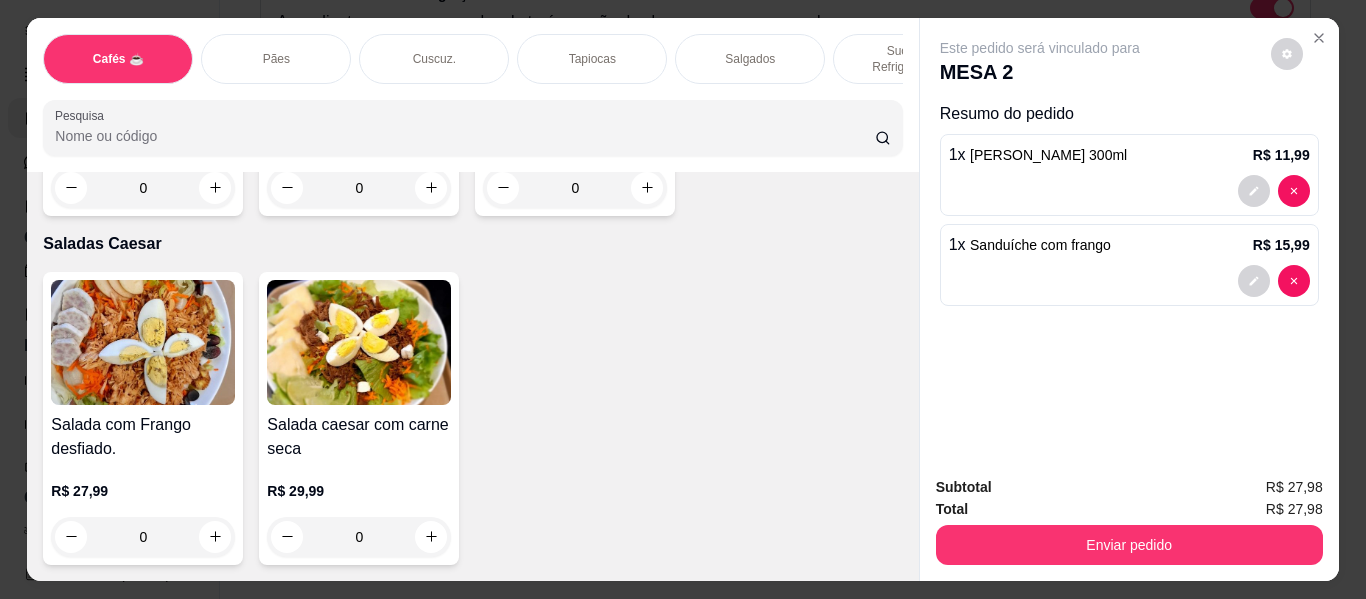 click at bounding box center [72, -860] 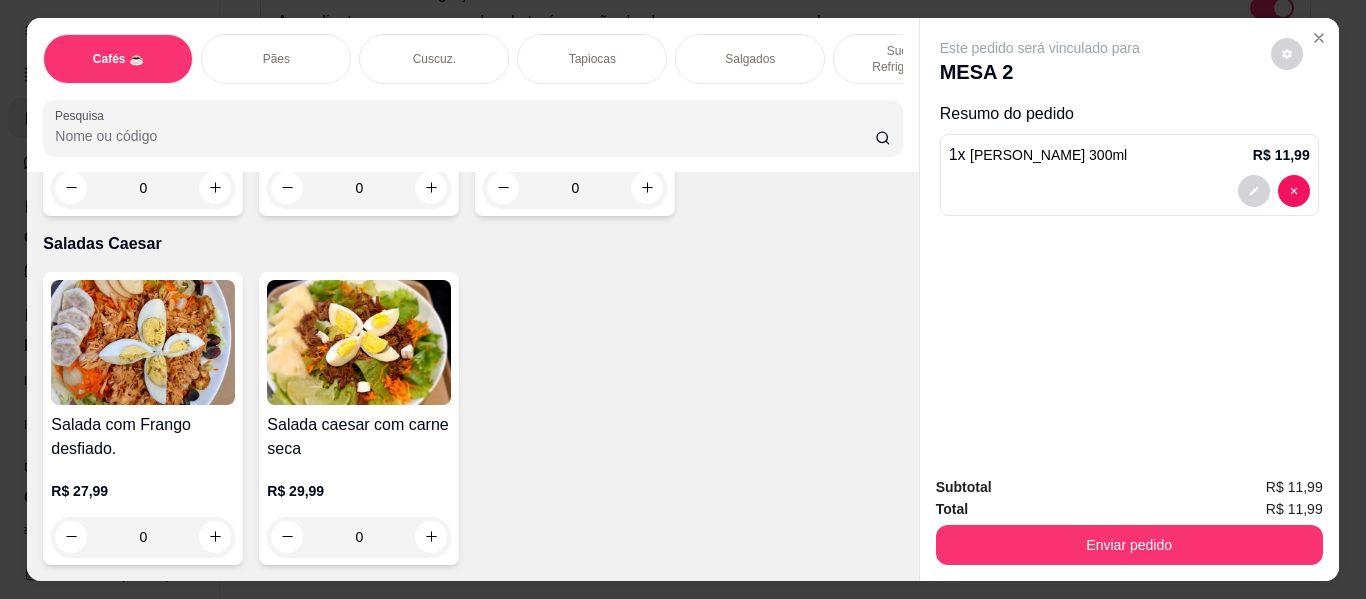 scroll, scrollTop: 13444, scrollLeft: 0, axis: vertical 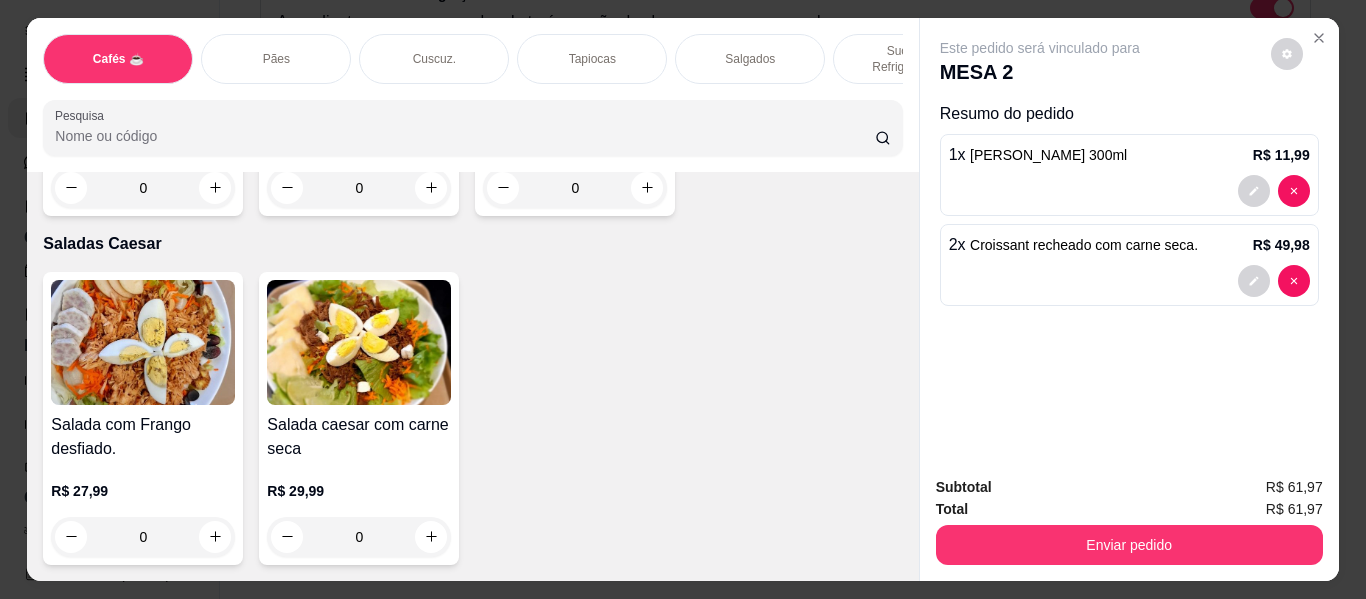 click at bounding box center (431, -161) 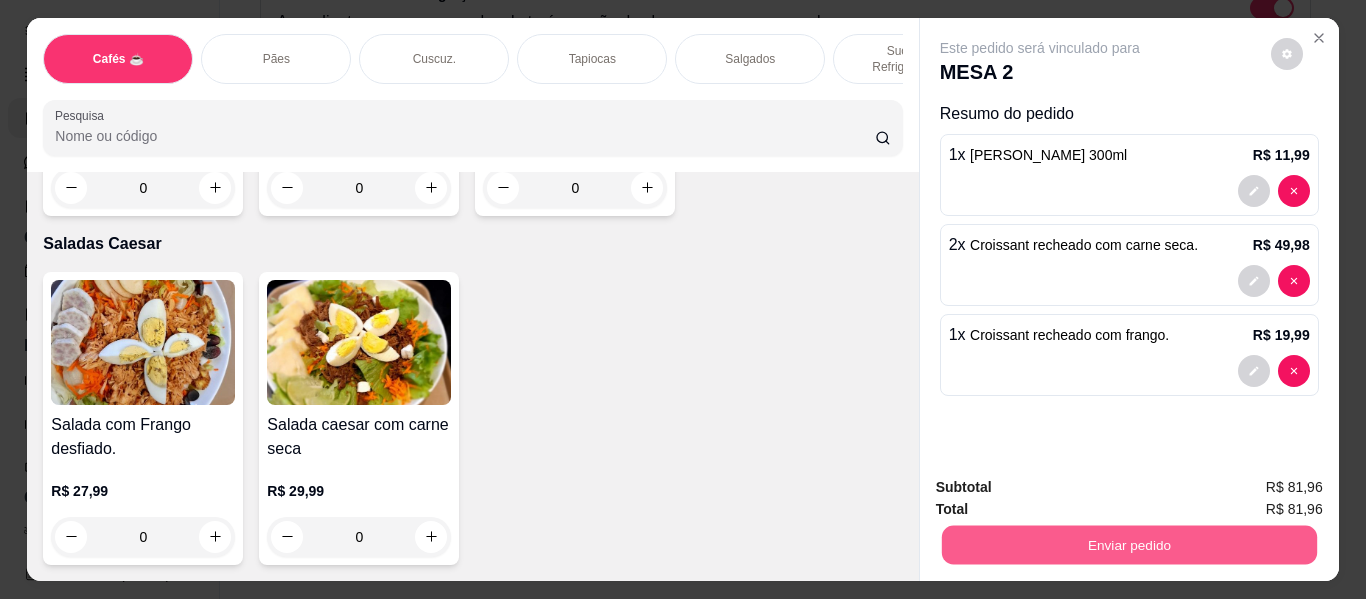 click on "Enviar pedido" at bounding box center (1128, 545) 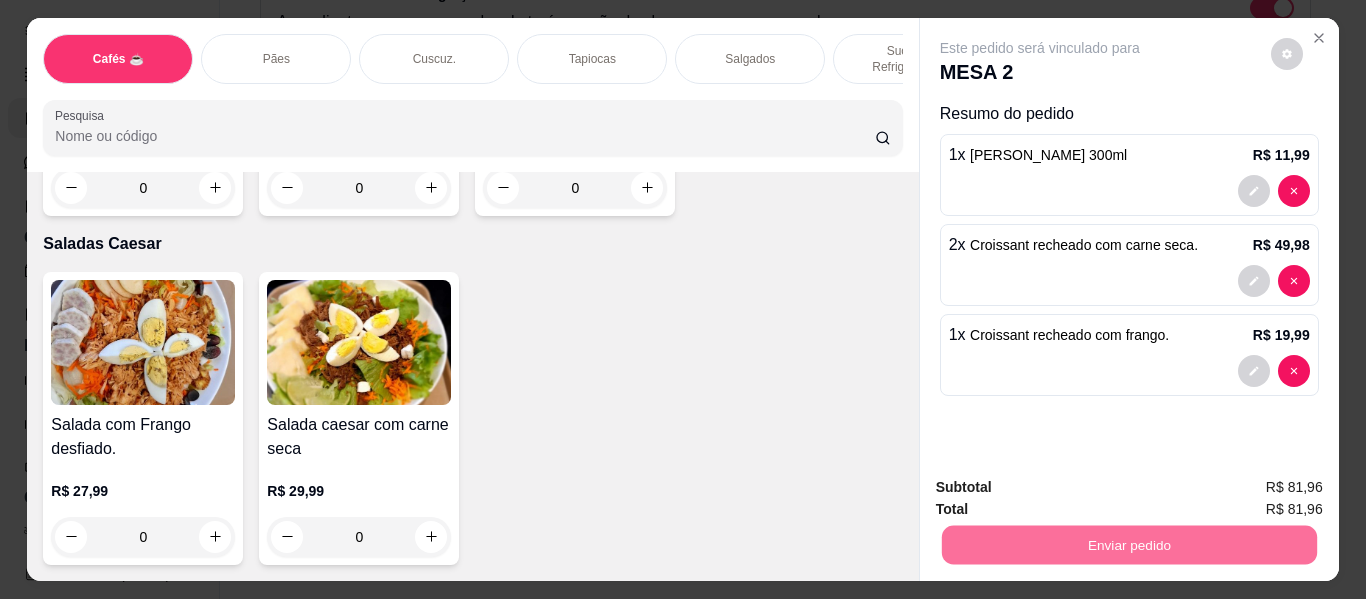 click on "Não registrar e enviar pedido" at bounding box center (1063, 487) 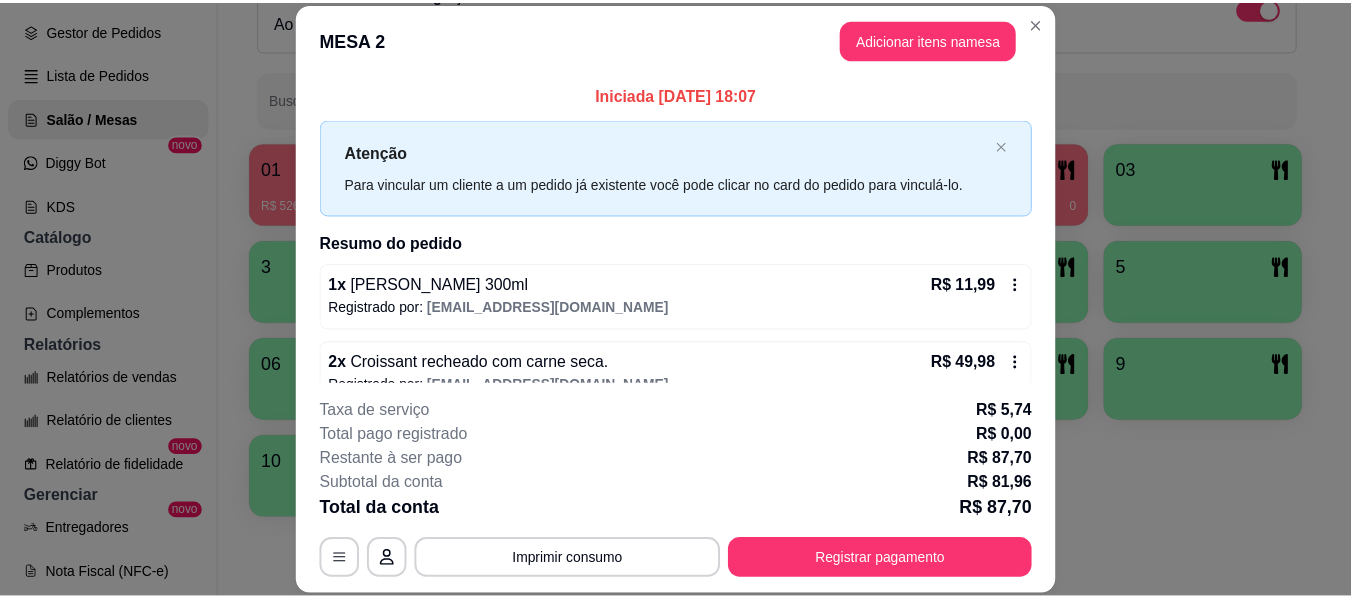 scroll, scrollTop: 110, scrollLeft: 0, axis: vertical 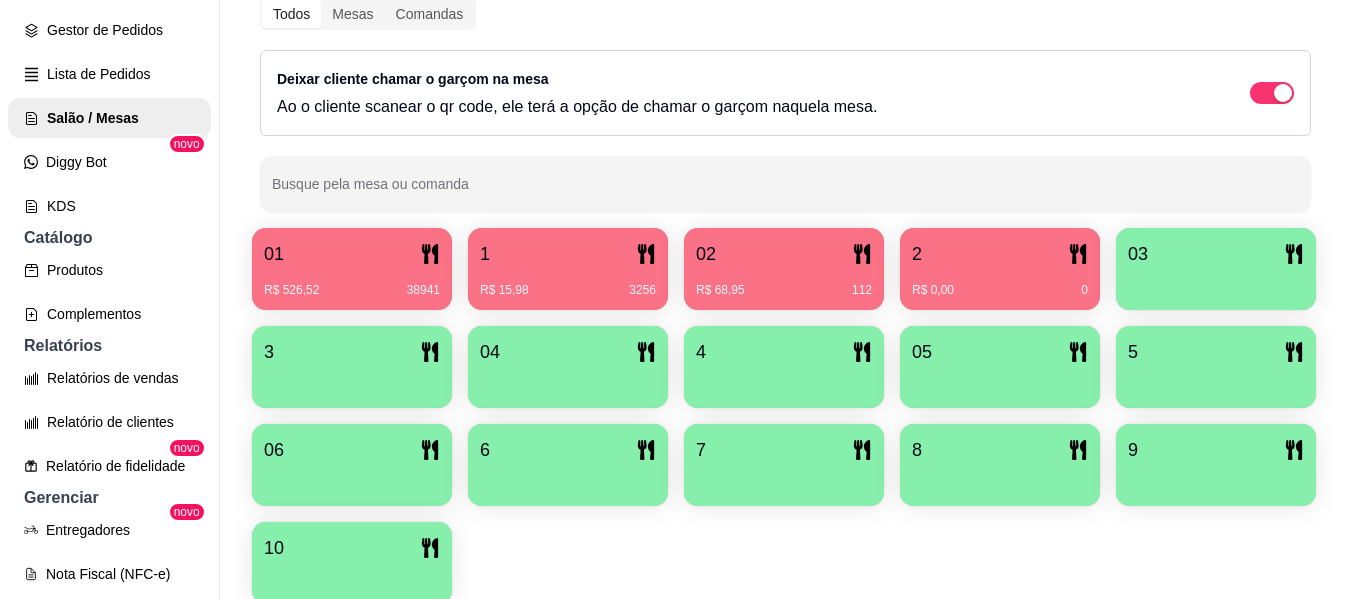 click on "R$ 68,95 112" at bounding box center [784, 283] 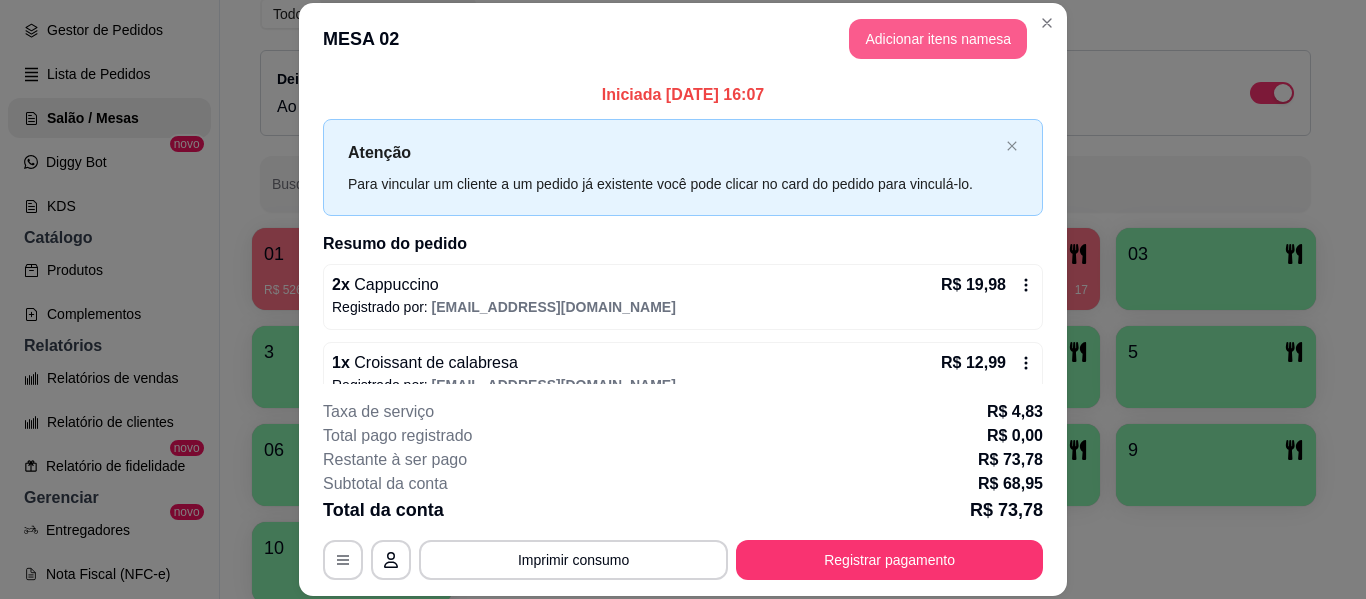 click on "Adicionar itens na  mesa" at bounding box center [938, 39] 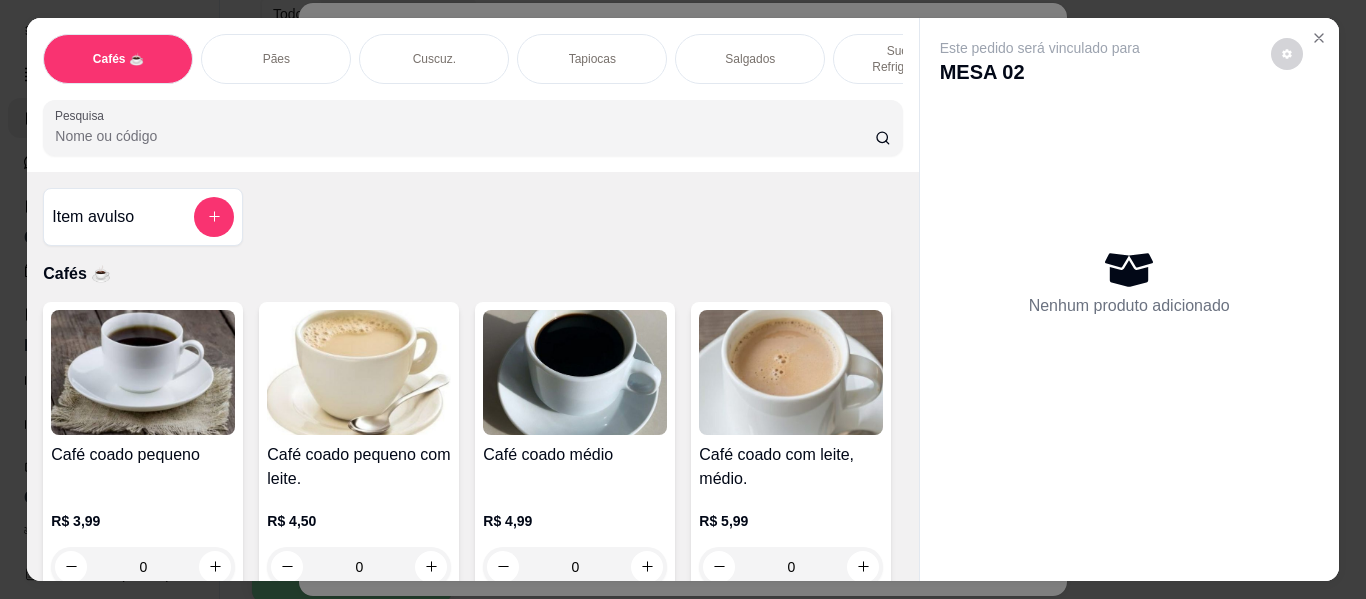 click on "Sucos e Refrigerantes" at bounding box center [908, 59] 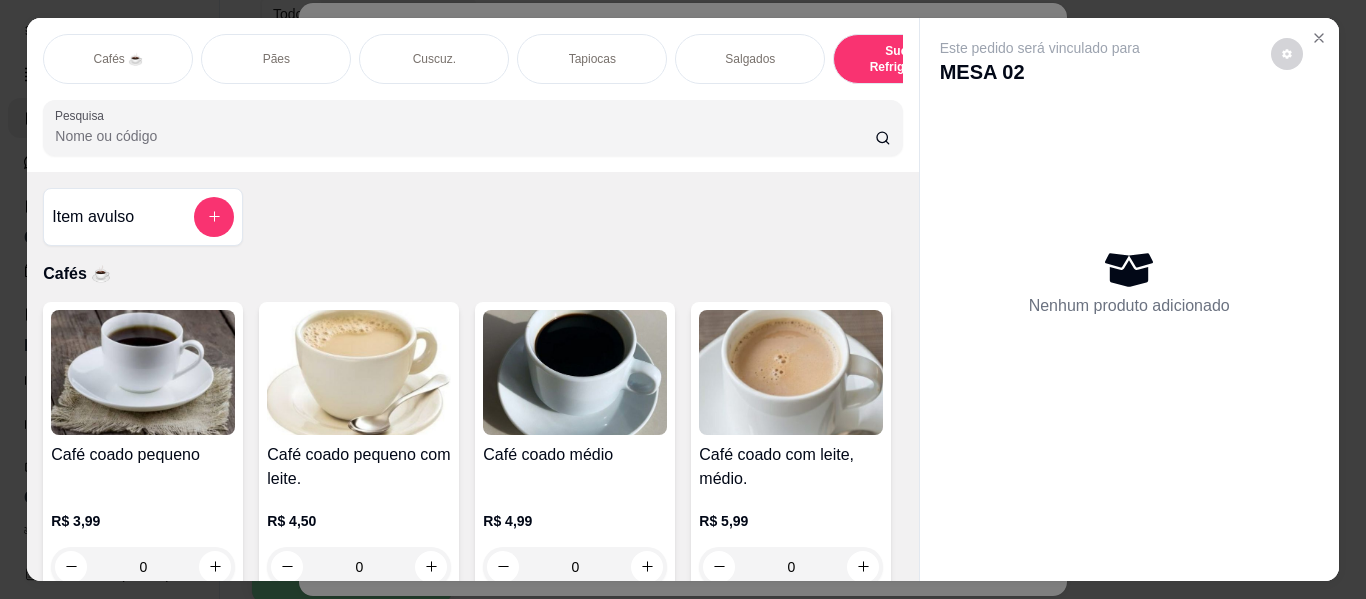 scroll, scrollTop: 9512, scrollLeft: 0, axis: vertical 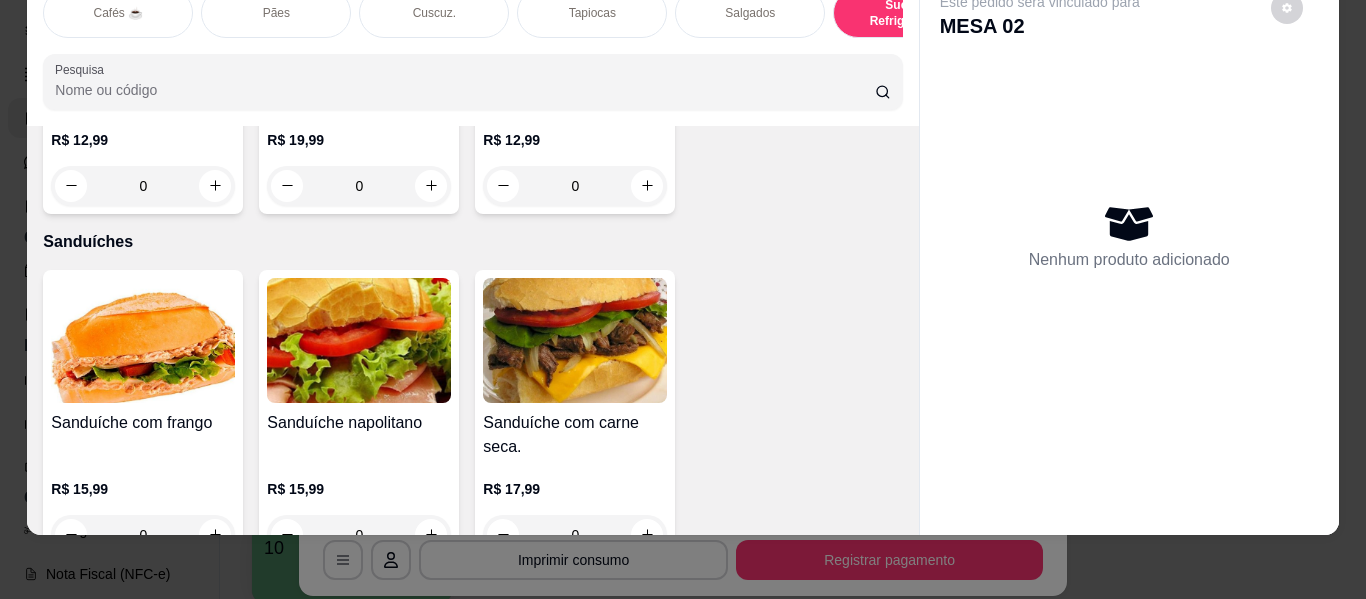click 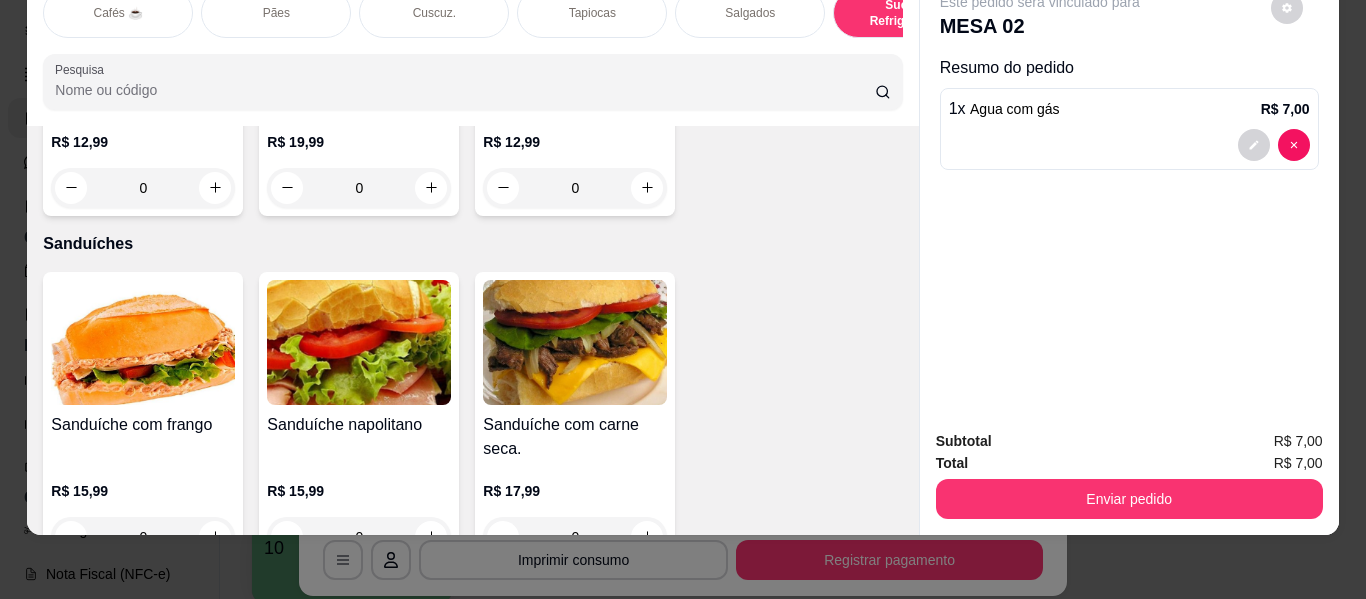 type on "1" 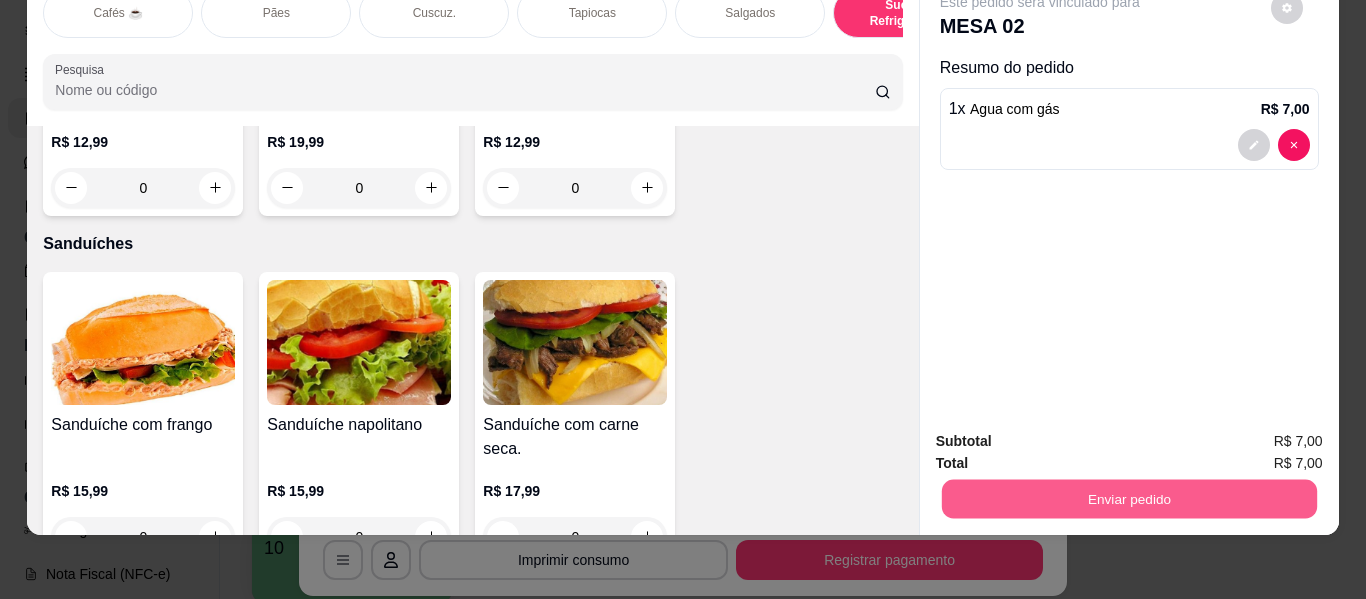 click on "Enviar pedido" at bounding box center (1128, 499) 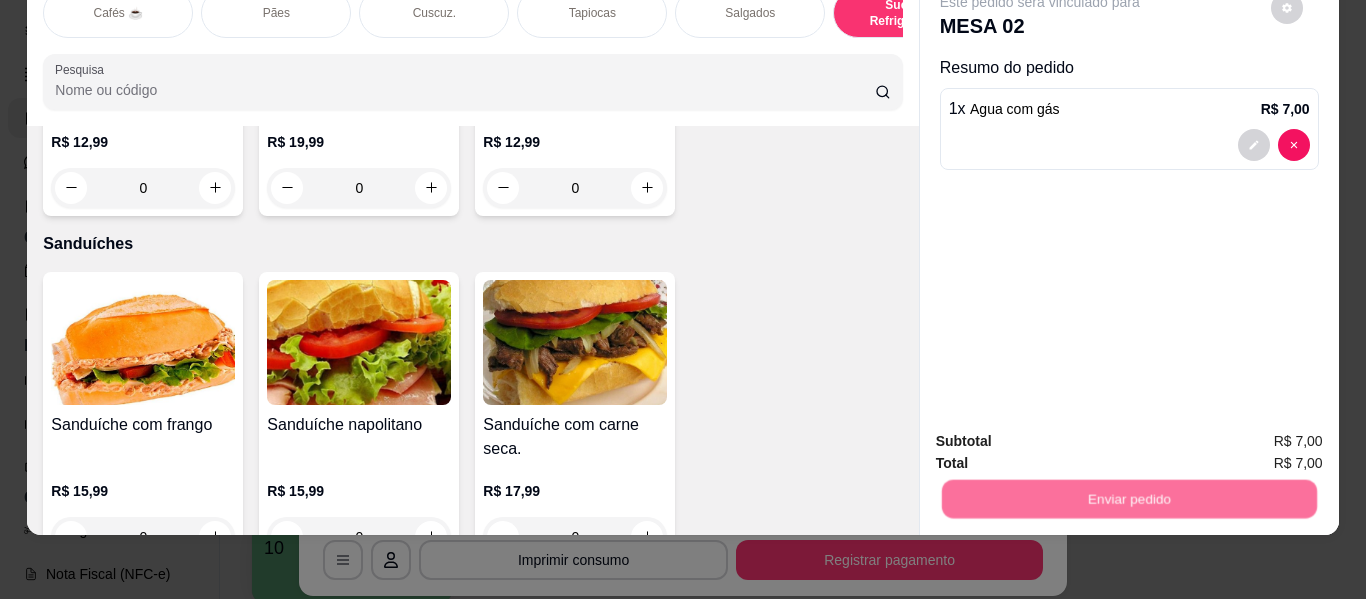 click on "Não registrar e enviar pedido" at bounding box center [1063, 434] 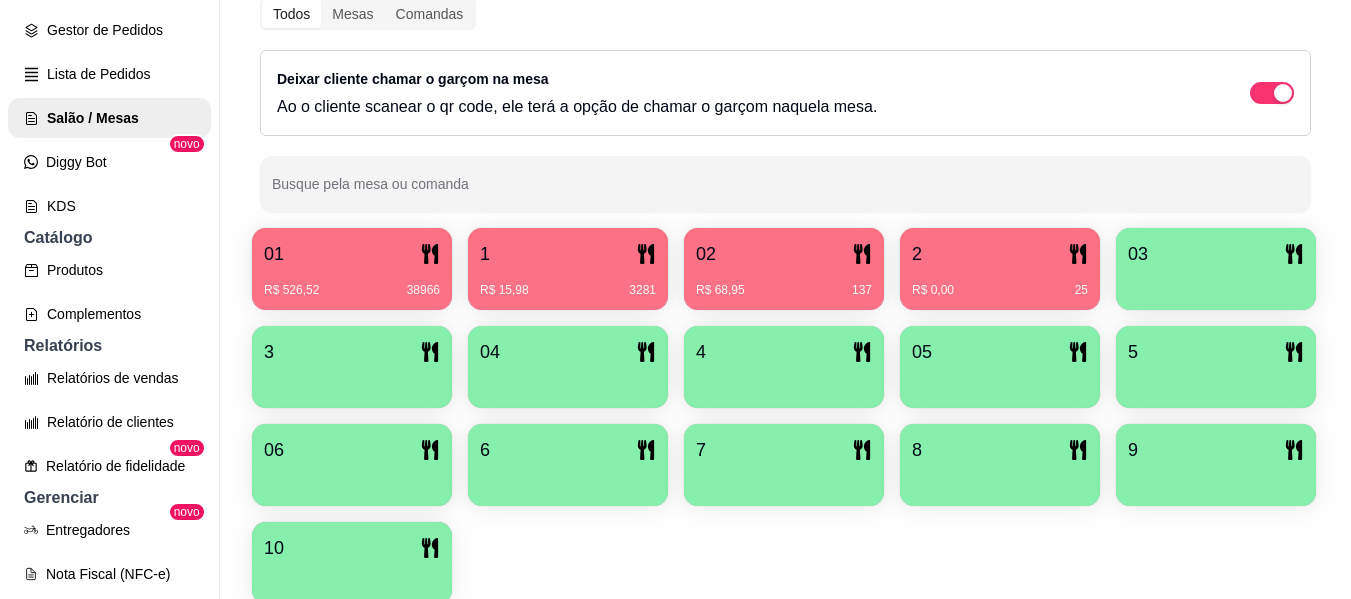 click on "R$ 68,95 137" at bounding box center (784, 290) 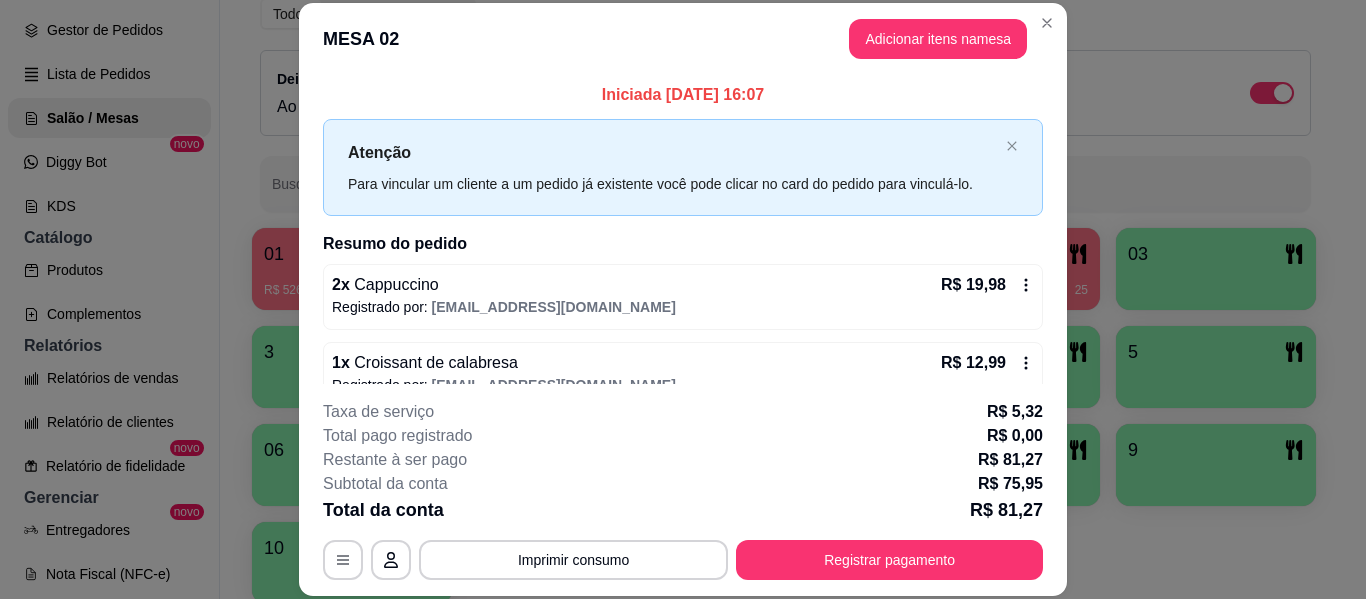 scroll, scrollTop: 344, scrollLeft: 0, axis: vertical 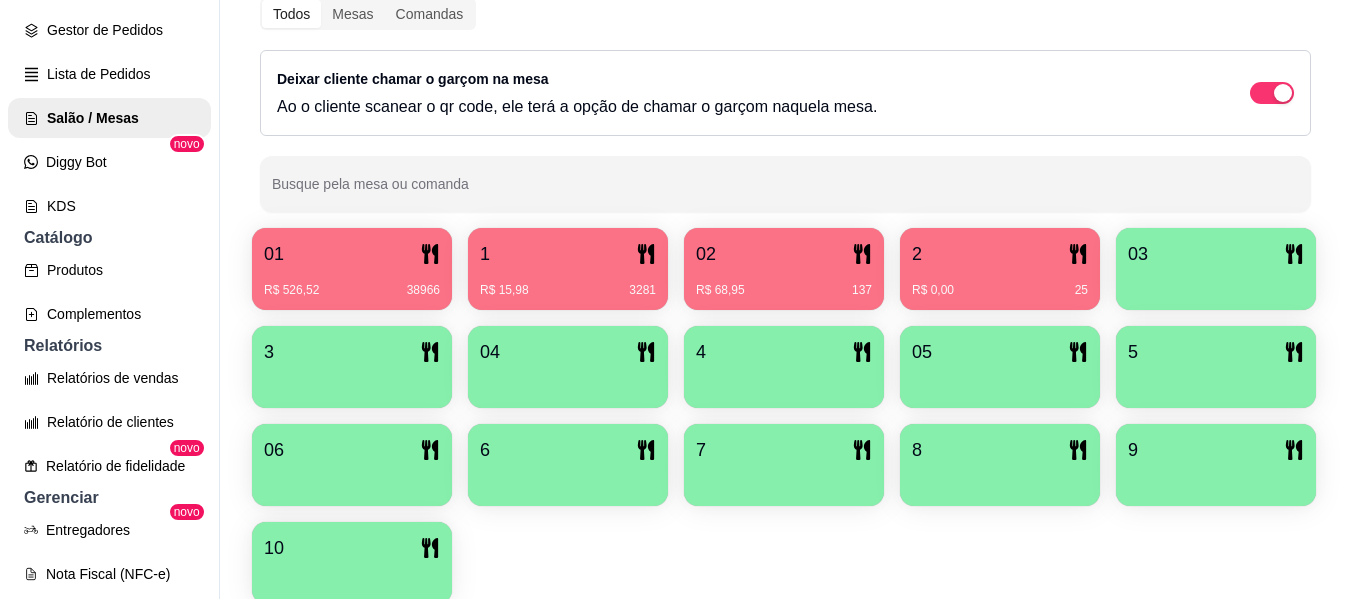 click on "R$ 0,00 25" at bounding box center [1000, 290] 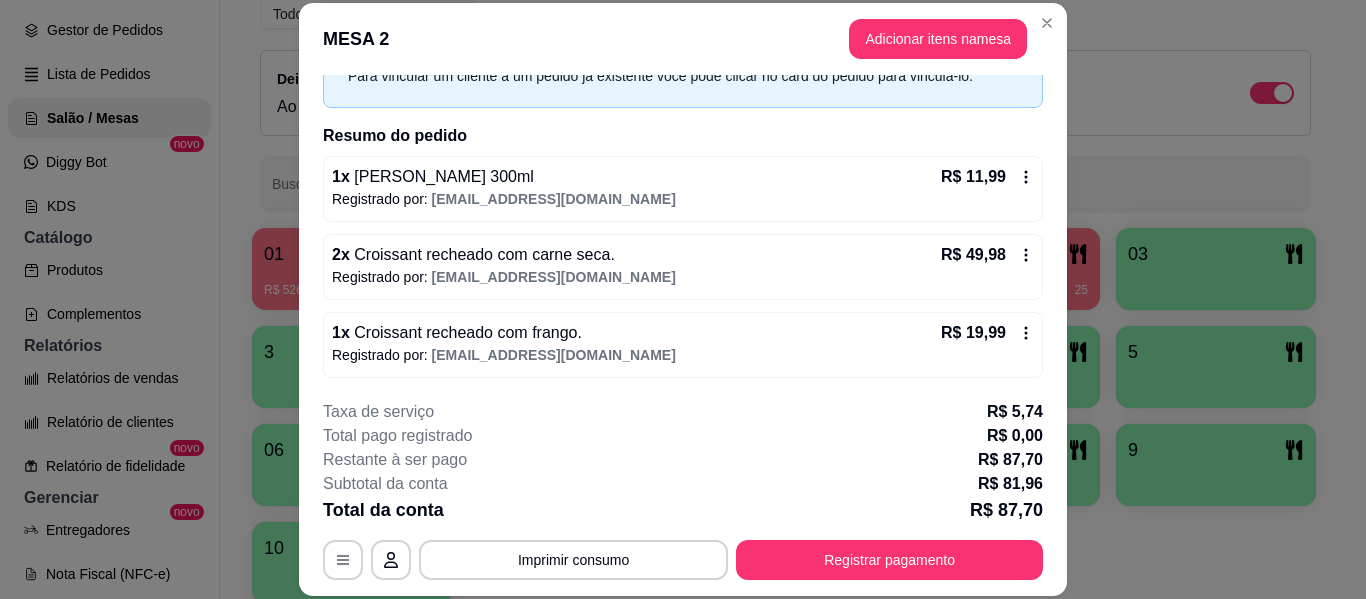 scroll, scrollTop: 110, scrollLeft: 0, axis: vertical 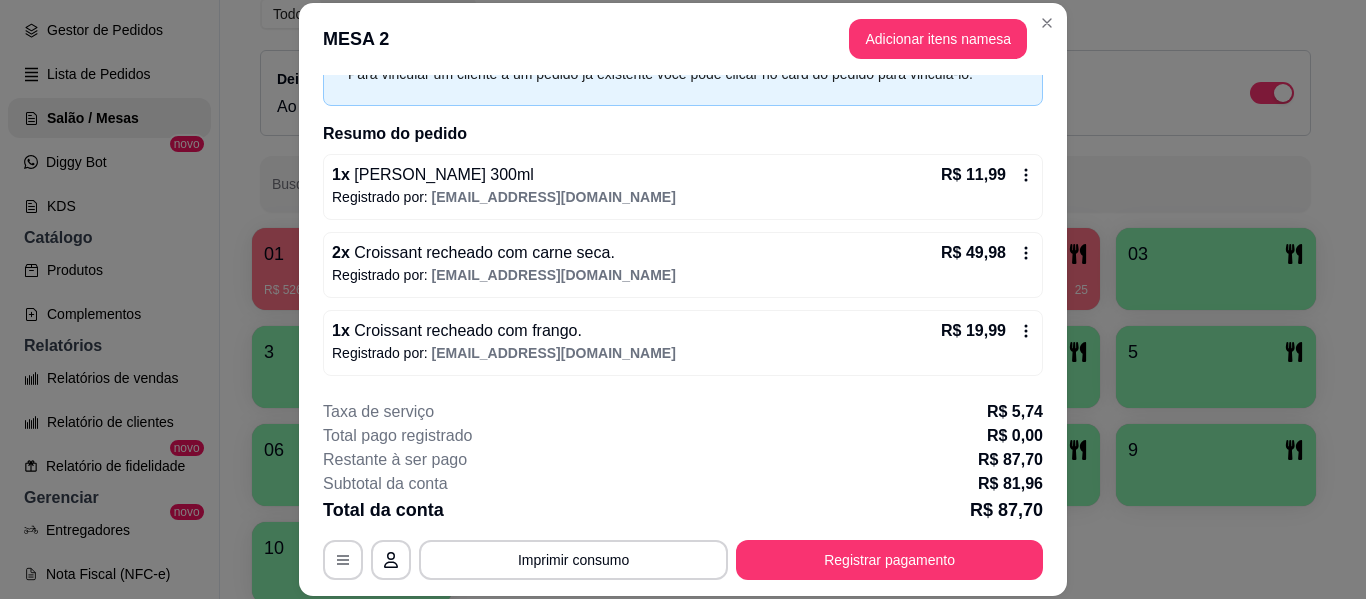 click on "1 x   Suco Maracujá 300ml R$ 11,99 Registrado por:   [EMAIL_ADDRESS][DOMAIN_NAME] 2 x   Croissant recheado com carne seca. R$ 49,98 Registrado por:   [EMAIL_ADDRESS][DOMAIN_NAME] 1 x   Croissant recheado com frango. R$ 19,99 Registrado por:   [EMAIL_ADDRESS][DOMAIN_NAME]" at bounding box center [683, 265] 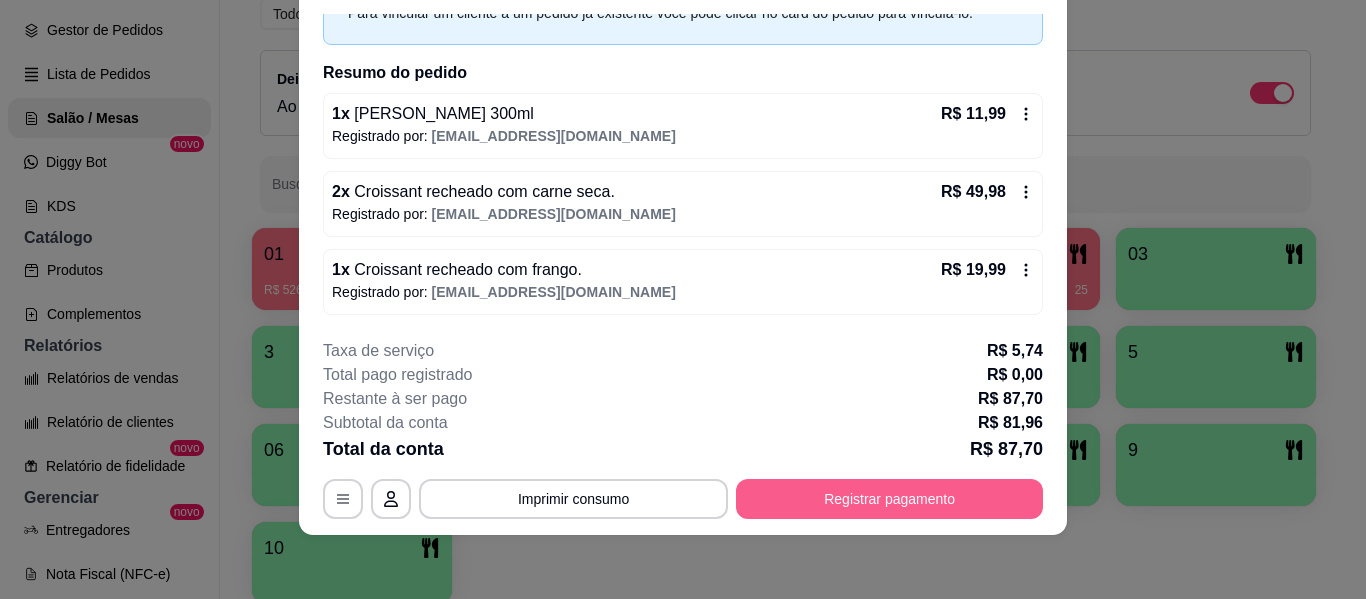 click on "Registrar pagamento" at bounding box center [889, 499] 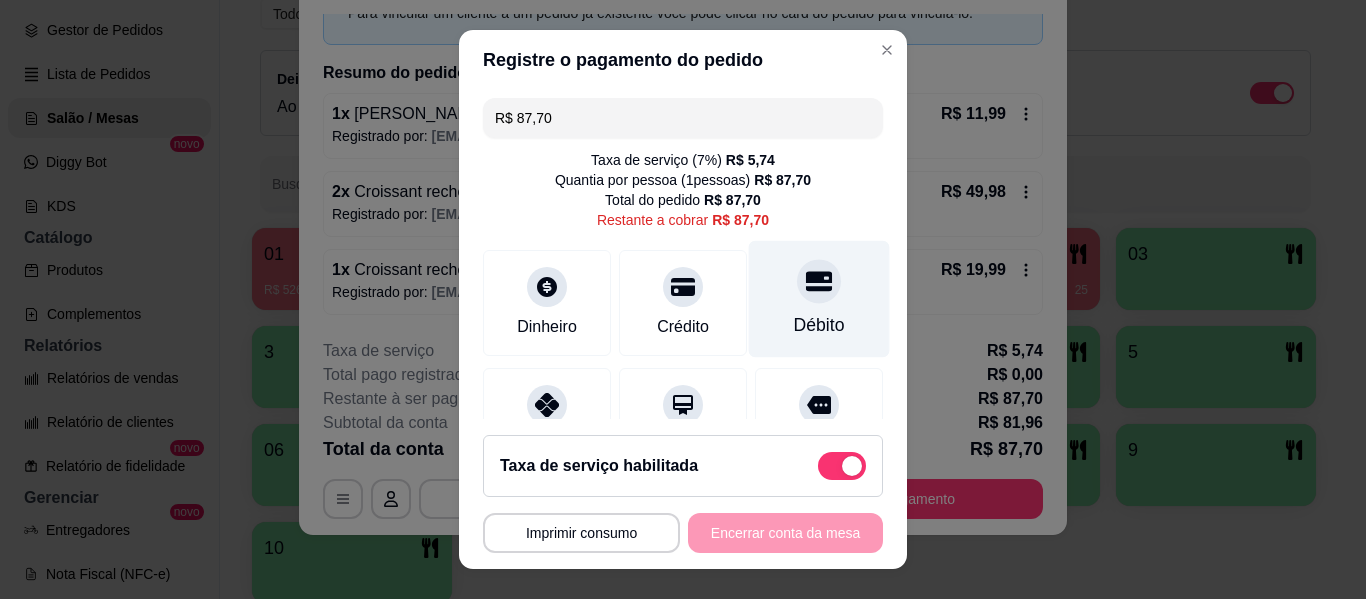 click 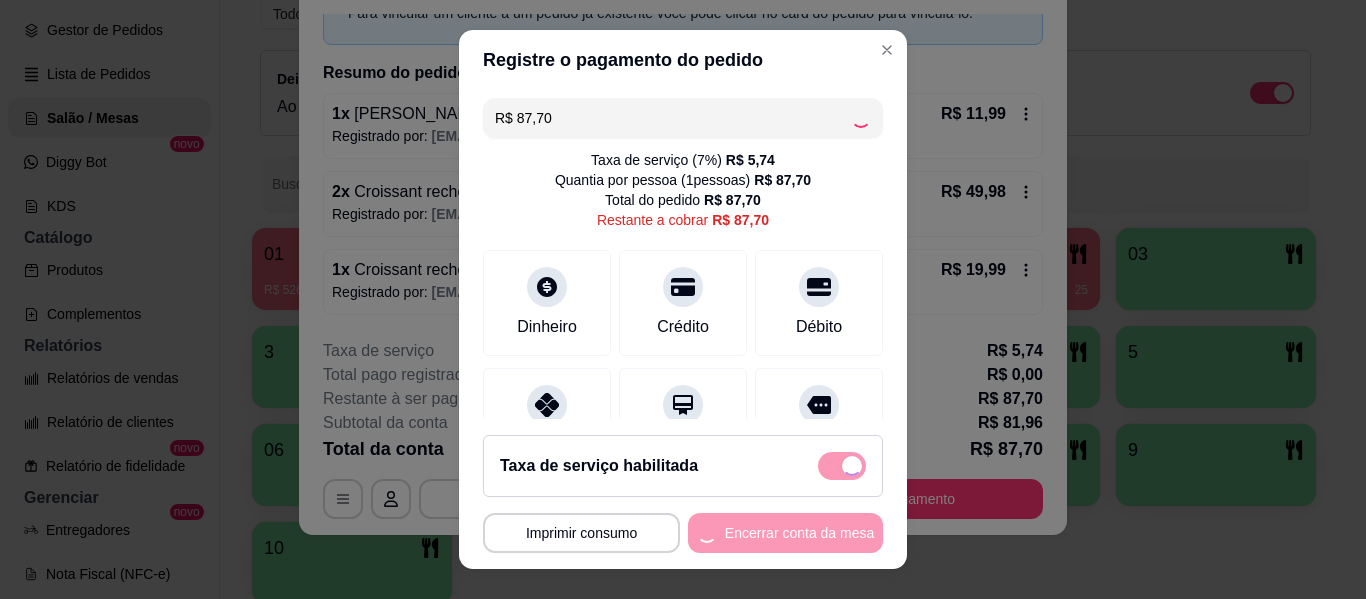 type on "R$ 0,00" 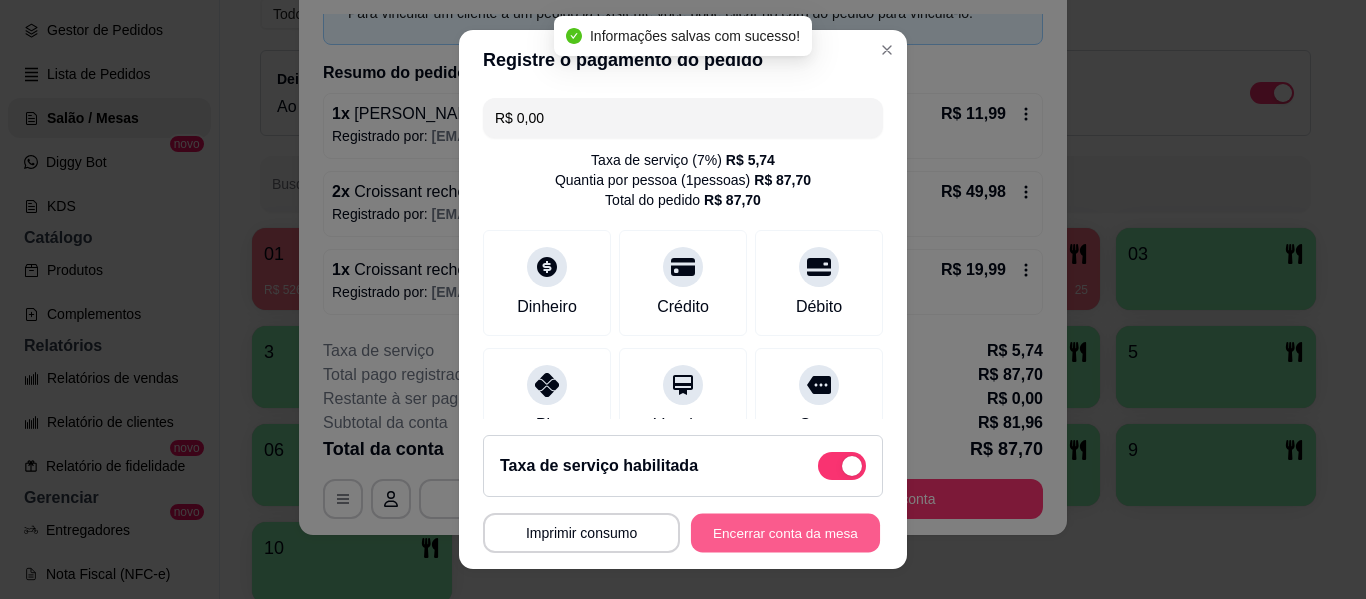 click on "Encerrar conta da mesa" at bounding box center (785, 533) 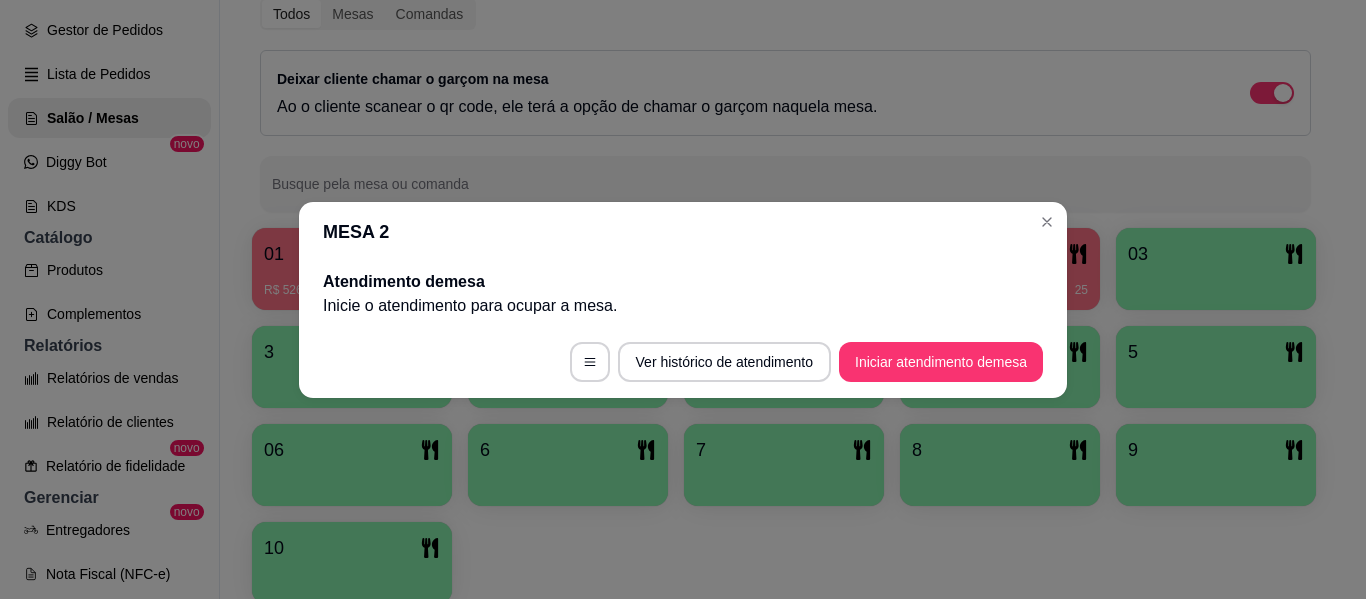 scroll, scrollTop: 0, scrollLeft: 0, axis: both 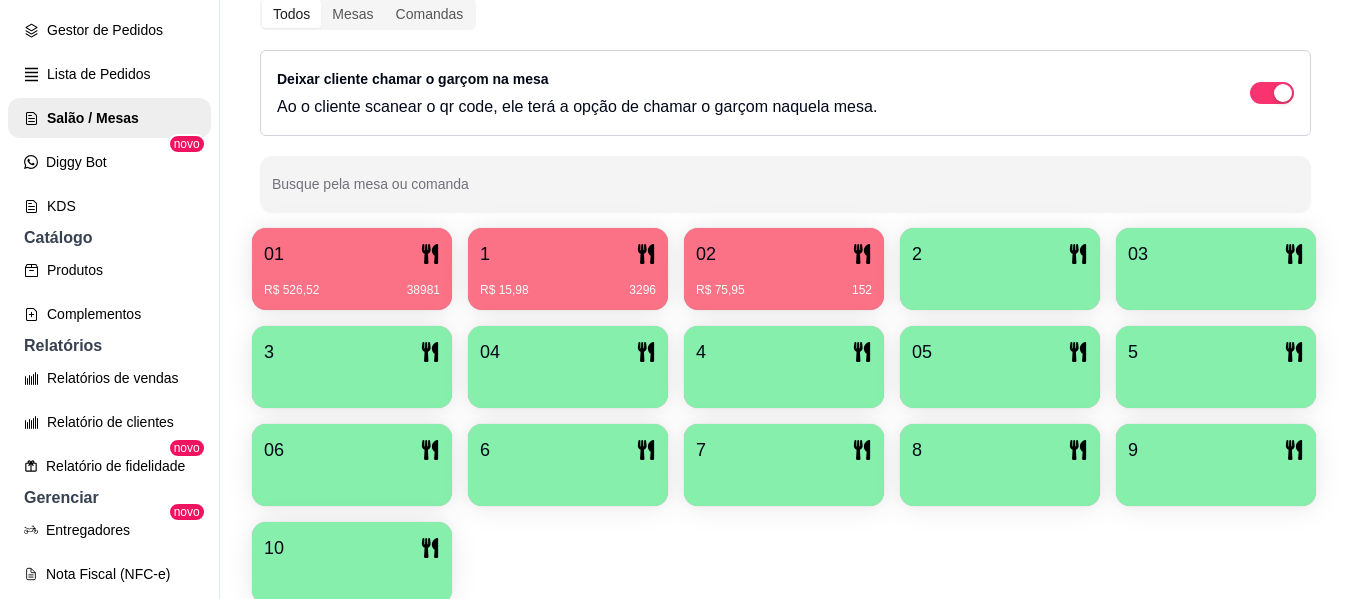 click on "02" at bounding box center (784, 254) 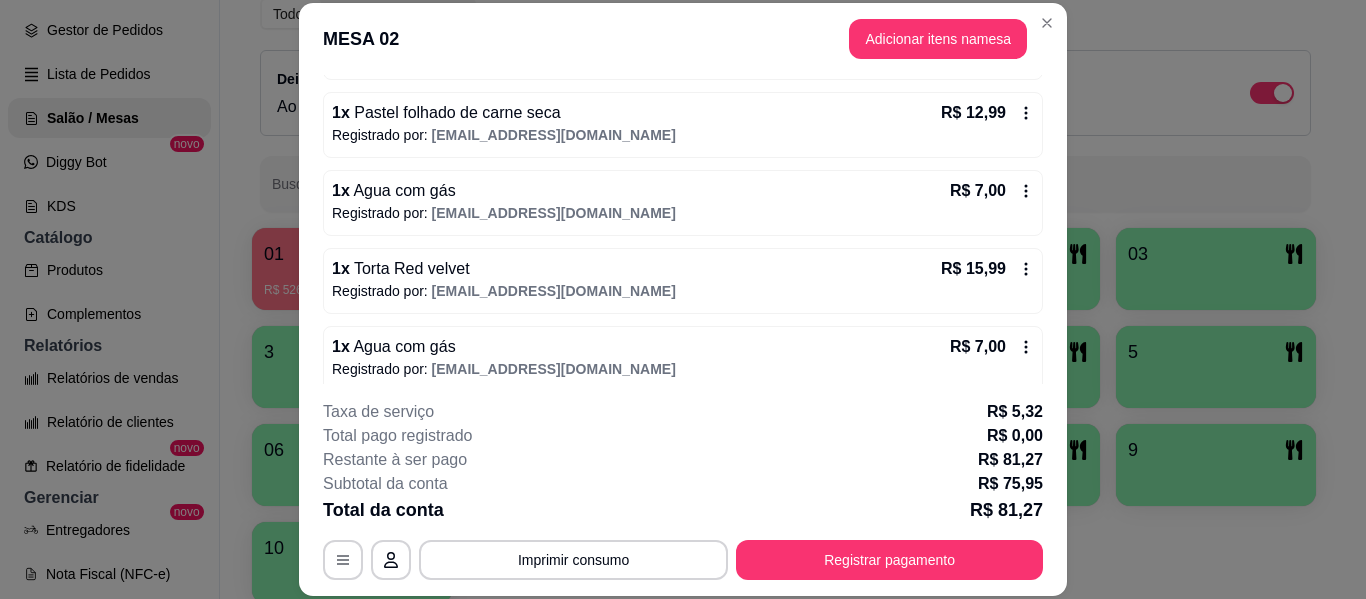 scroll, scrollTop: 344, scrollLeft: 0, axis: vertical 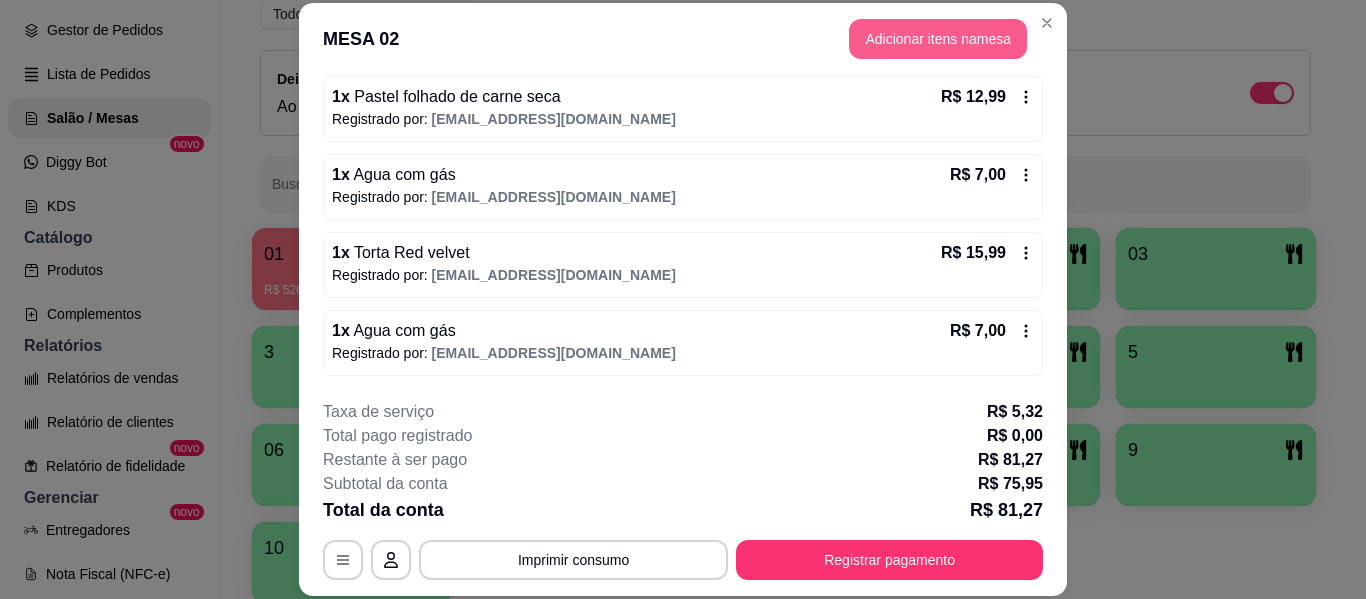 click on "Adicionar itens na  mesa" at bounding box center [938, 39] 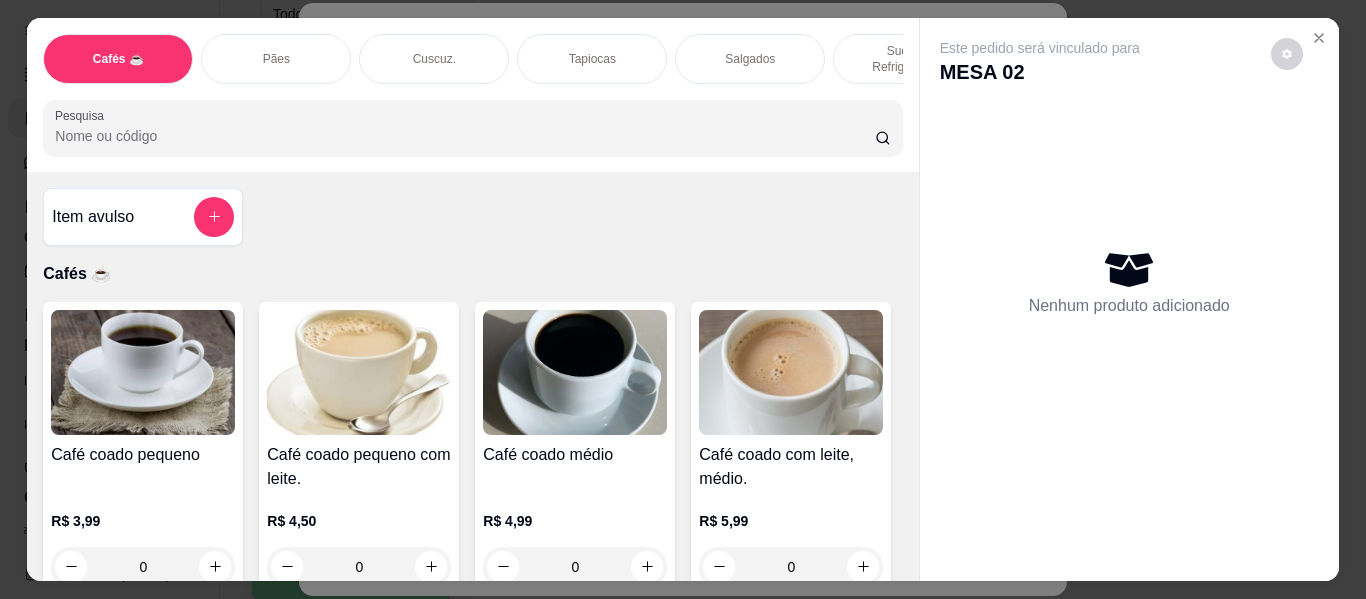 click on "Sucos e Refrigerantes" at bounding box center [908, 59] 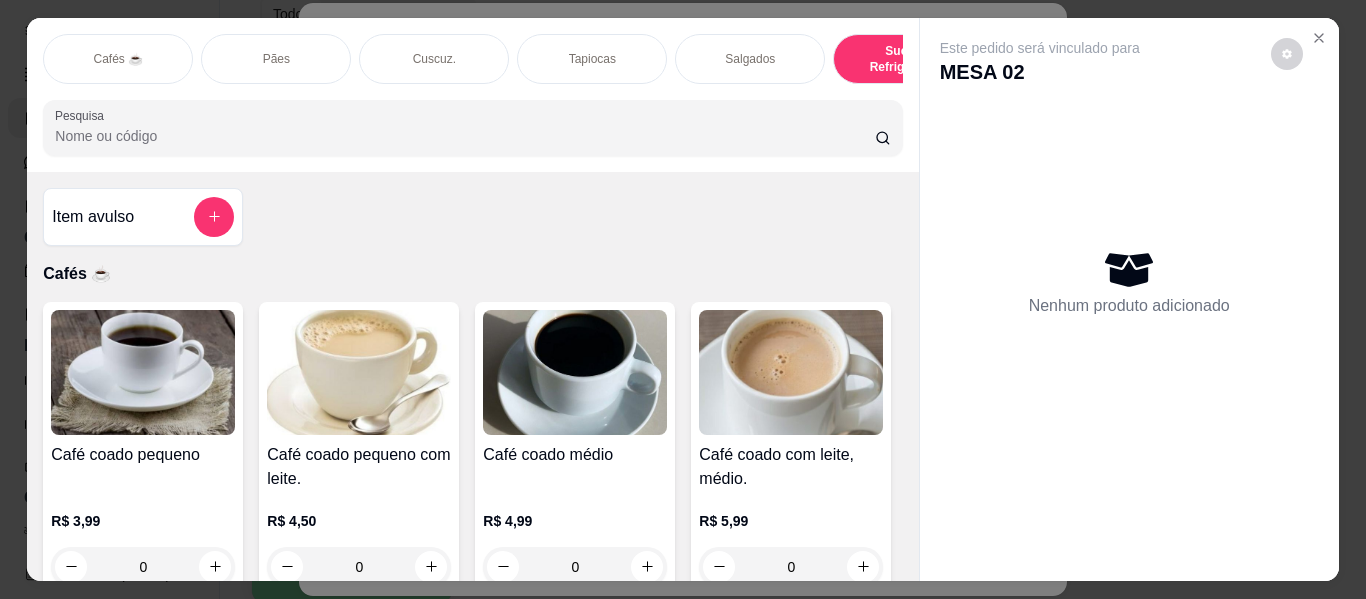 scroll, scrollTop: 9512, scrollLeft: 0, axis: vertical 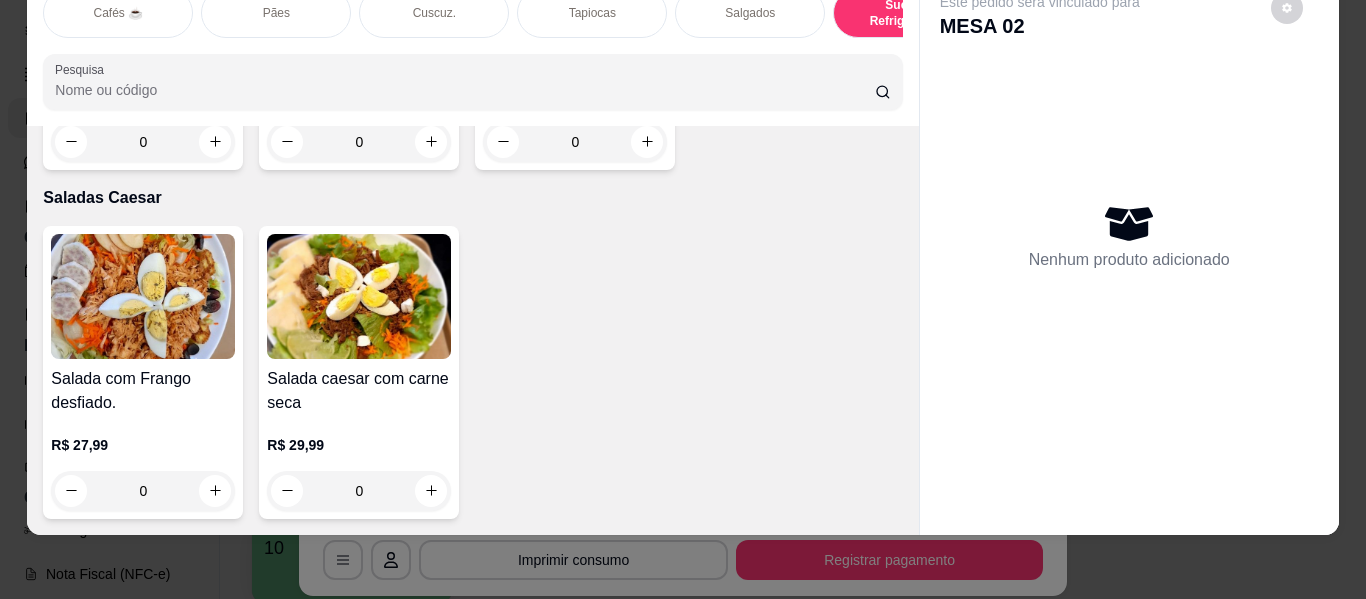 click at bounding box center [647, -1564] 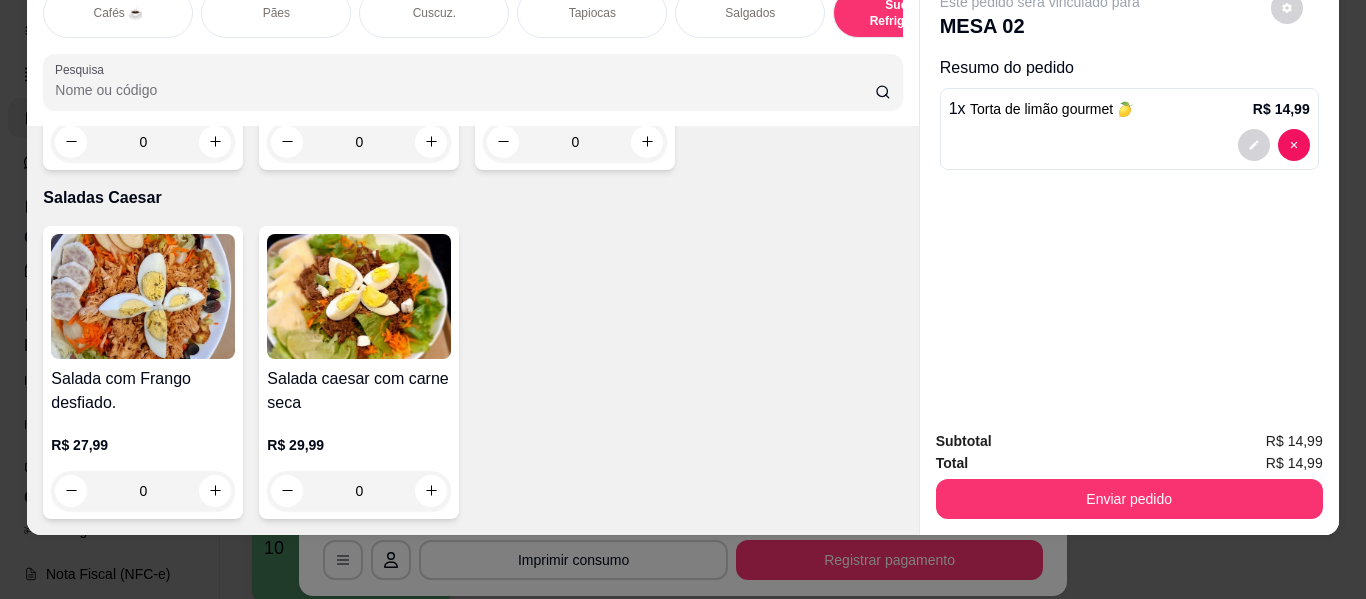 scroll, scrollTop: 12013, scrollLeft: 0, axis: vertical 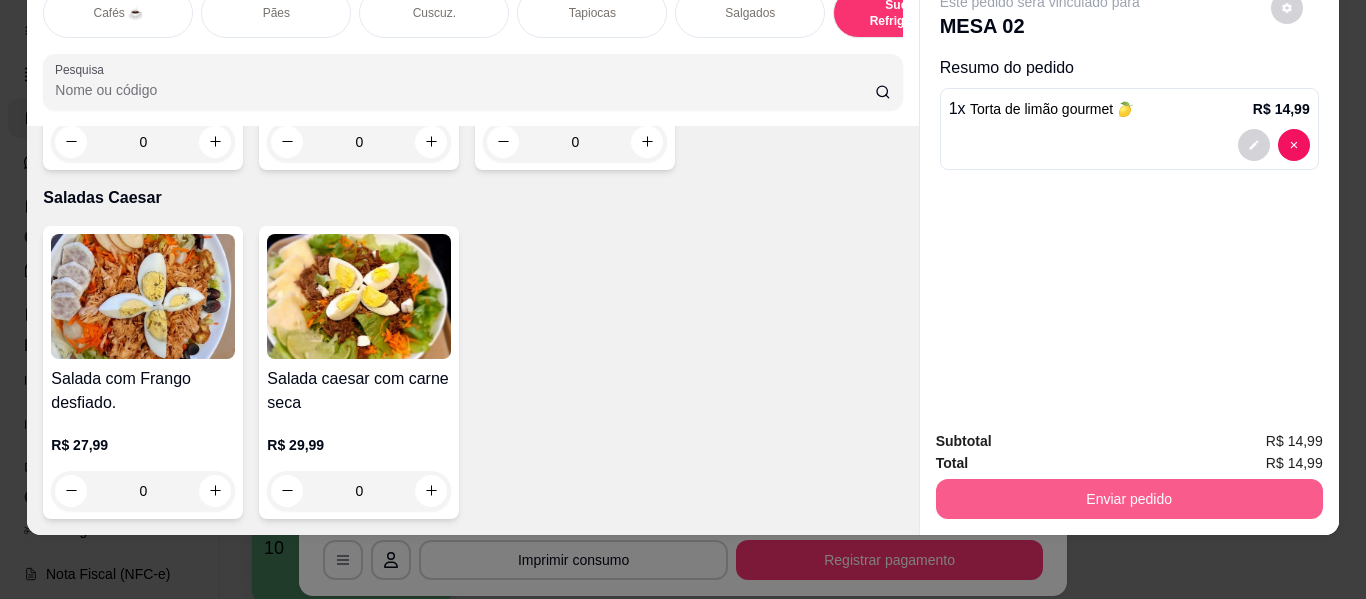 click on "Enviar pedido" at bounding box center (1129, 499) 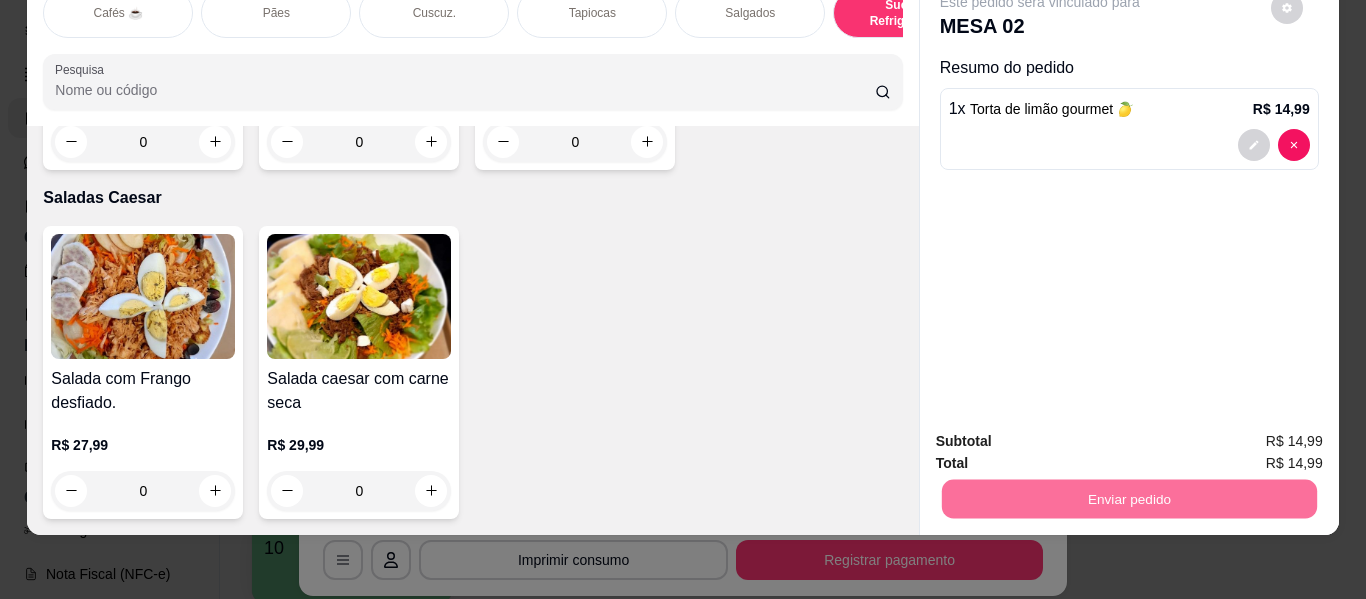 click on "Não registrar e enviar pedido" at bounding box center (1063, 434) 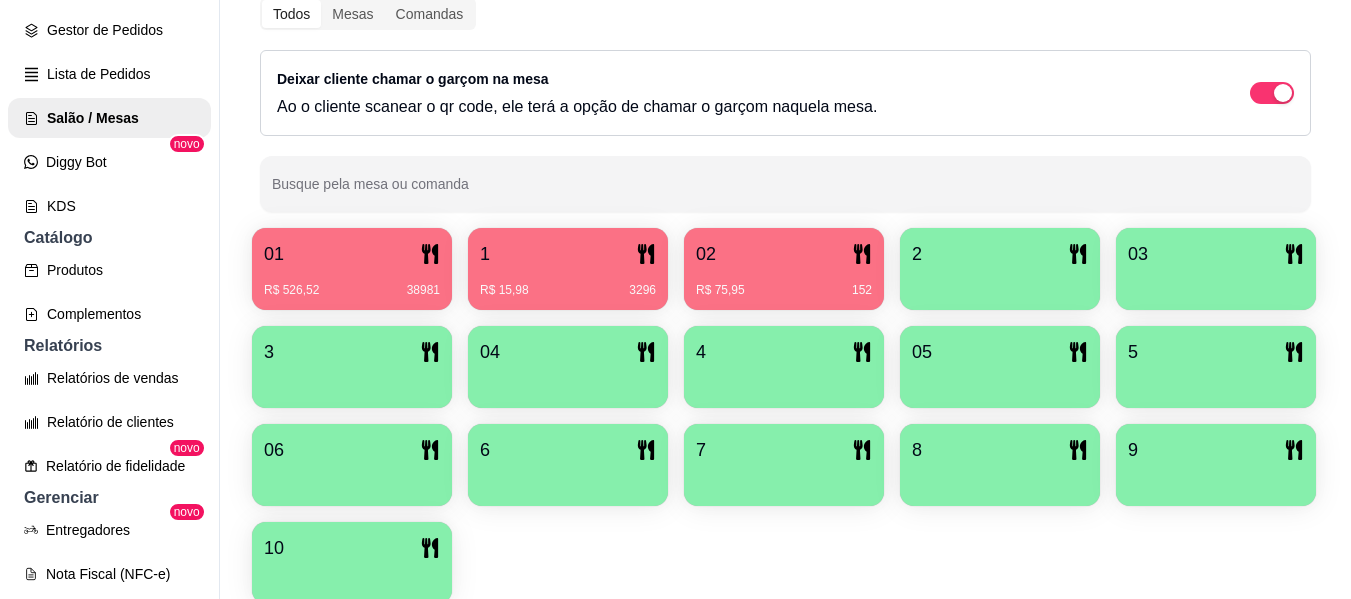 click at bounding box center [1000, 283] 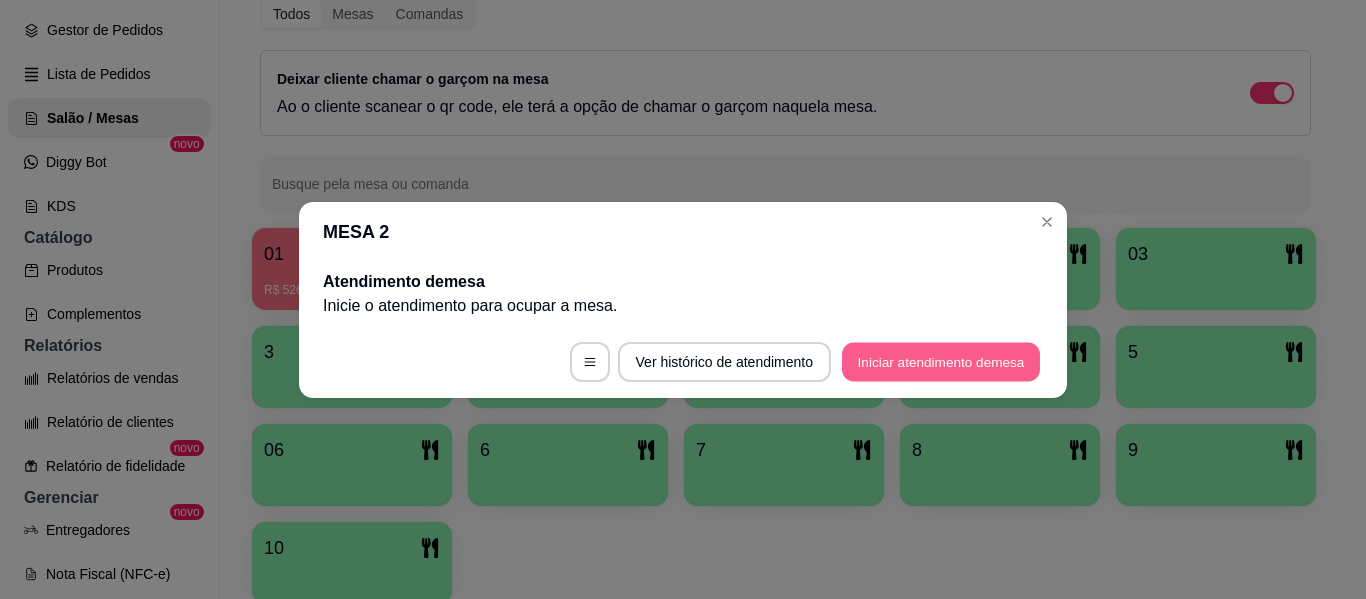 click on "Iniciar atendimento de  mesa" at bounding box center (941, 361) 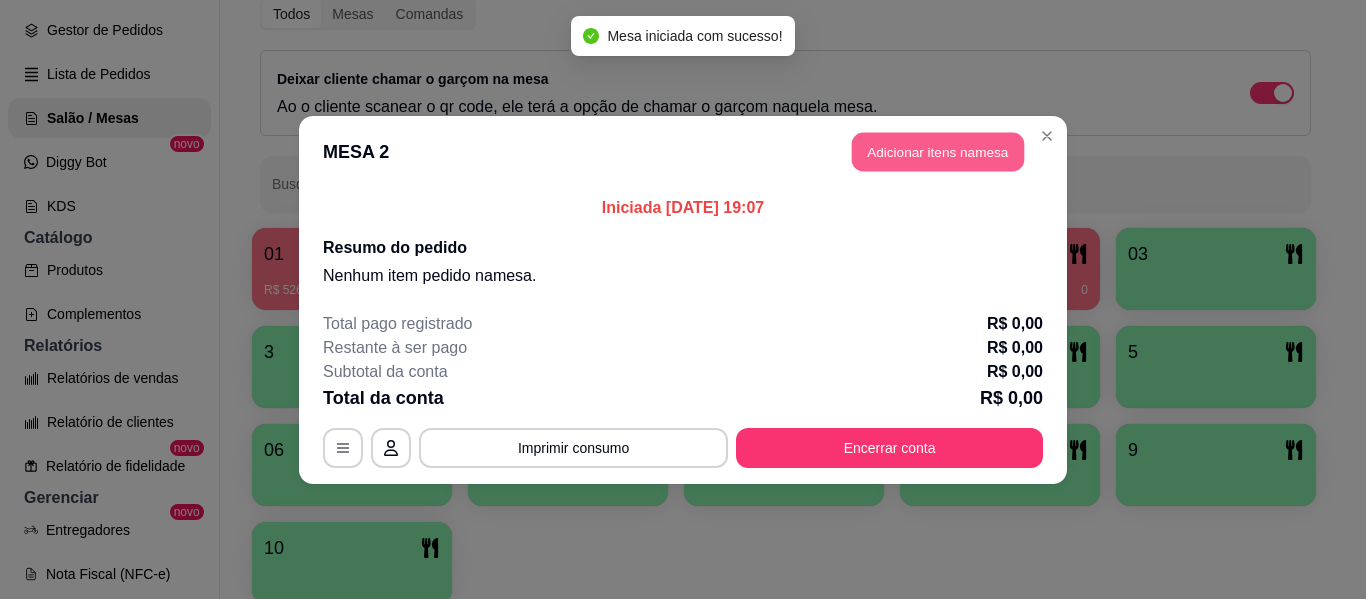 click on "Adicionar itens na  mesa" at bounding box center [938, 151] 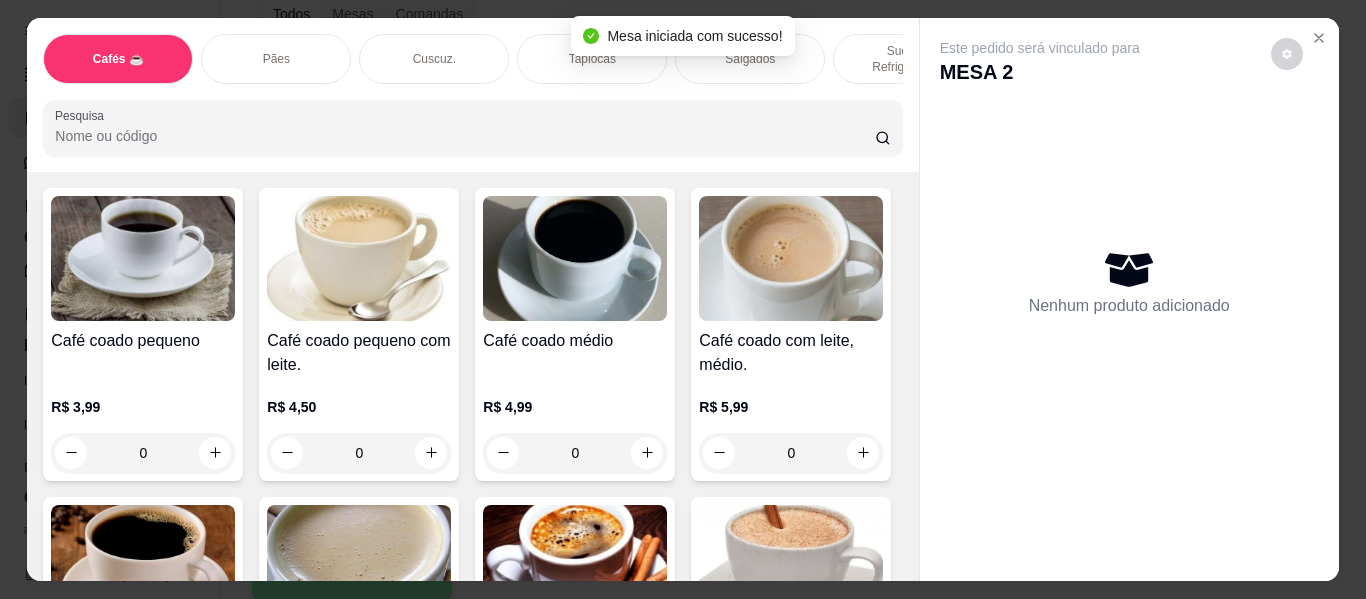 scroll, scrollTop: 300, scrollLeft: 0, axis: vertical 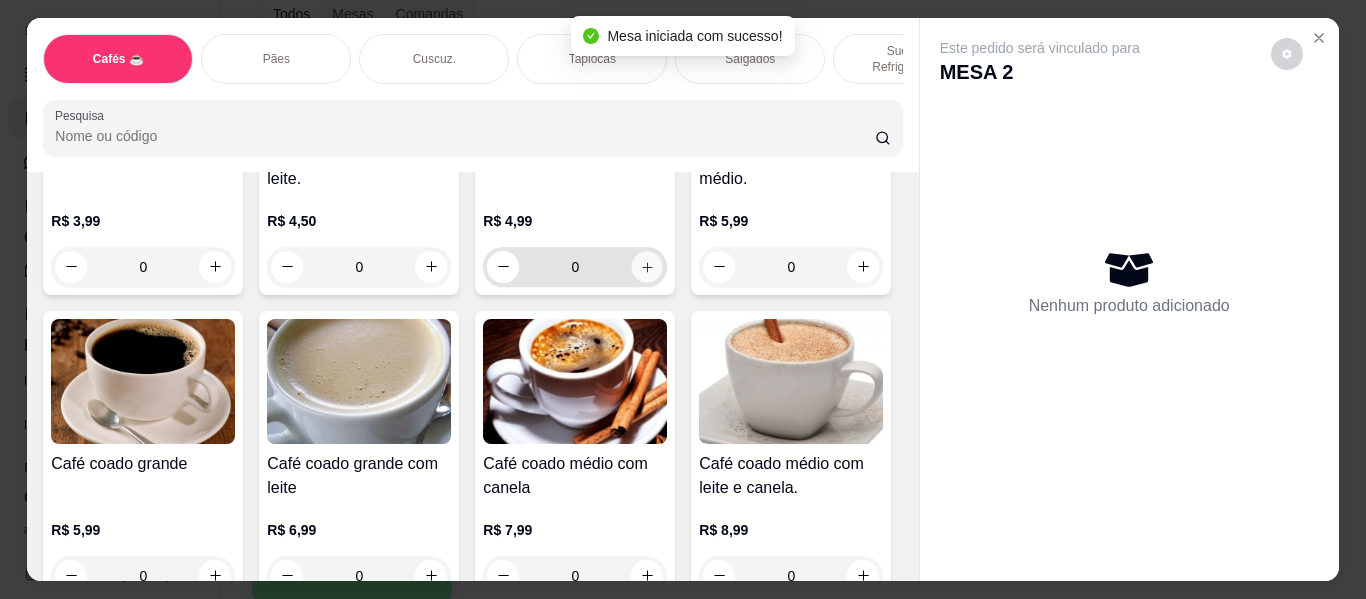 click at bounding box center (647, 266) 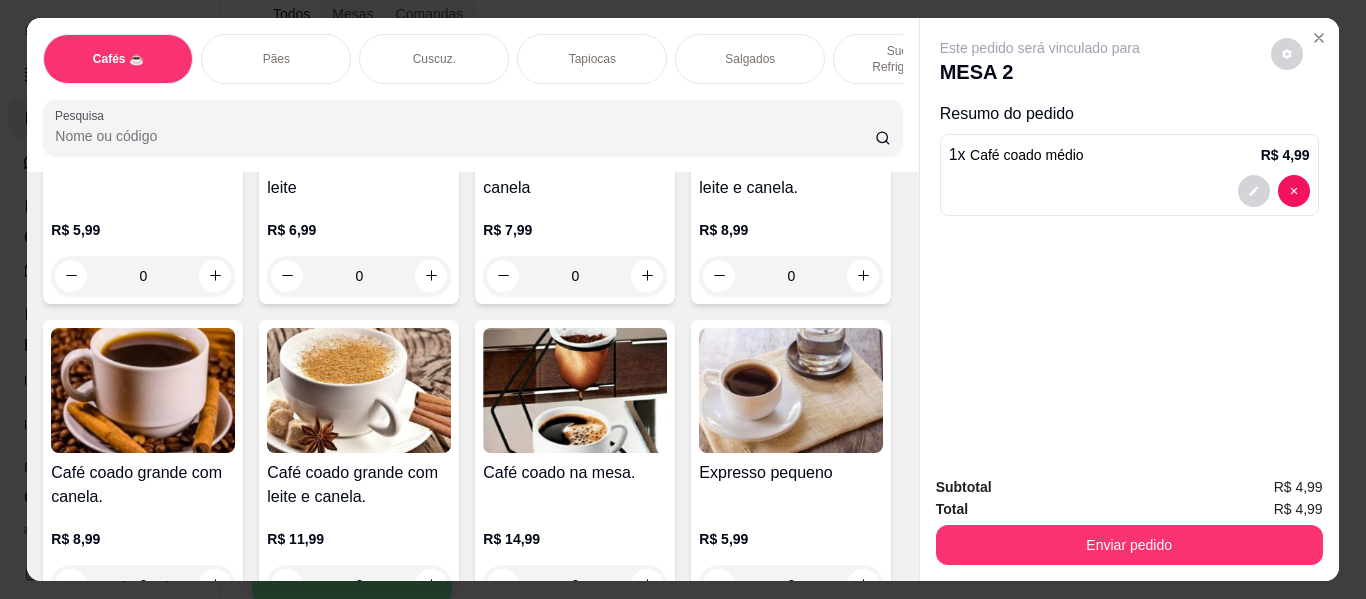 scroll, scrollTop: 700, scrollLeft: 0, axis: vertical 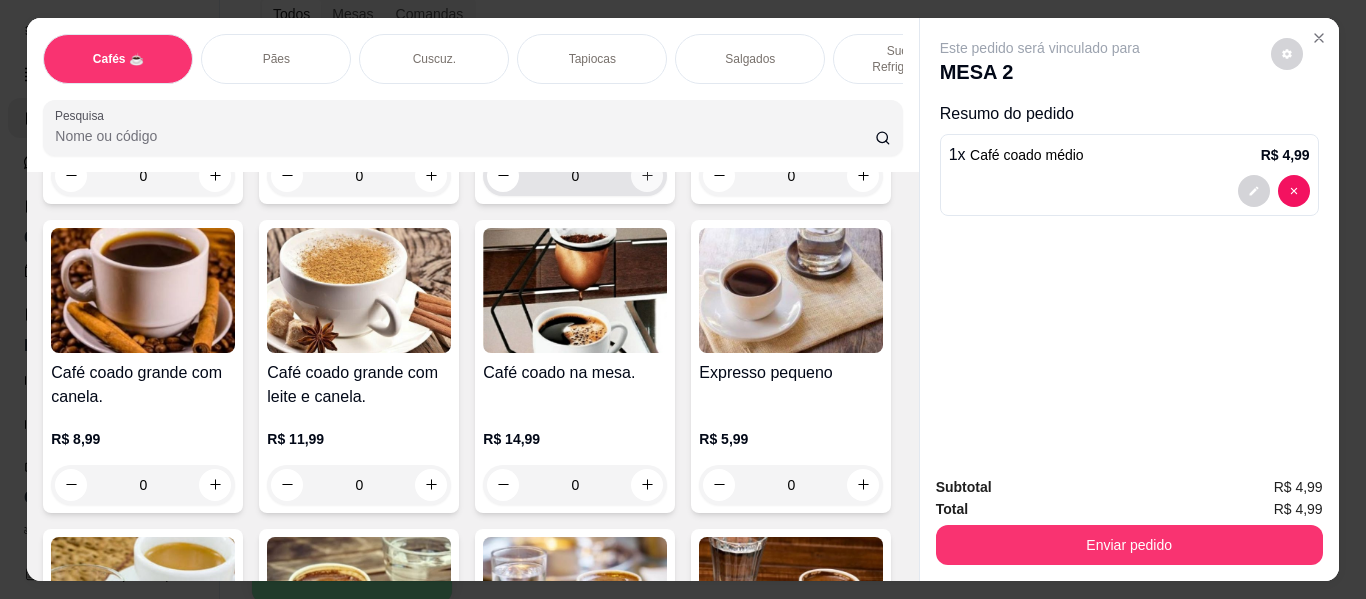 click 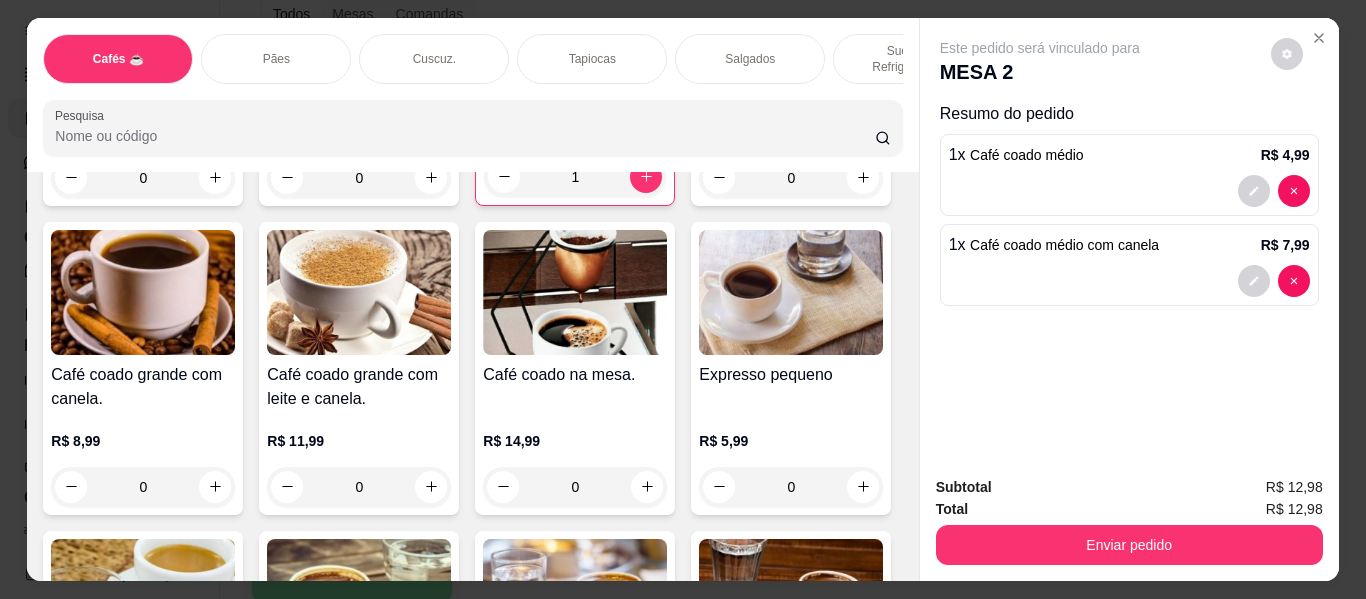 click on "Salgados" at bounding box center [750, 59] 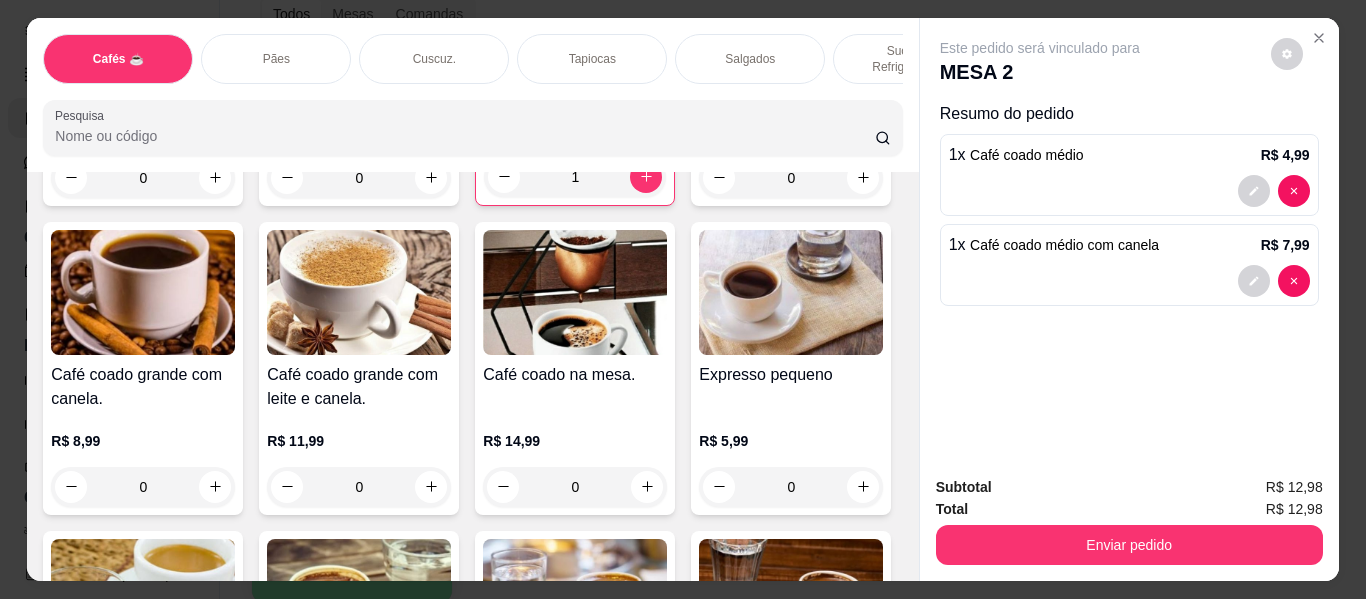 scroll, scrollTop: 54, scrollLeft: 0, axis: vertical 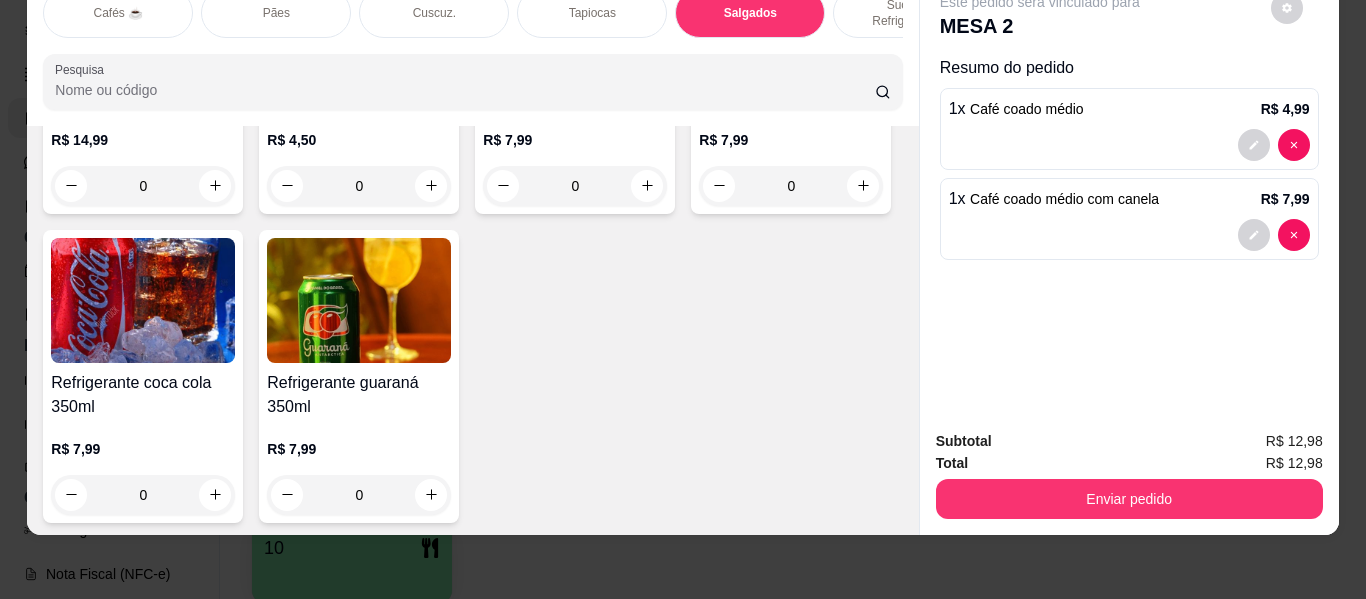 click 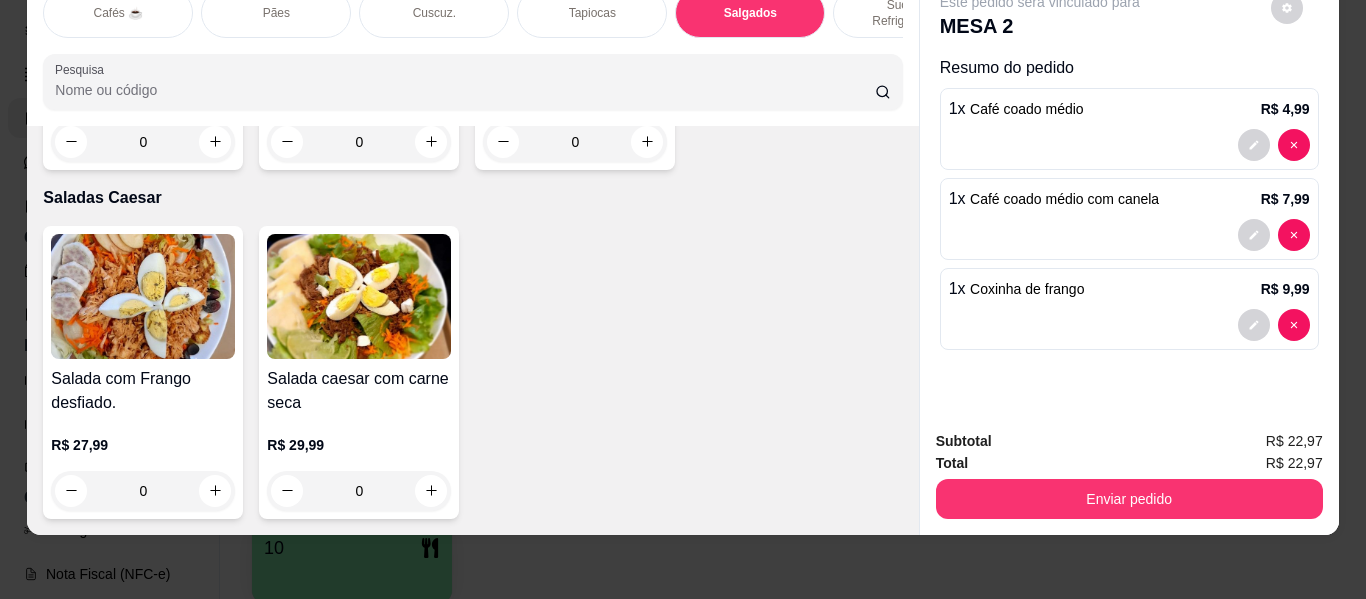 scroll, scrollTop: 12238, scrollLeft: 0, axis: vertical 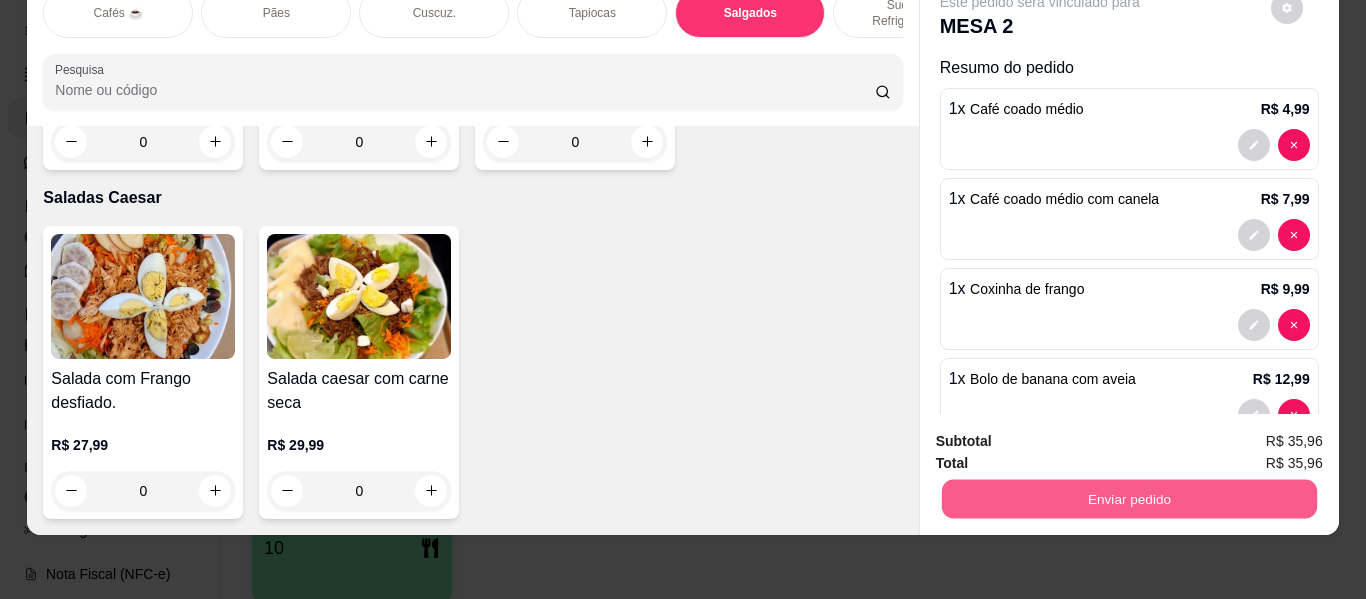 click on "Enviar pedido" at bounding box center (1128, 499) 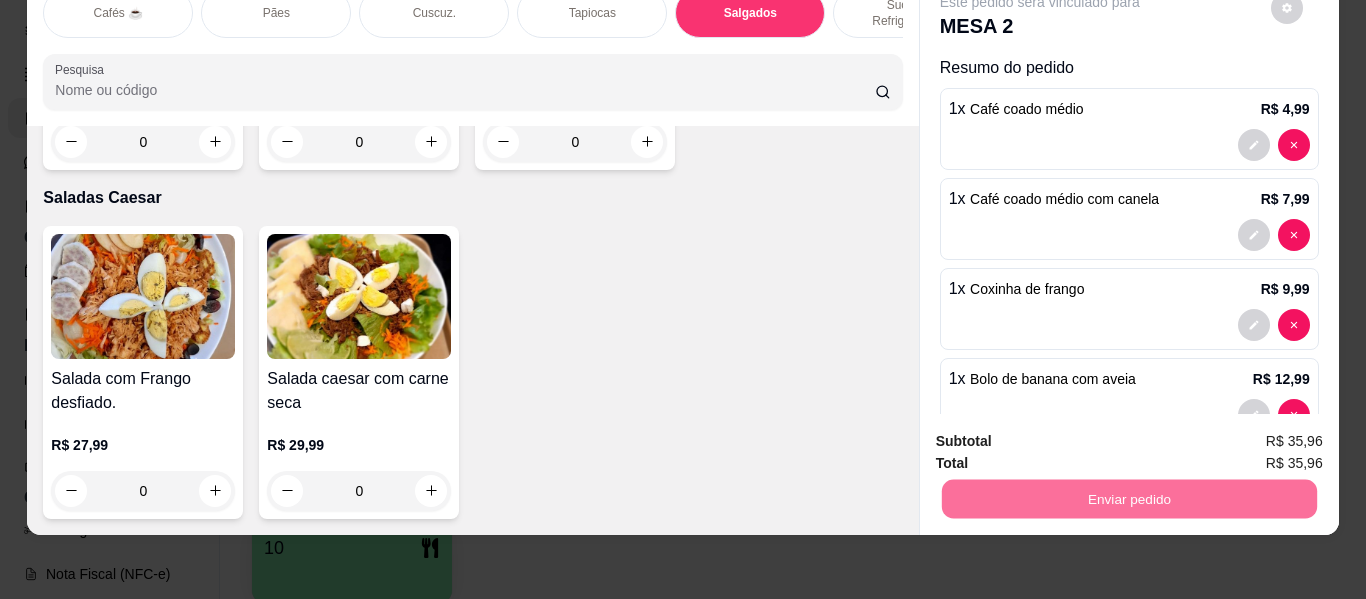 click on "Não registrar e enviar pedido" at bounding box center [1063, 433] 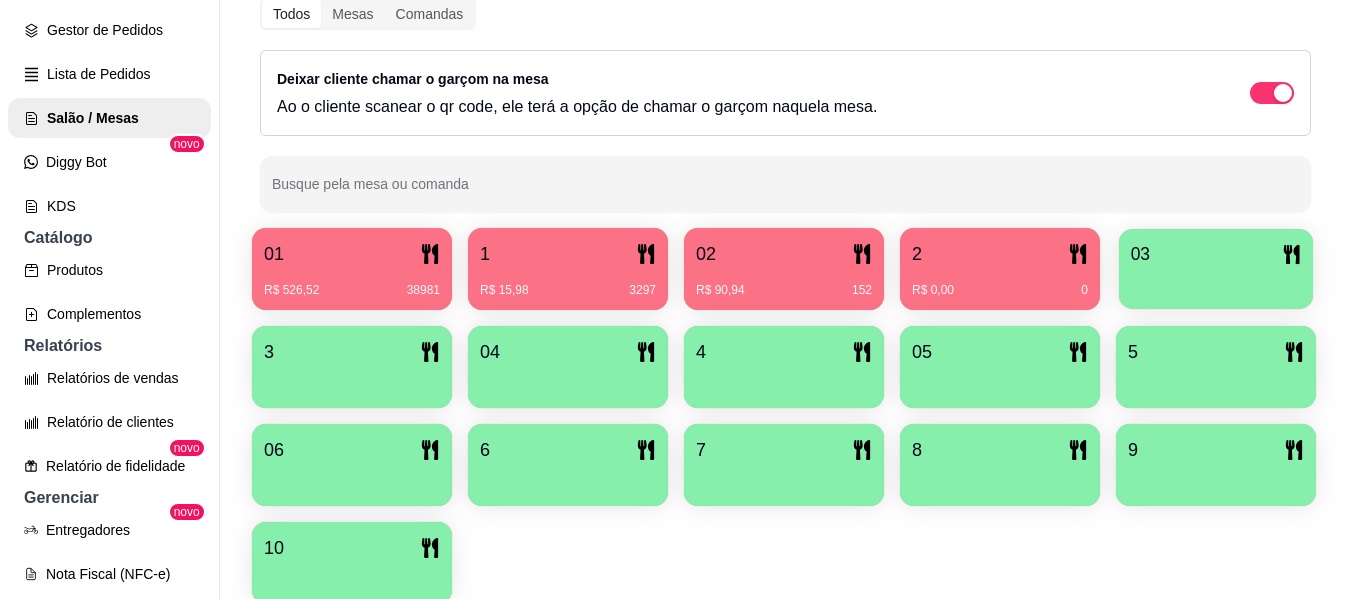 click on "03" at bounding box center (1216, 254) 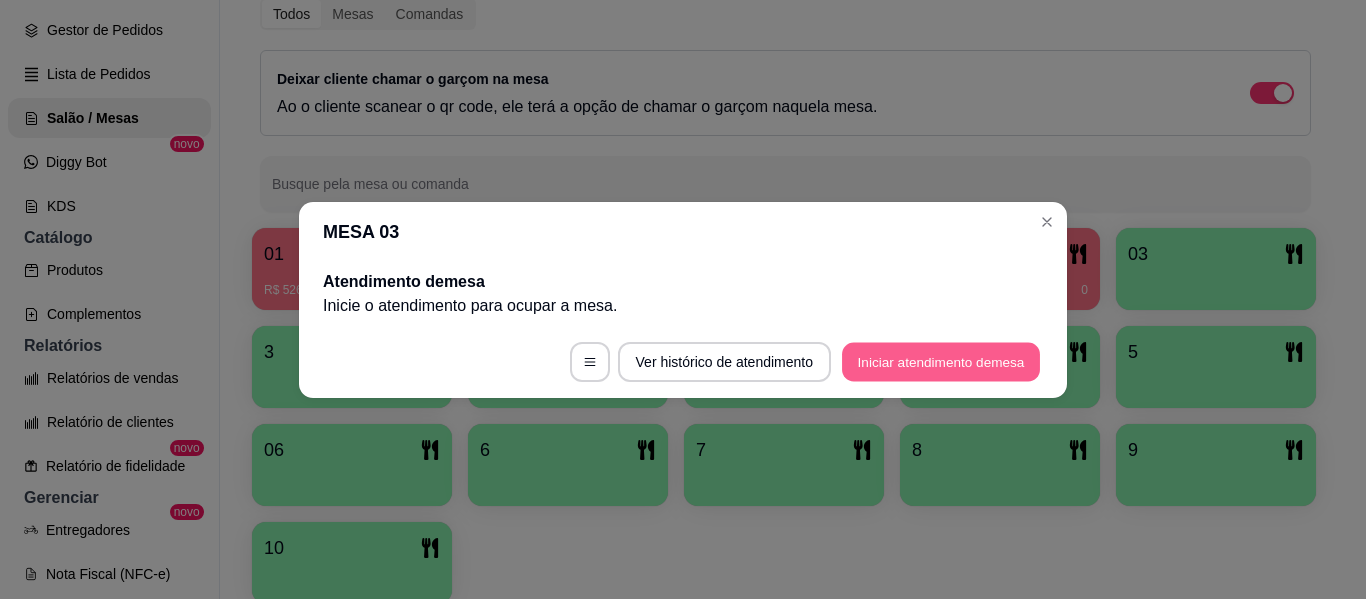 click on "Iniciar atendimento de  mesa" at bounding box center [941, 361] 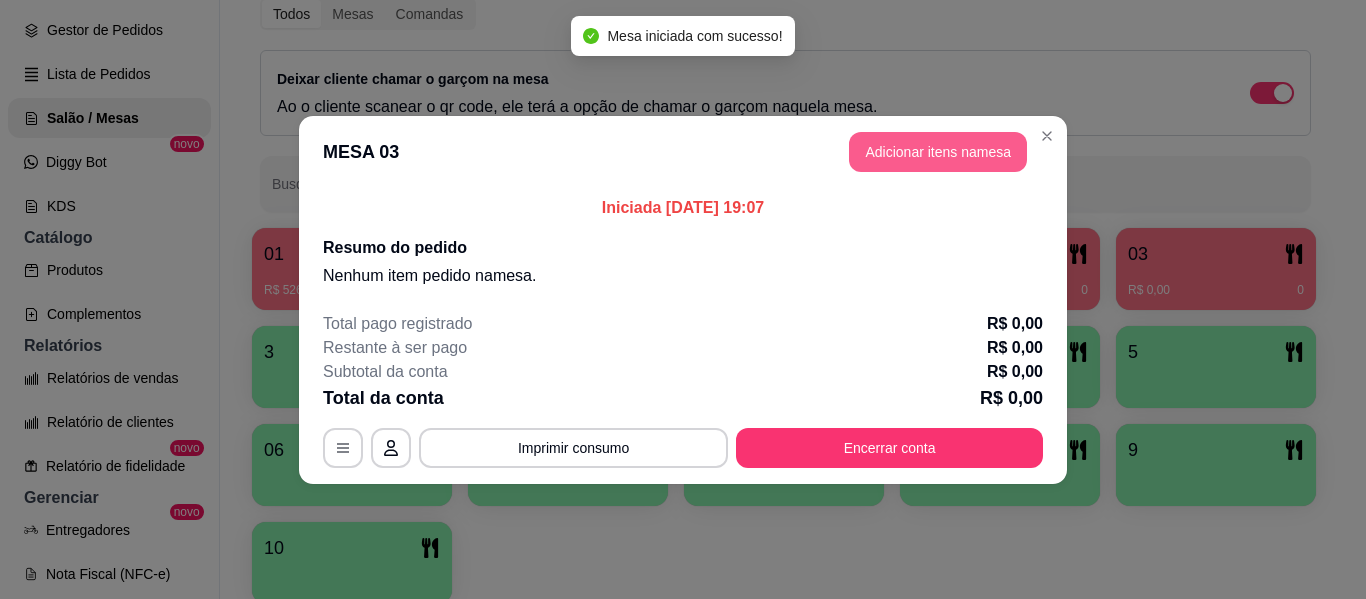 click on "Adicionar itens na  mesa" at bounding box center [938, 152] 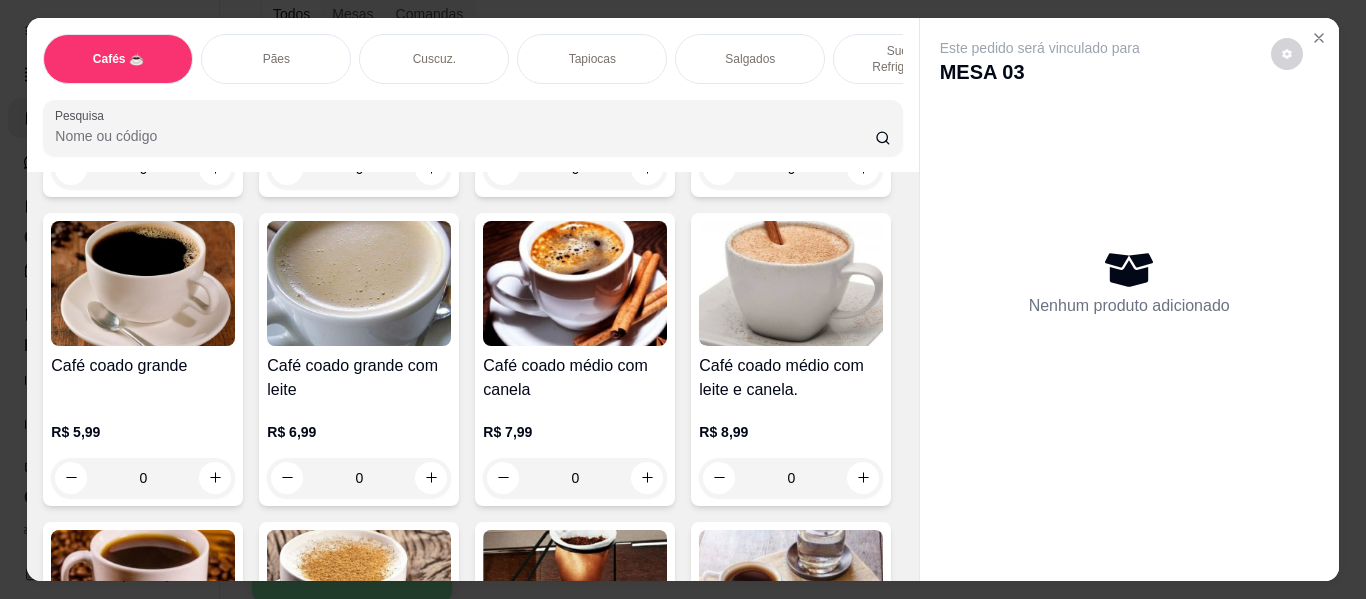scroll, scrollTop: 400, scrollLeft: 0, axis: vertical 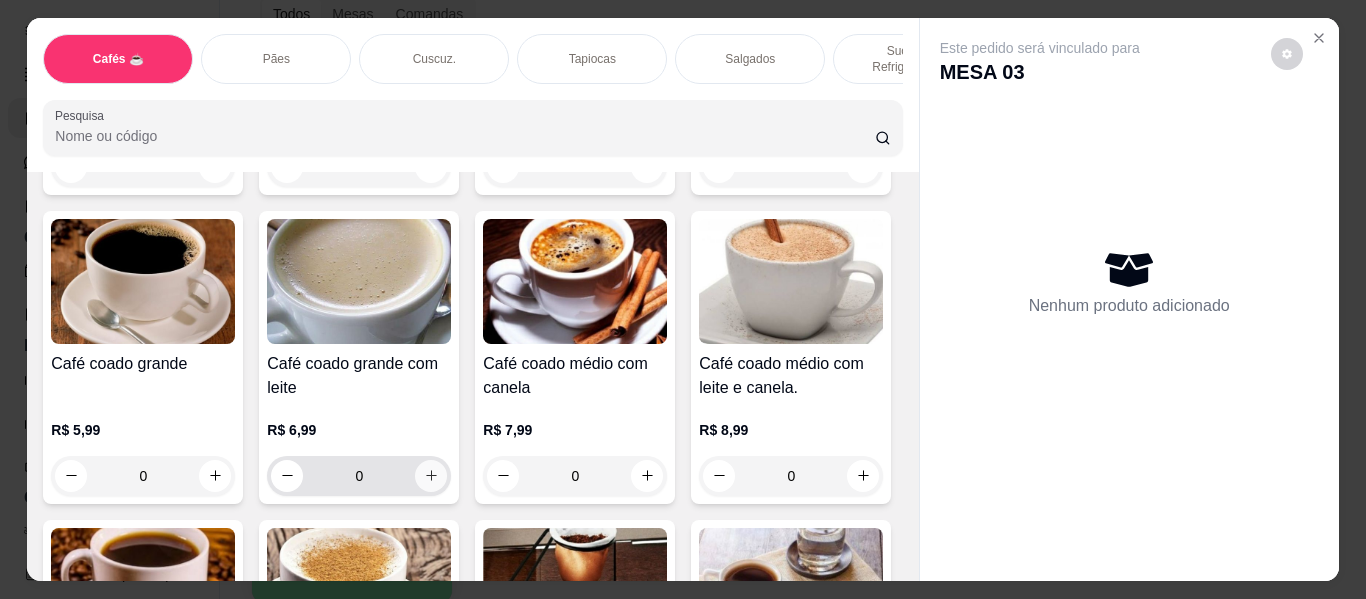 click at bounding box center (431, 476) 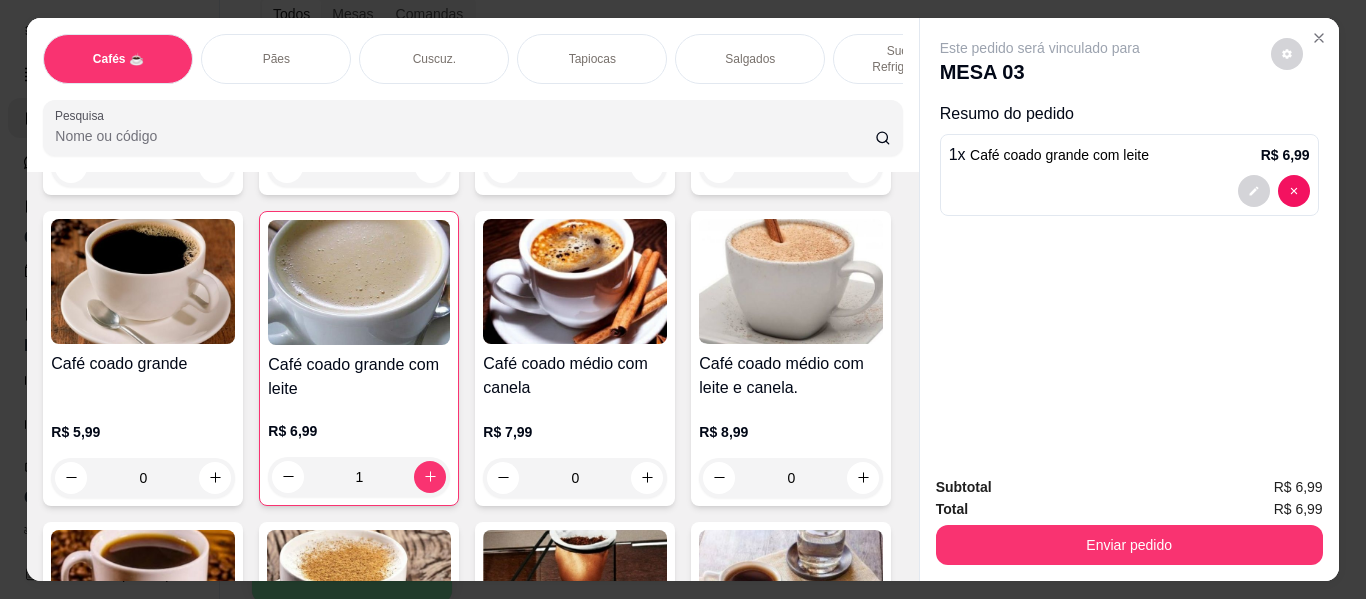 click on "Sucos e Refrigerantes" at bounding box center [908, 59] 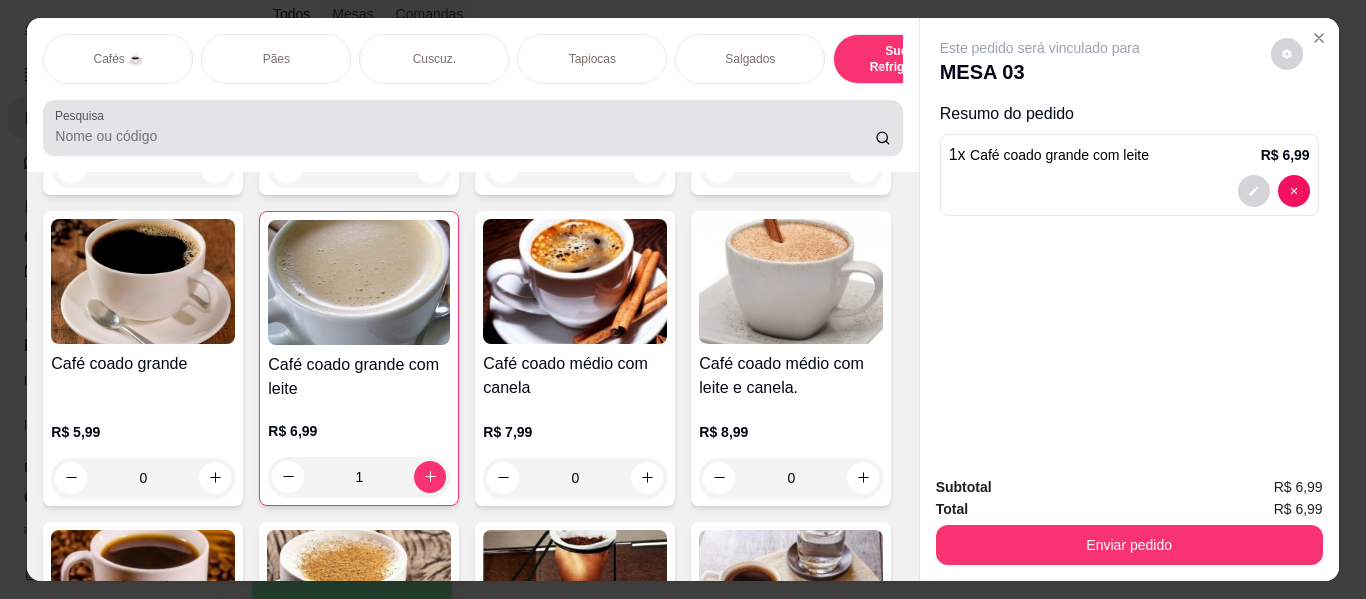 scroll, scrollTop: 9514, scrollLeft: 0, axis: vertical 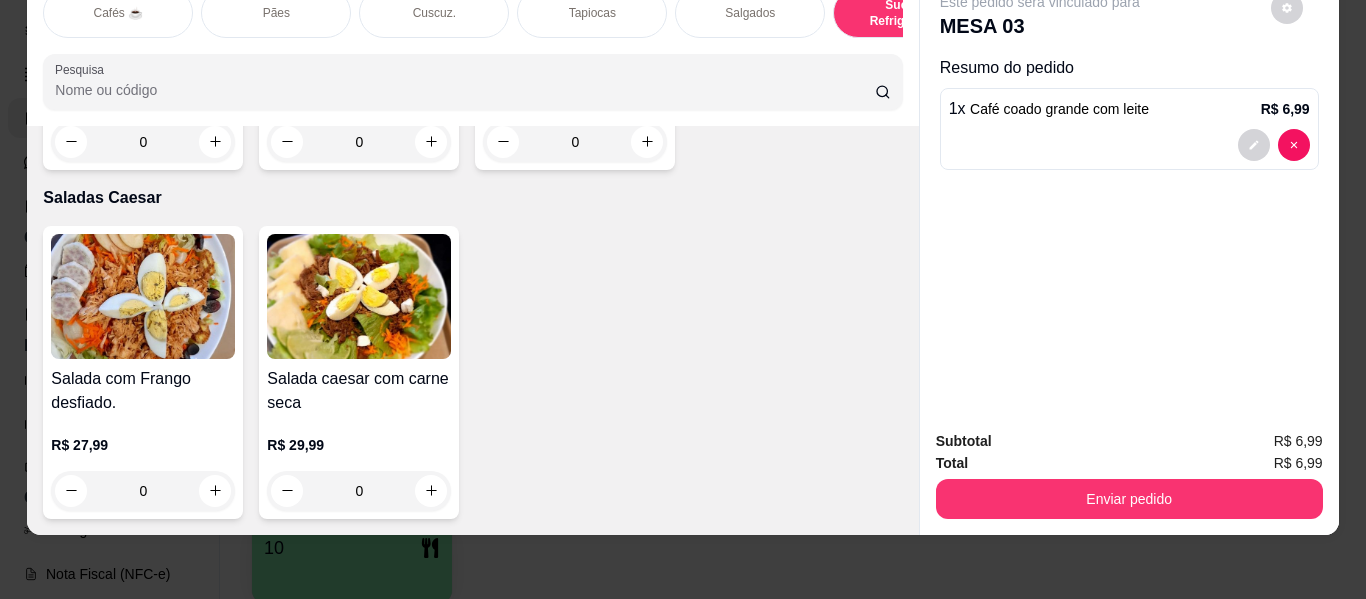 click 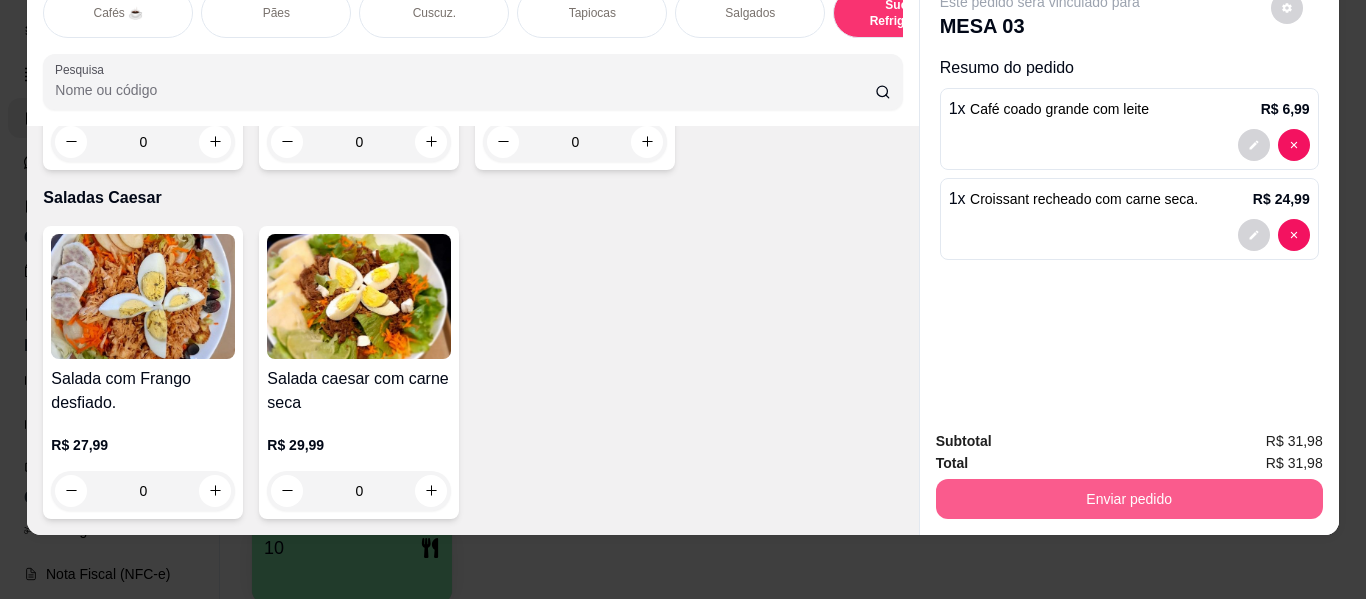 click on "Enviar pedido" at bounding box center (1129, 499) 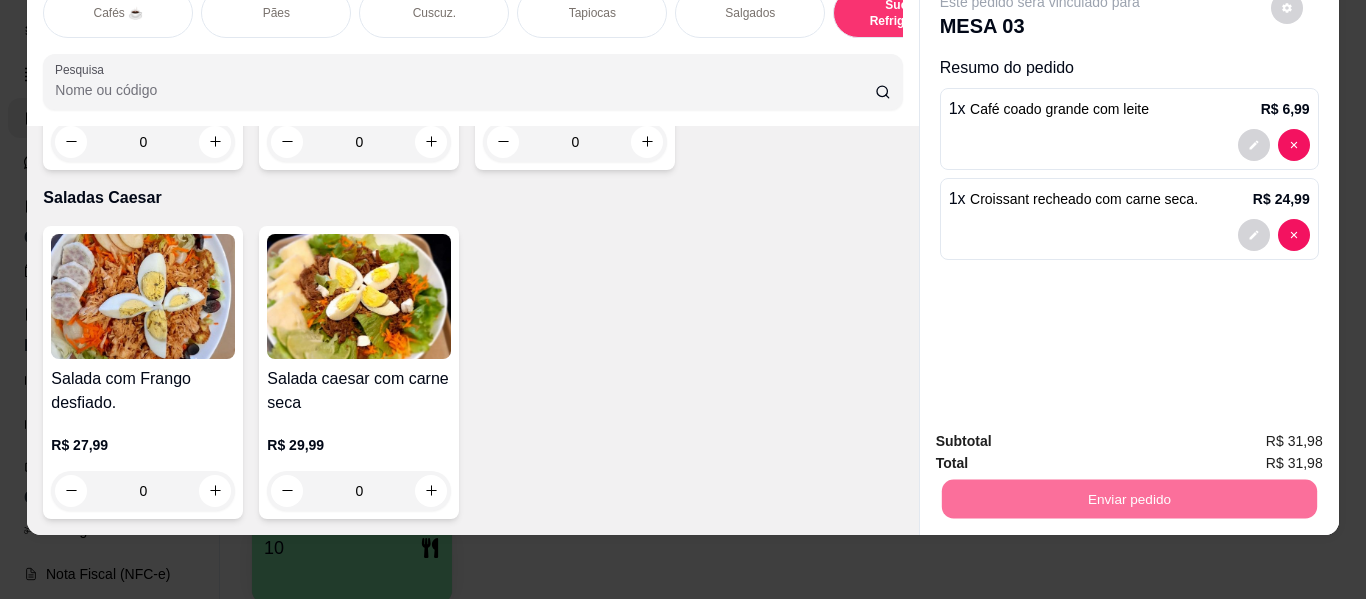 click on "Não registrar e enviar pedido" at bounding box center (1063, 433) 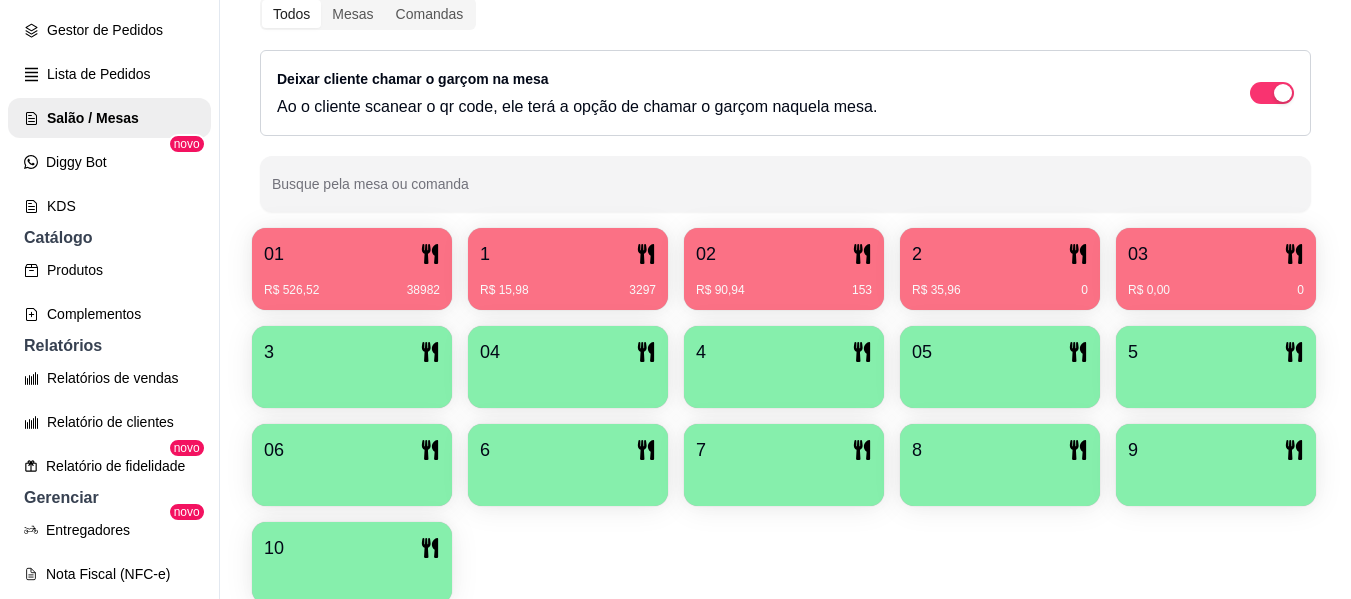 click at bounding box center [352, 381] 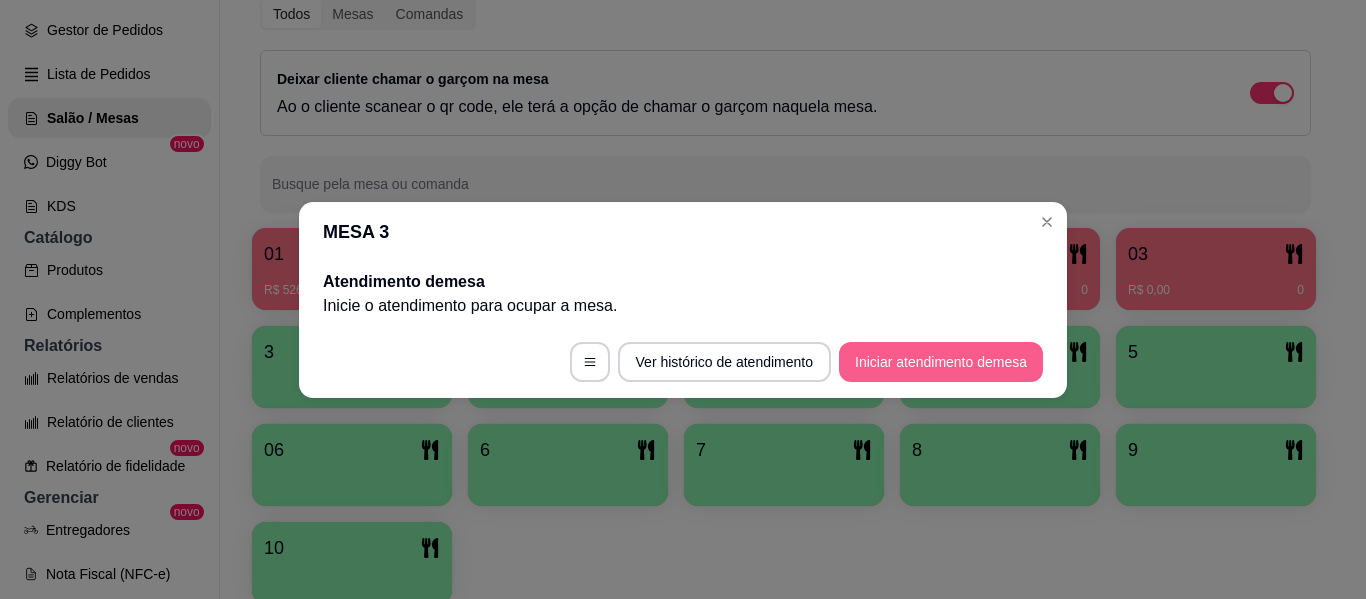 click on "Iniciar atendimento de  mesa" at bounding box center [941, 362] 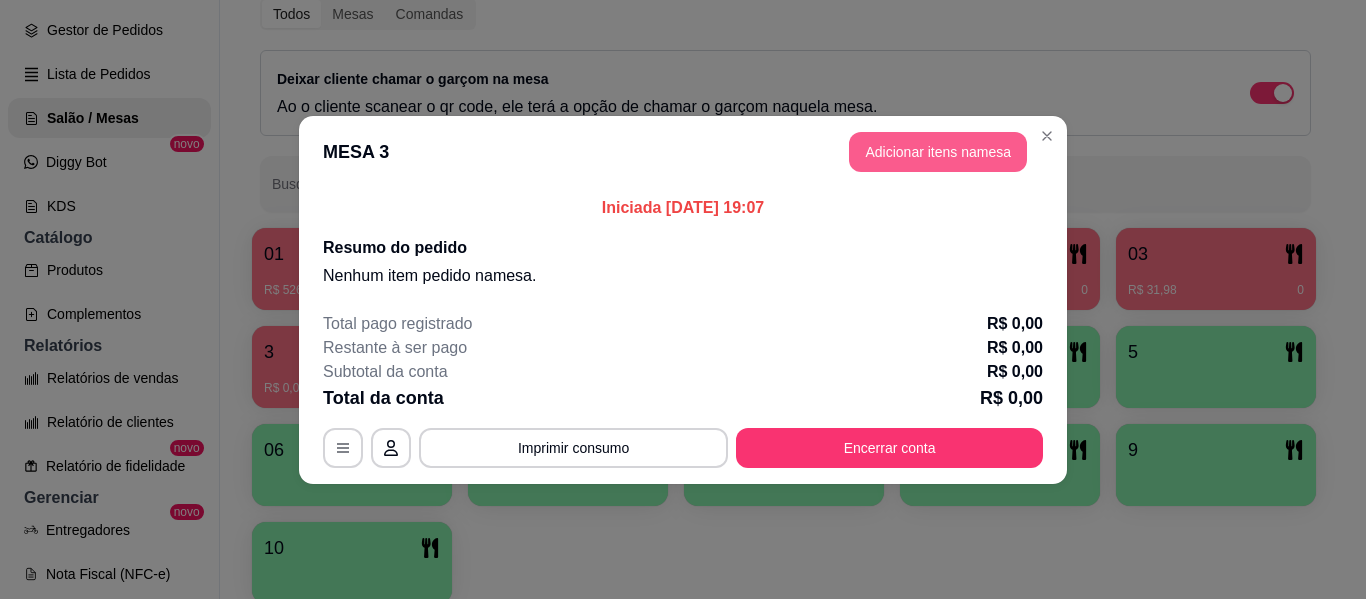 click on "Adicionar itens na  mesa" at bounding box center (938, 152) 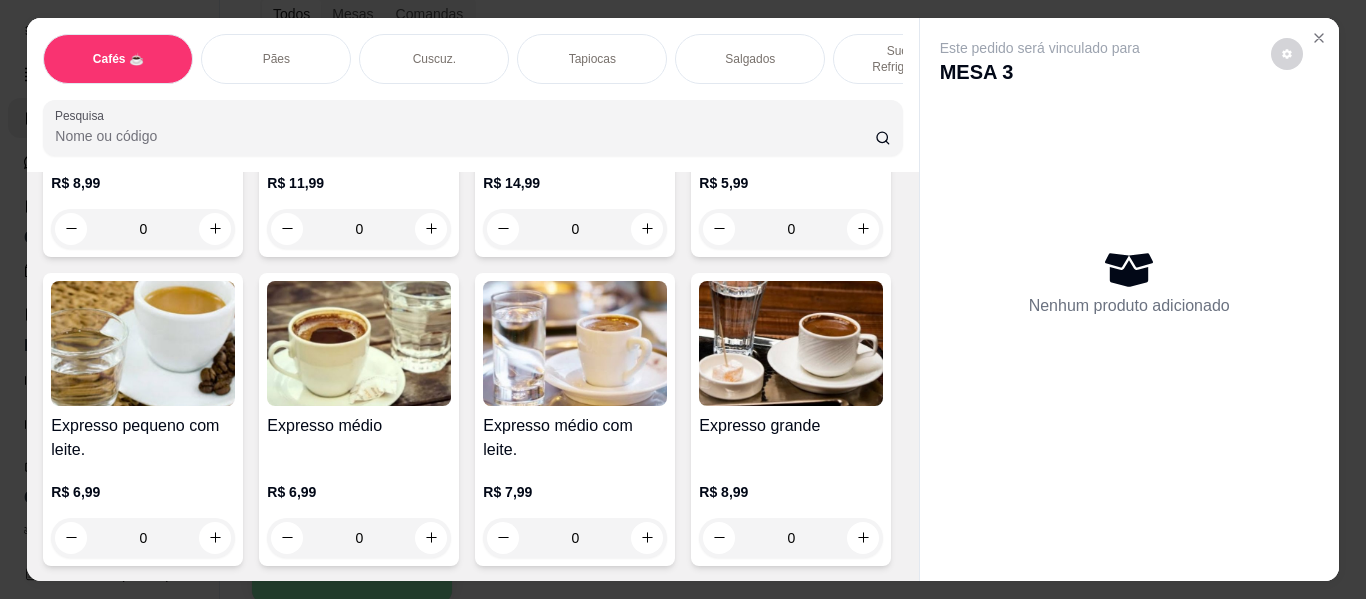 scroll, scrollTop: 1000, scrollLeft: 0, axis: vertical 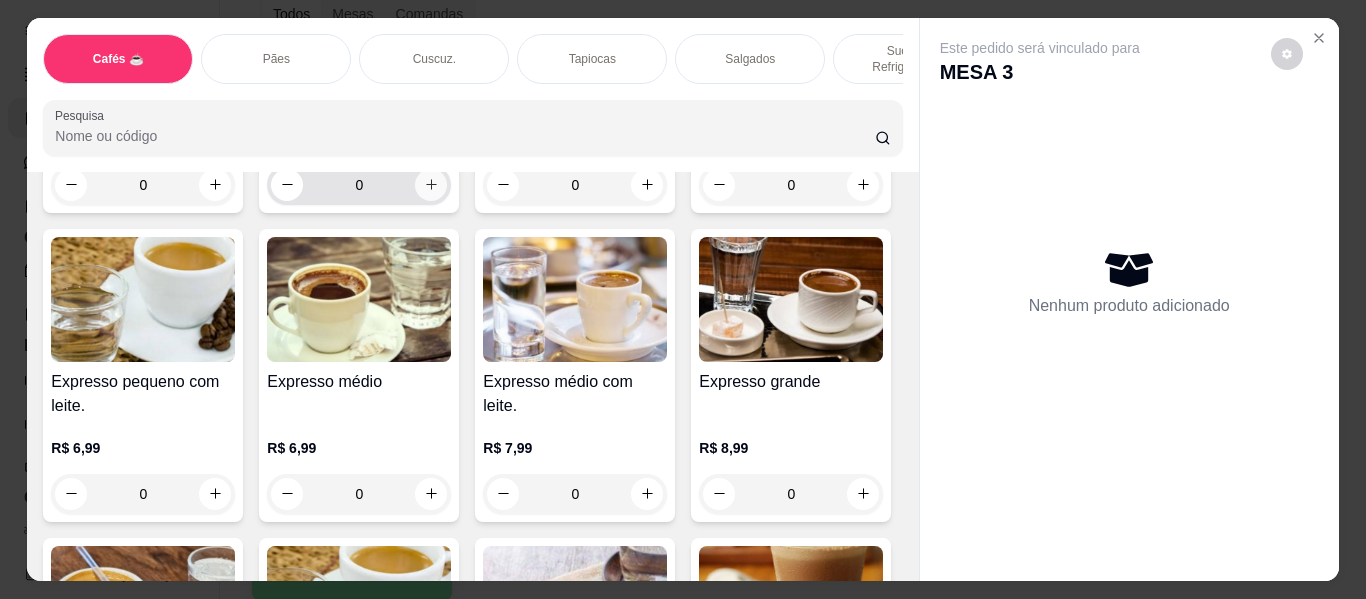 click 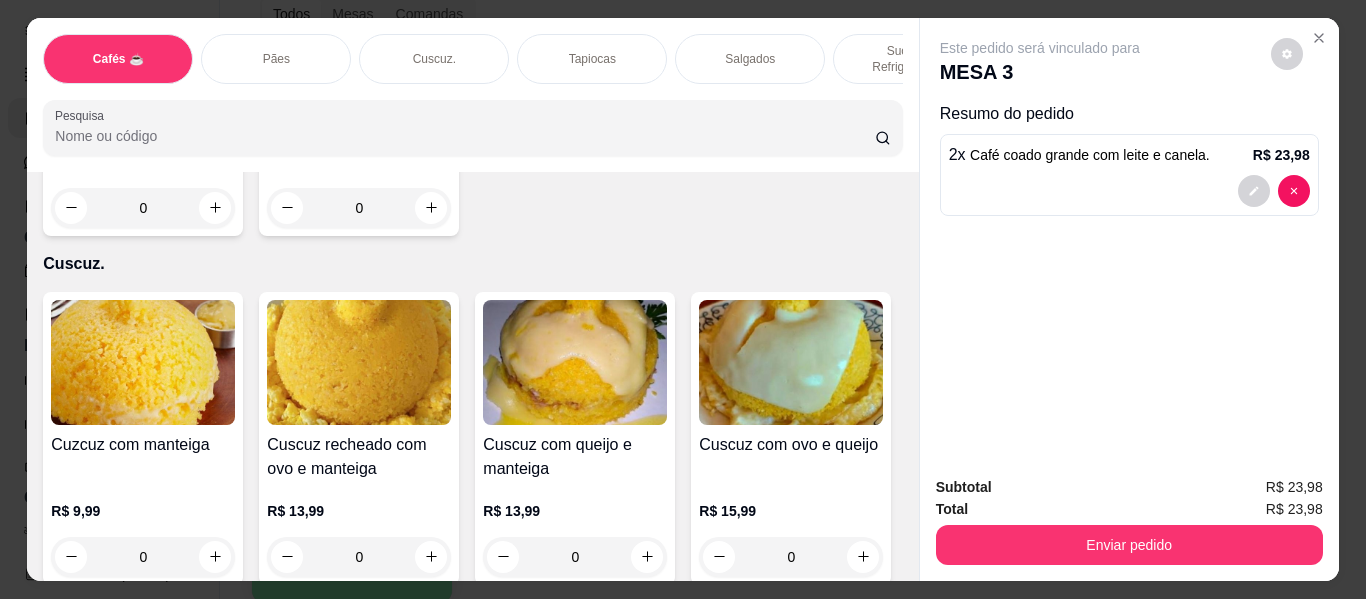 scroll, scrollTop: 4500, scrollLeft: 0, axis: vertical 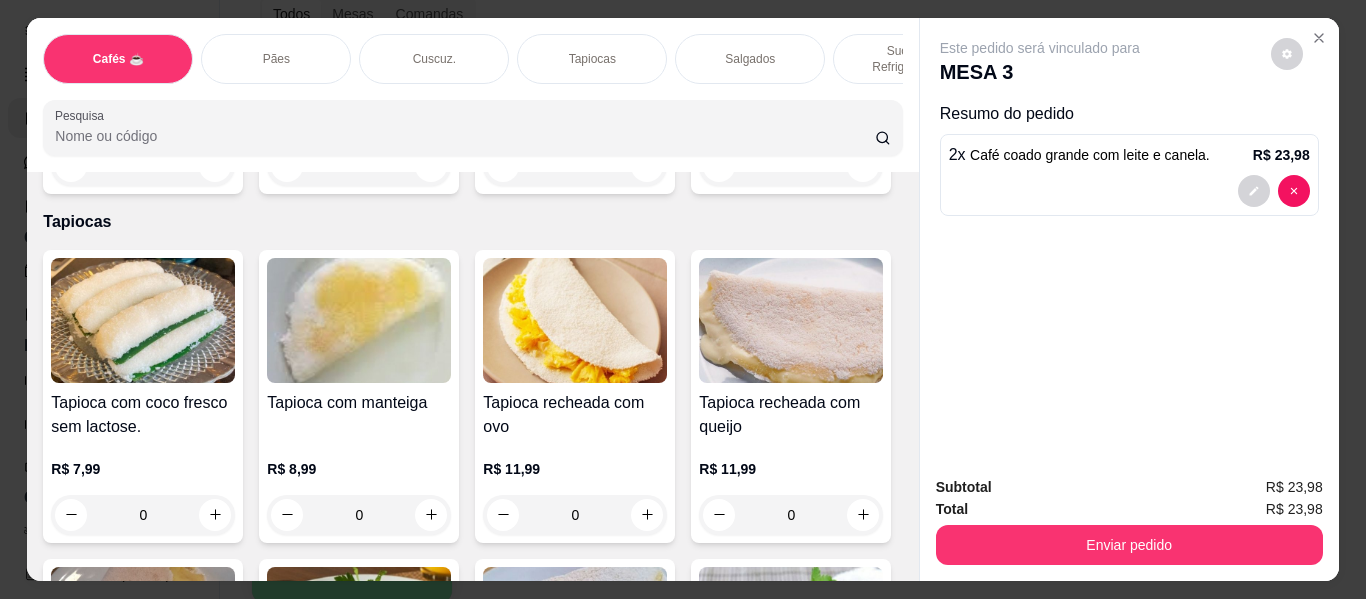 click 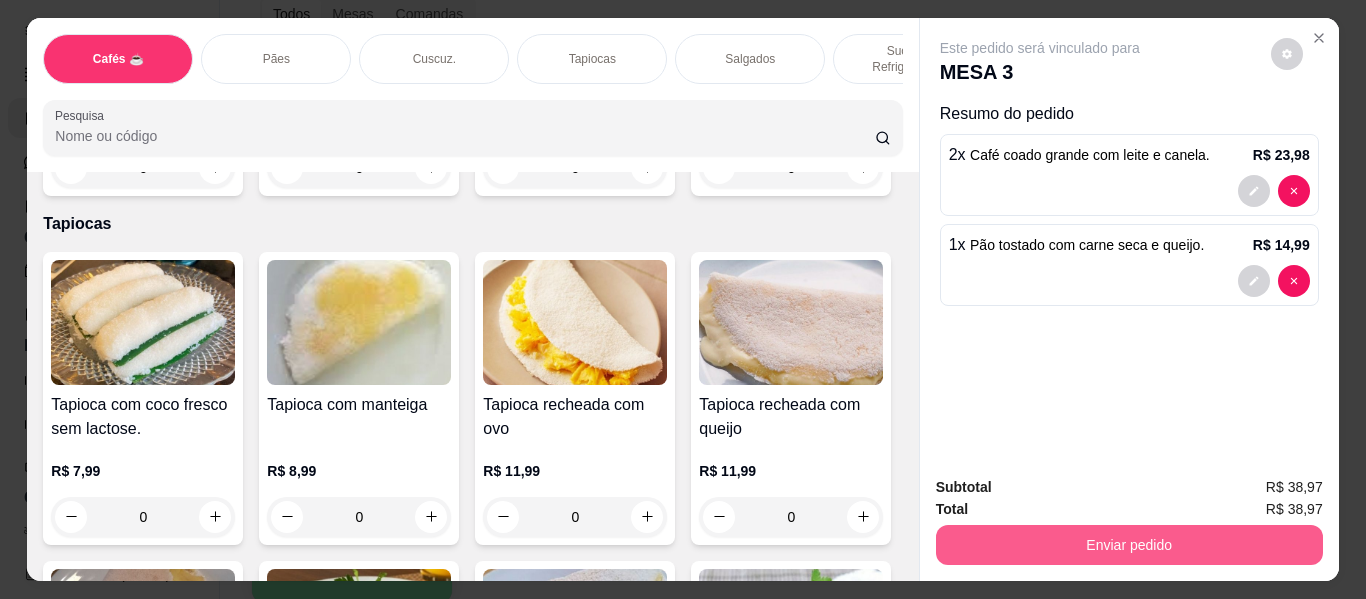 click on "Enviar pedido" at bounding box center (1129, 545) 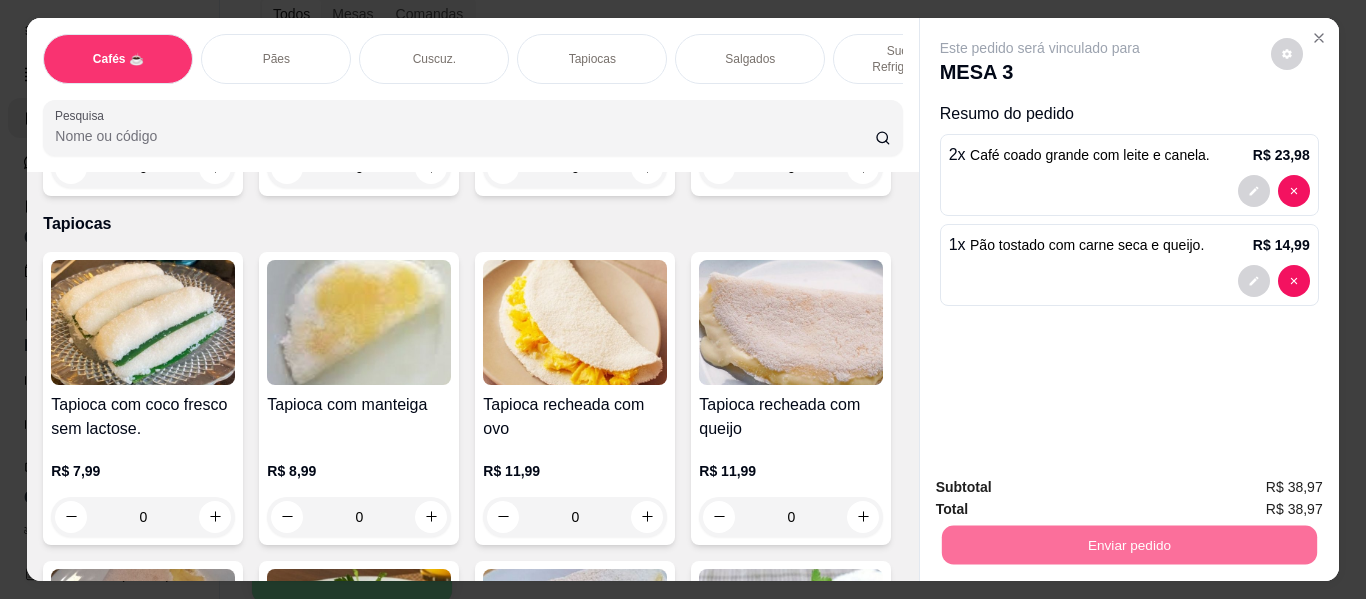 click on "Não registrar e enviar pedido" at bounding box center [1060, 487] 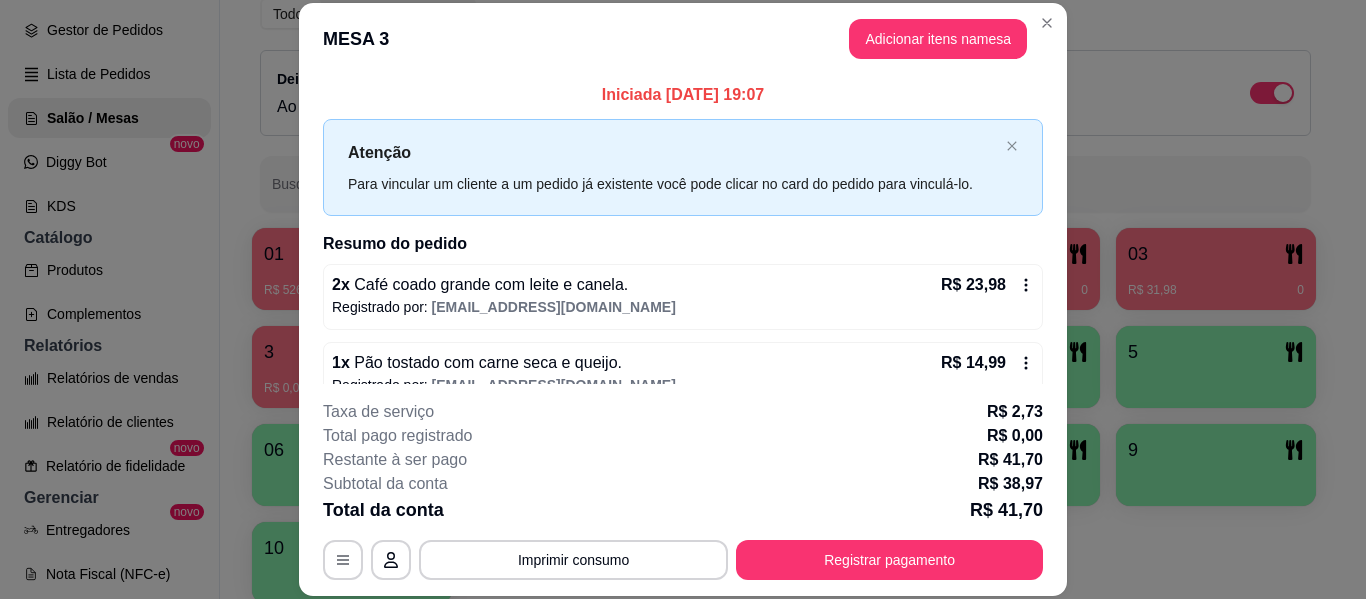 scroll, scrollTop: 32, scrollLeft: 0, axis: vertical 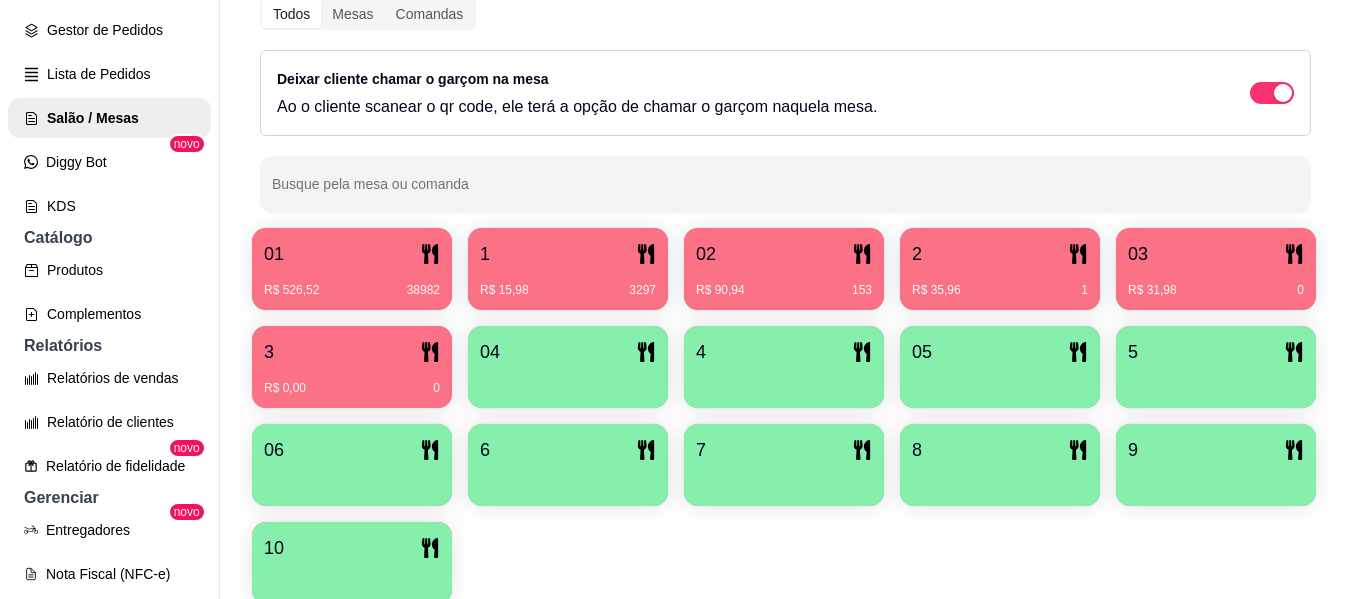 click on "3" at bounding box center [352, 352] 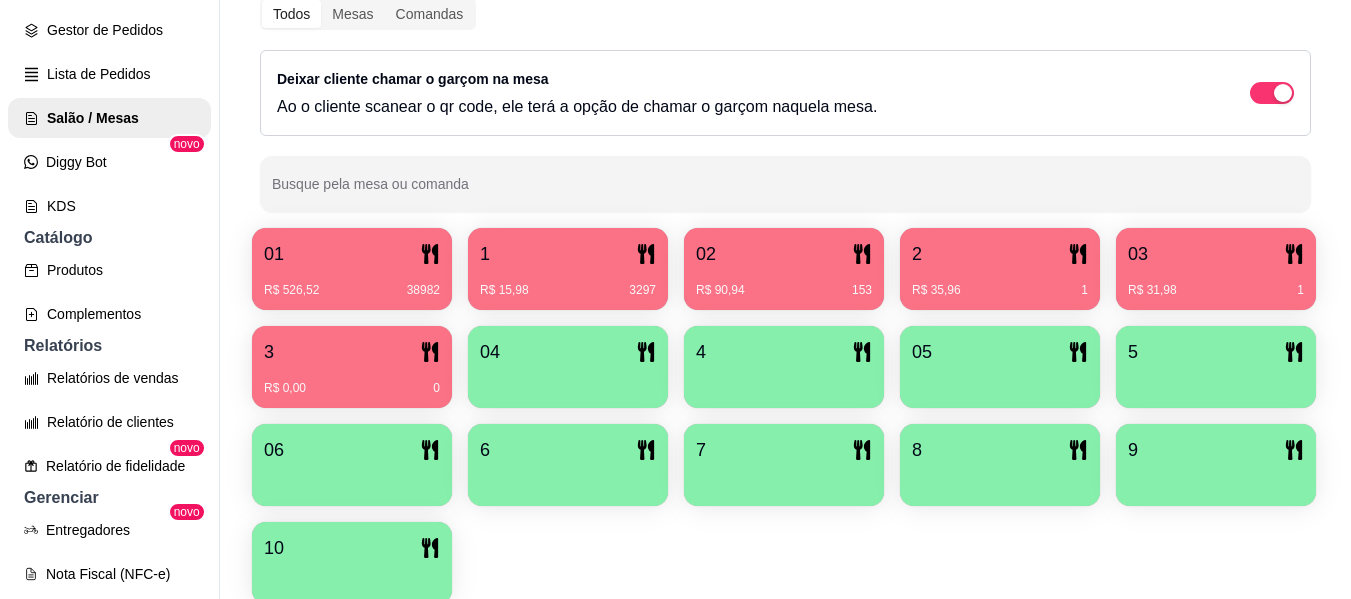 click on "03" at bounding box center (1216, 254) 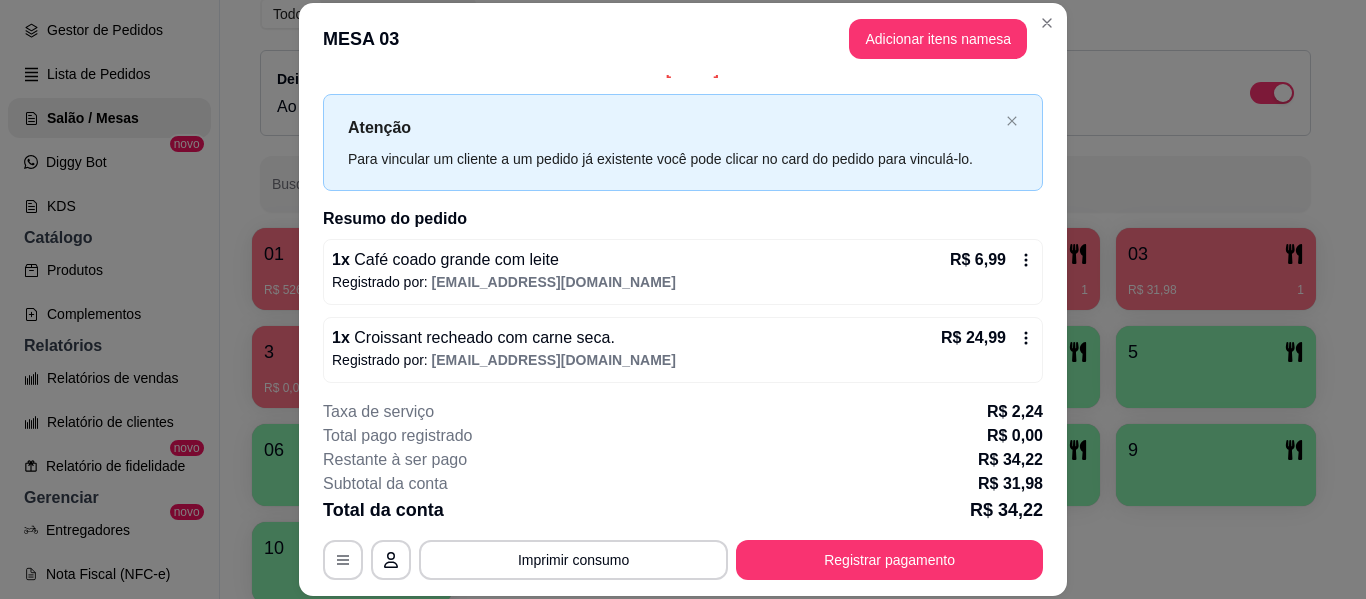 scroll, scrollTop: 32, scrollLeft: 0, axis: vertical 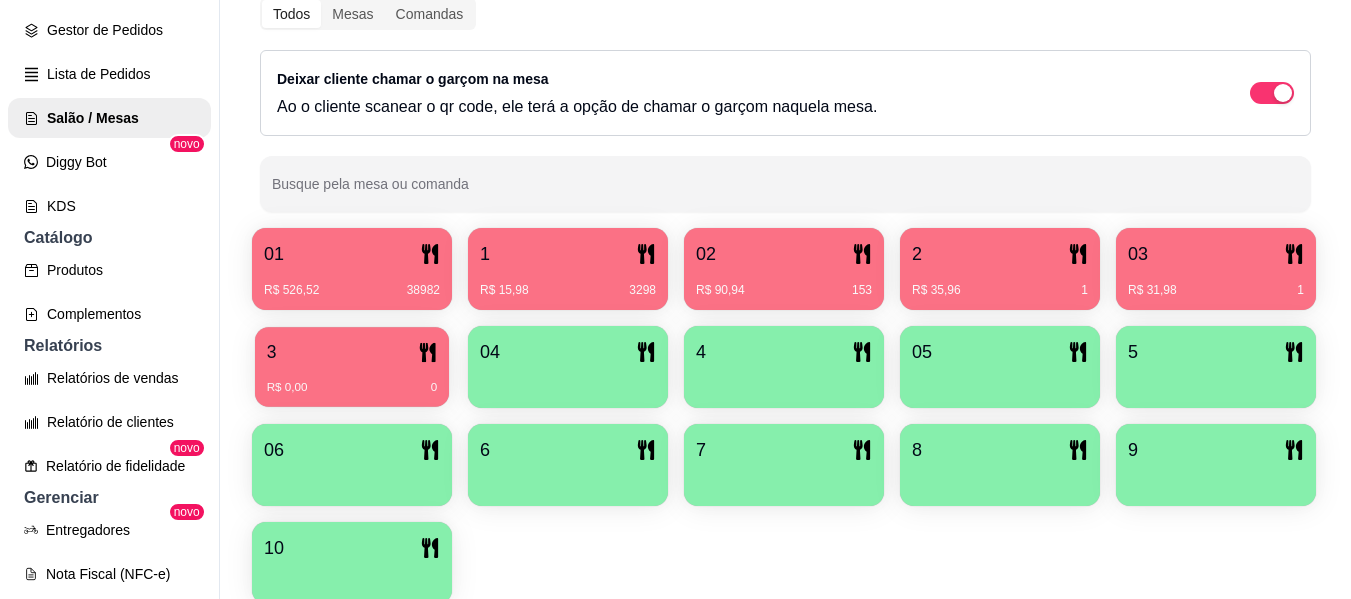 click on "R$ 0,00 0" at bounding box center (352, 380) 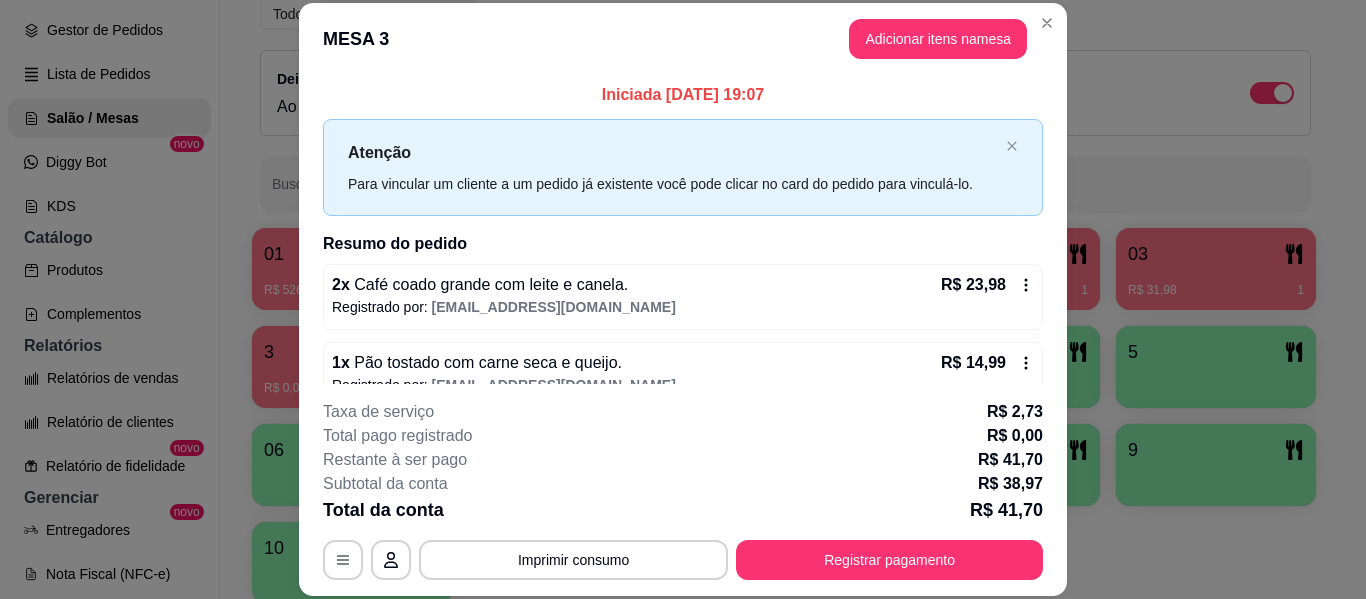 click 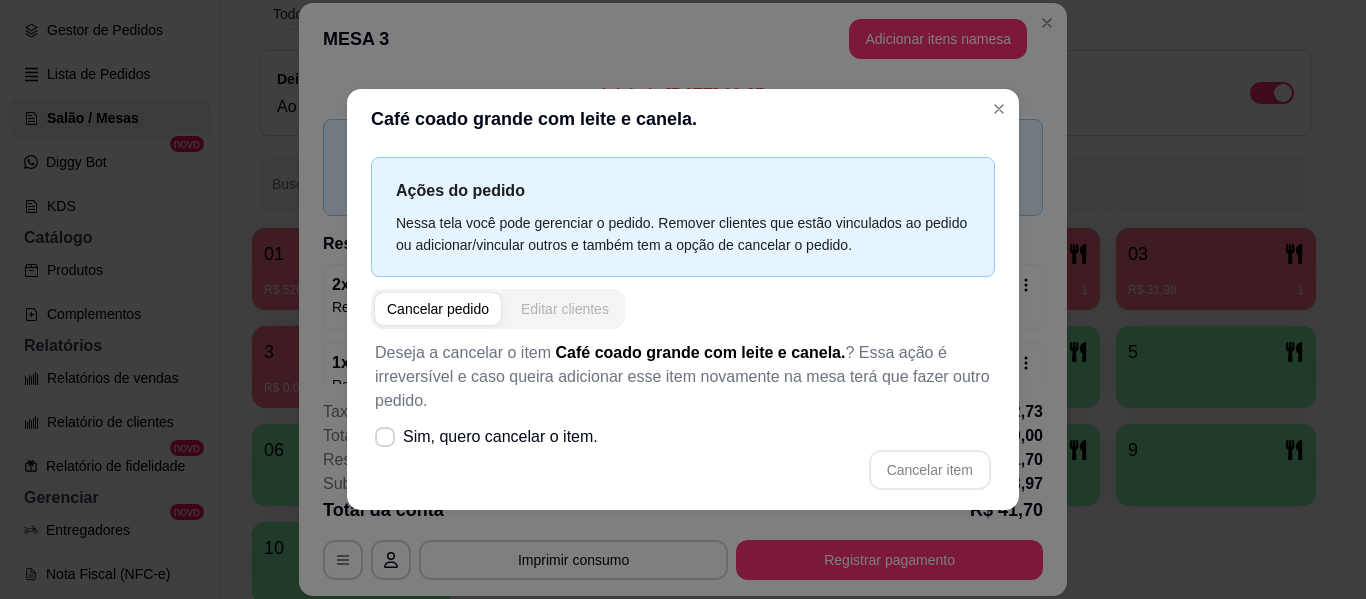 click on "Editar clientes" at bounding box center (565, 309) 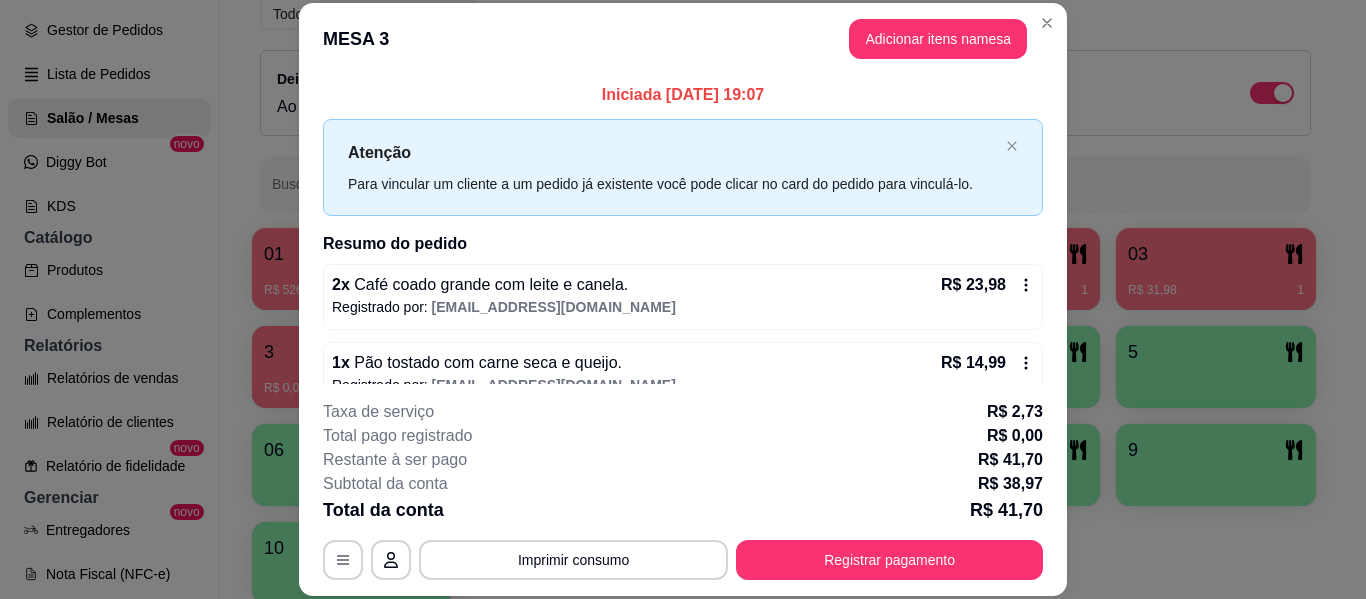 click on "Registrado por:   [EMAIL_ADDRESS][DOMAIN_NAME]" at bounding box center [683, 307] 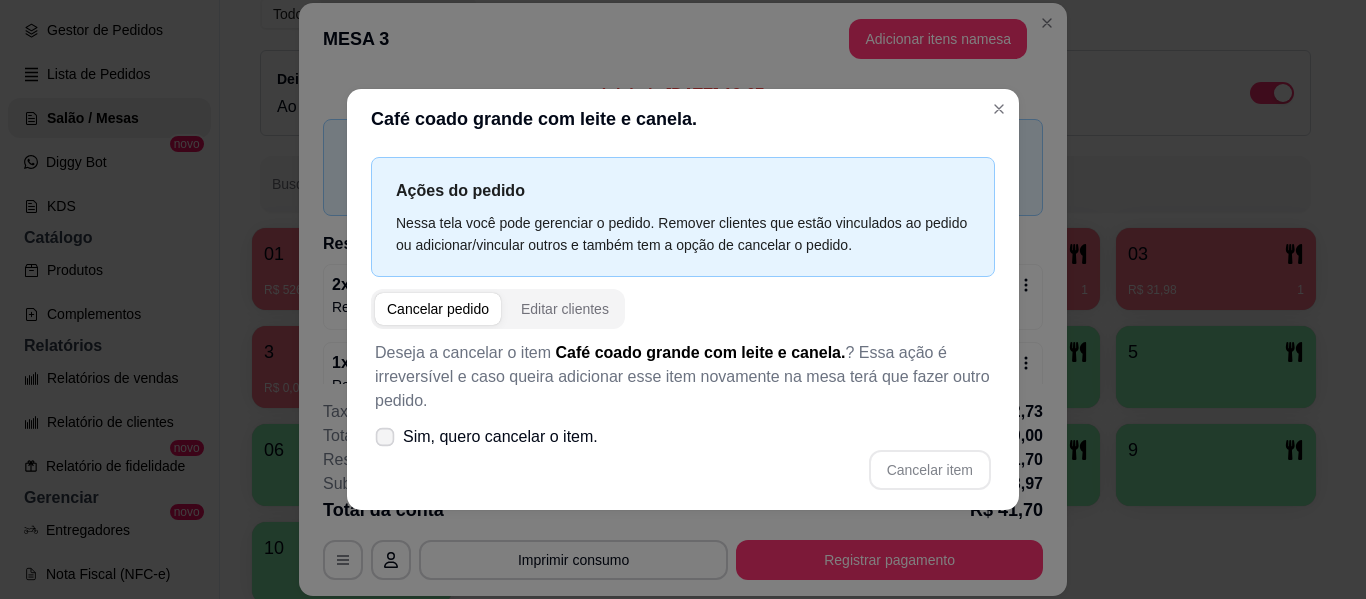 click on "Sim, quero cancelar o item." at bounding box center [486, 437] 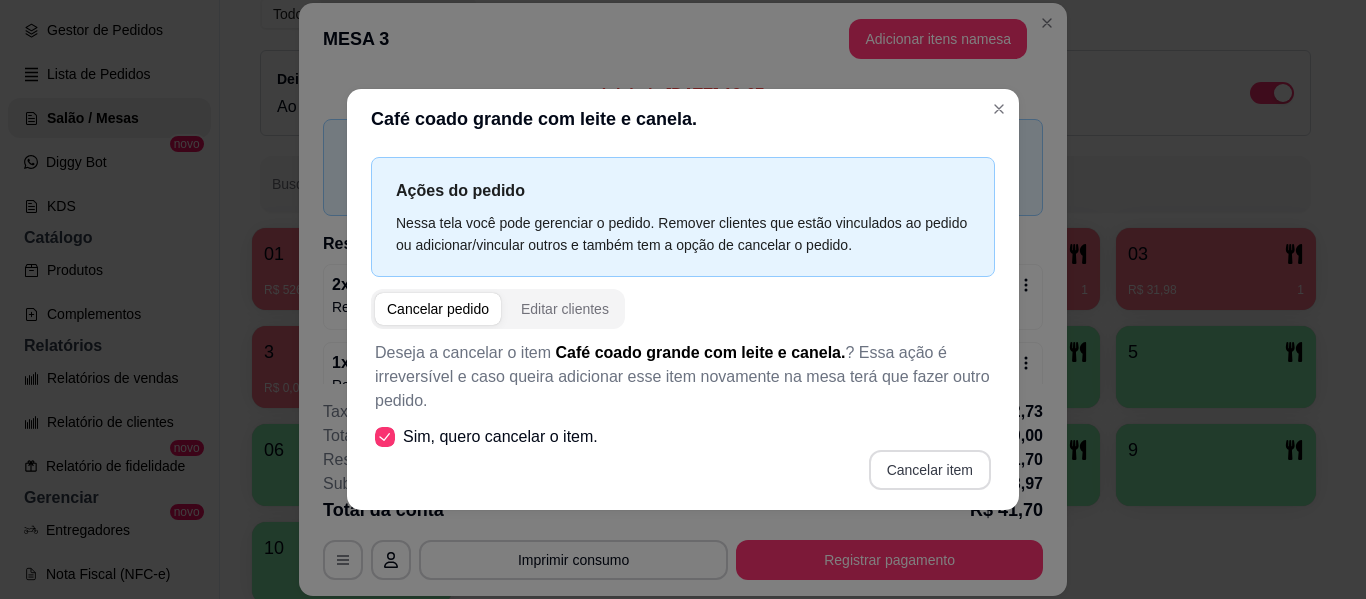 click on "Cancelar item" at bounding box center (930, 470) 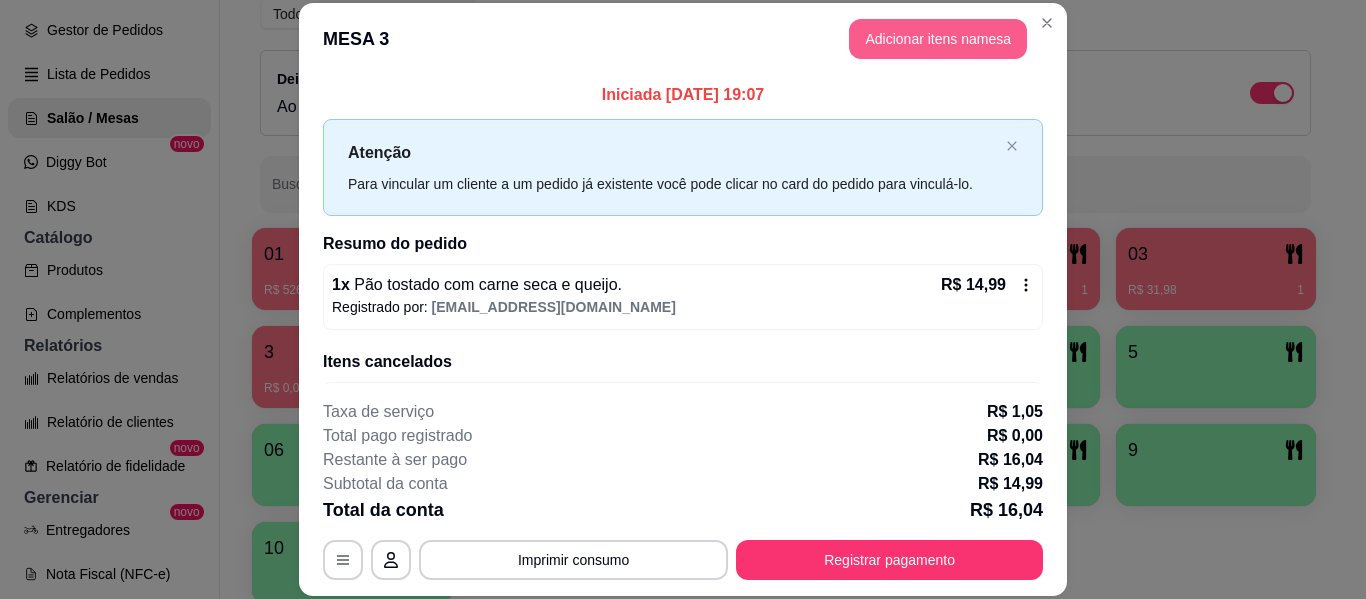 click on "Adicionar itens na  mesa" at bounding box center [938, 39] 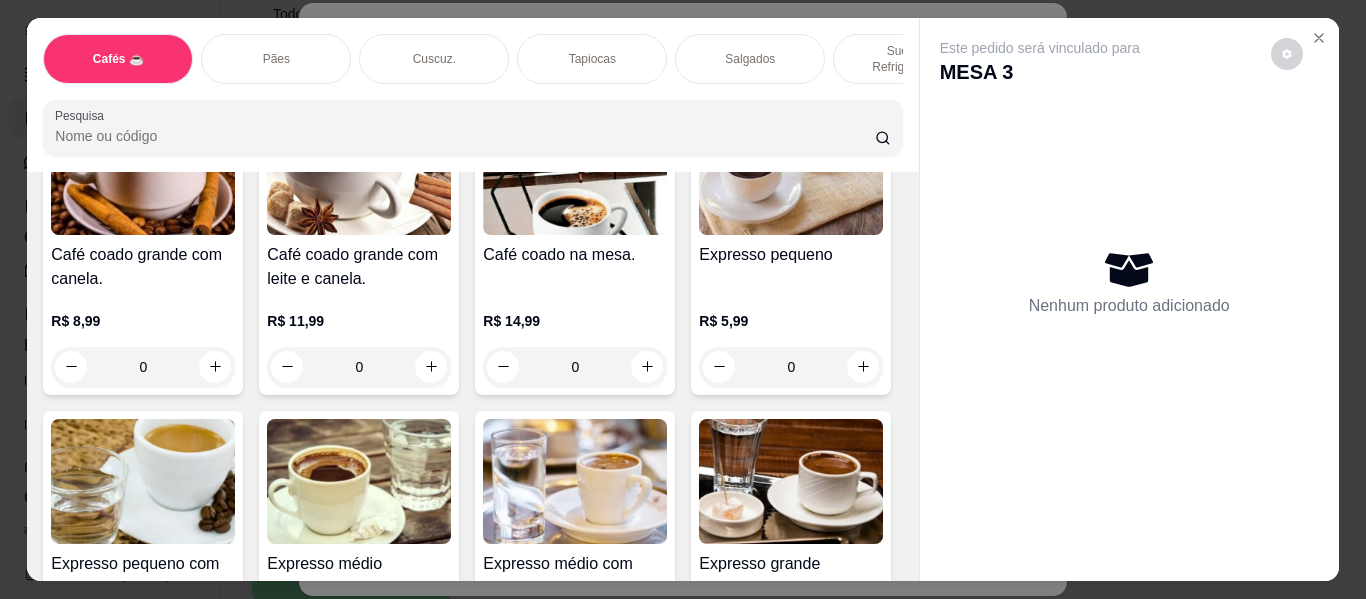 scroll, scrollTop: 1000, scrollLeft: 0, axis: vertical 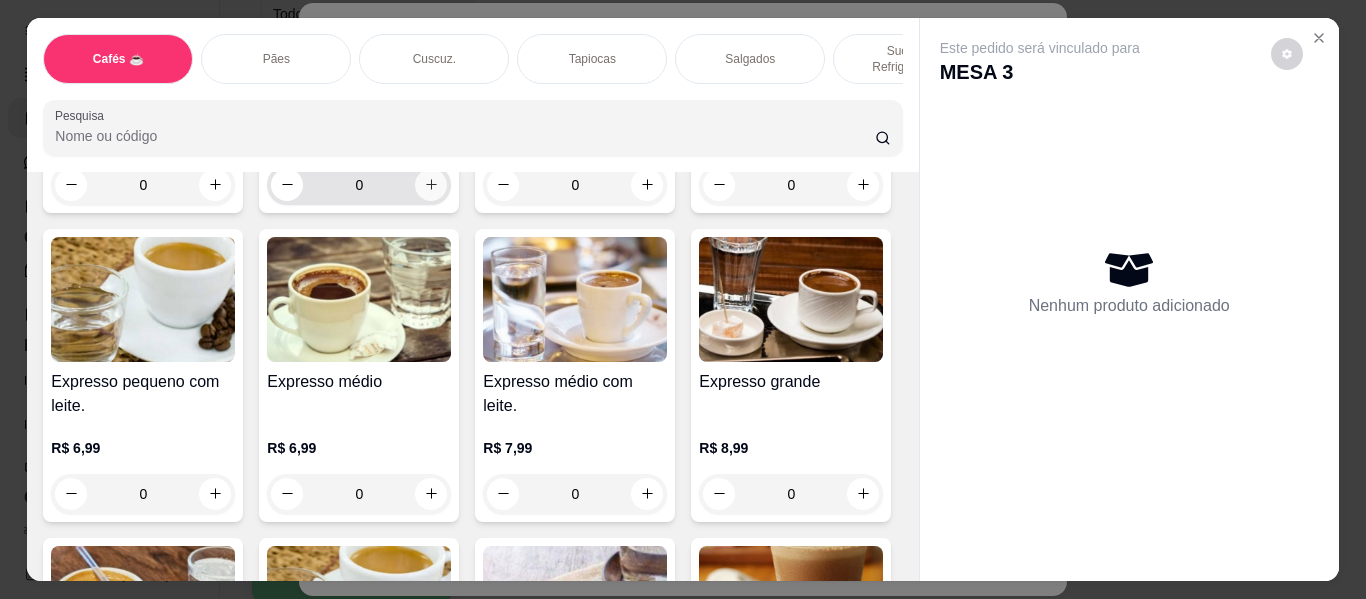 click 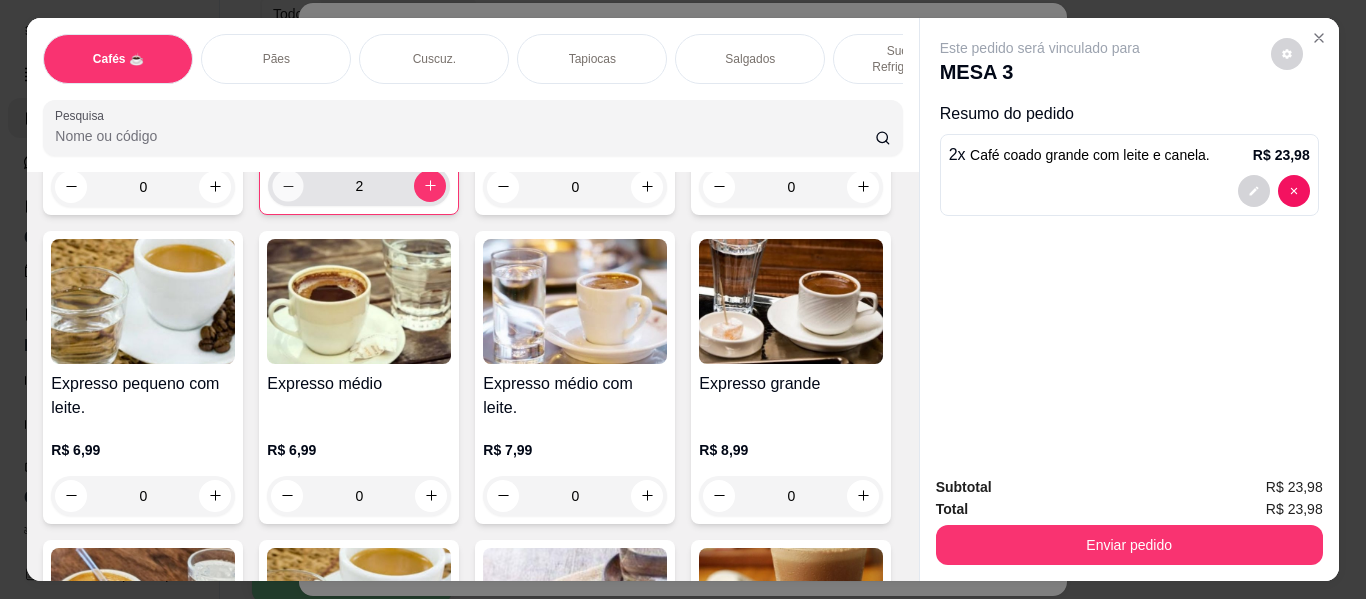 click 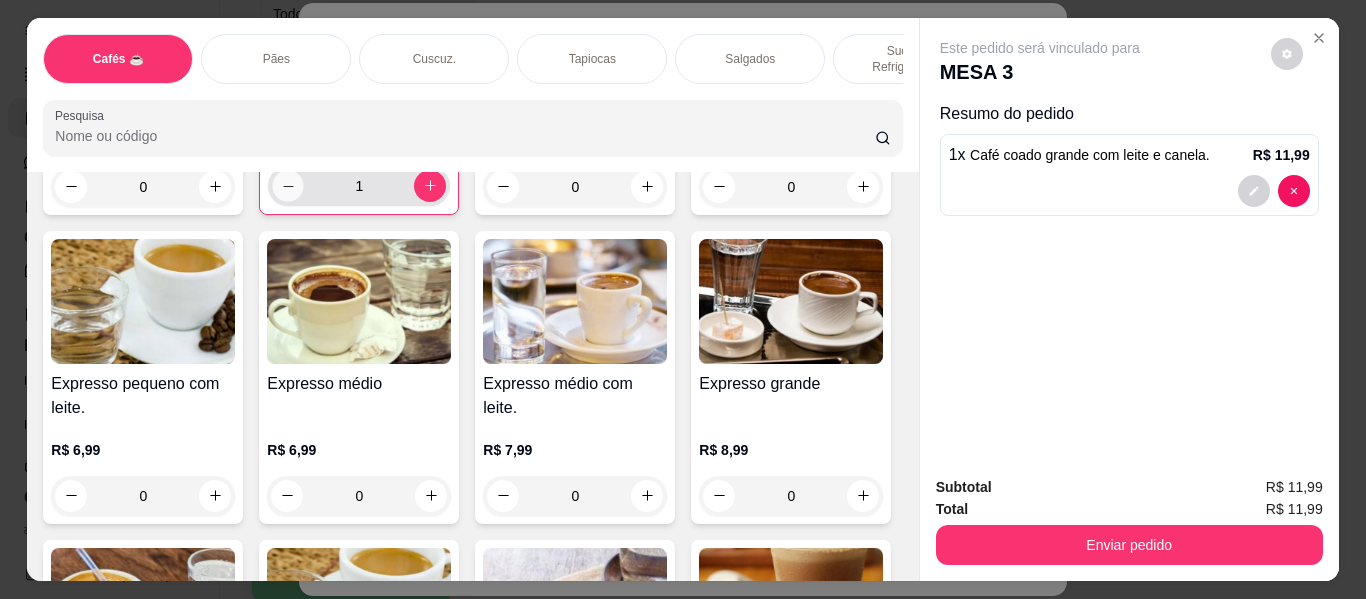 click 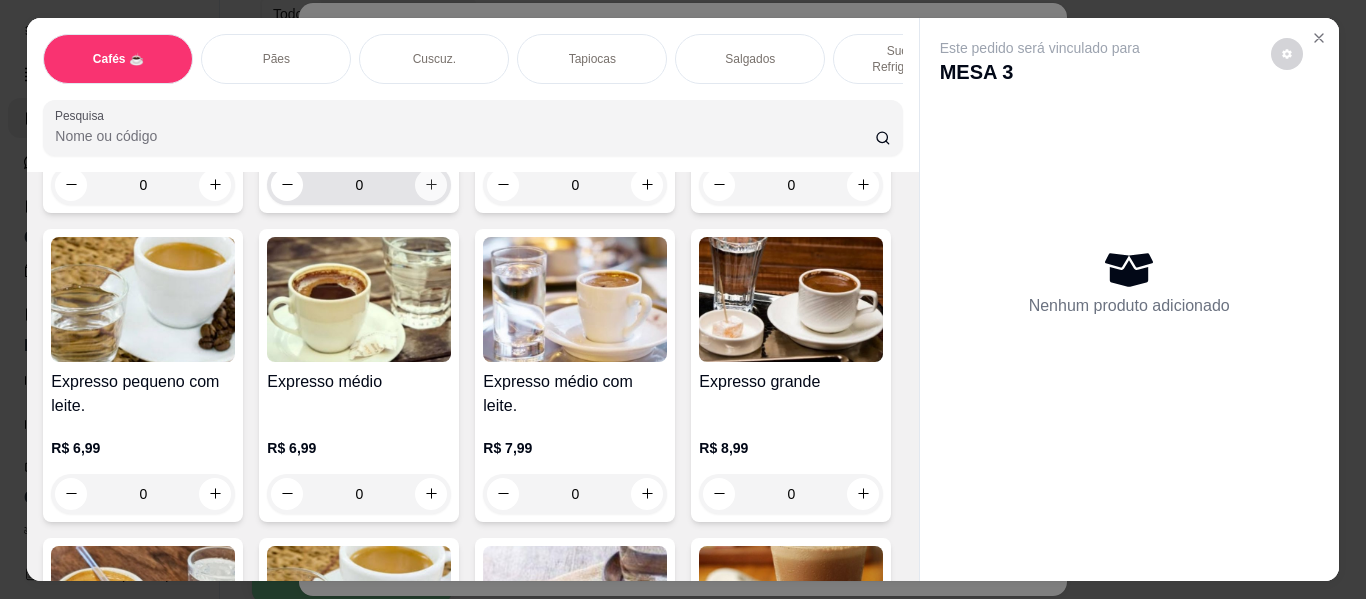 click 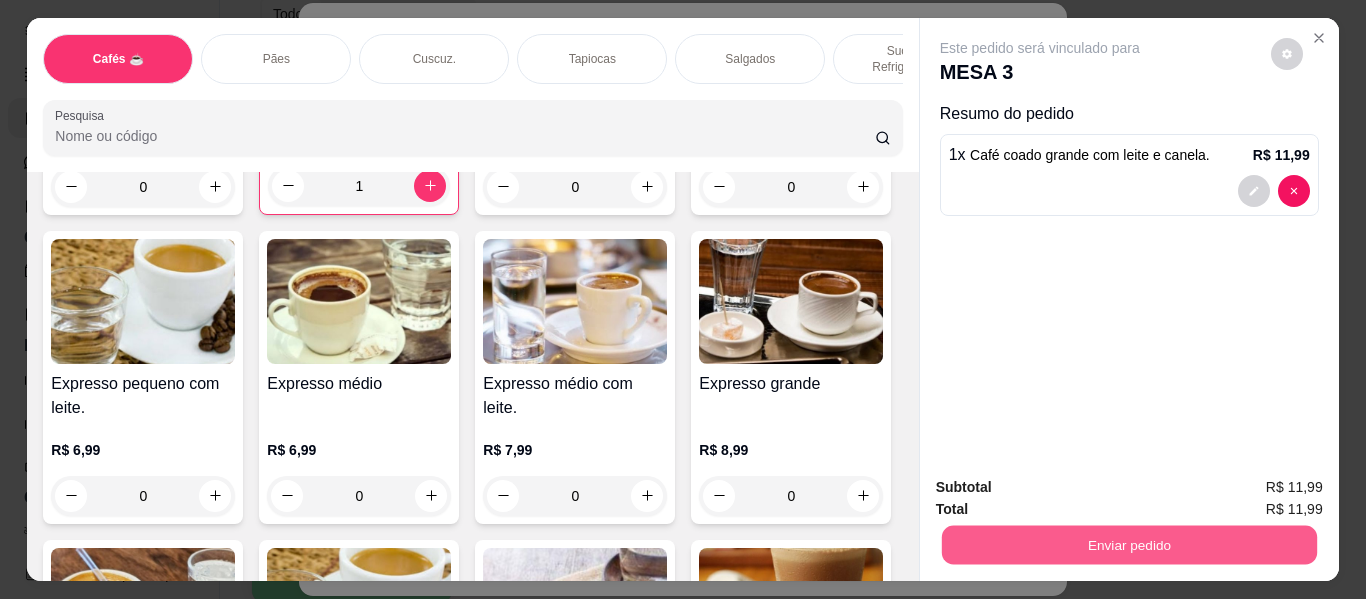 click on "Enviar pedido" at bounding box center [1128, 545] 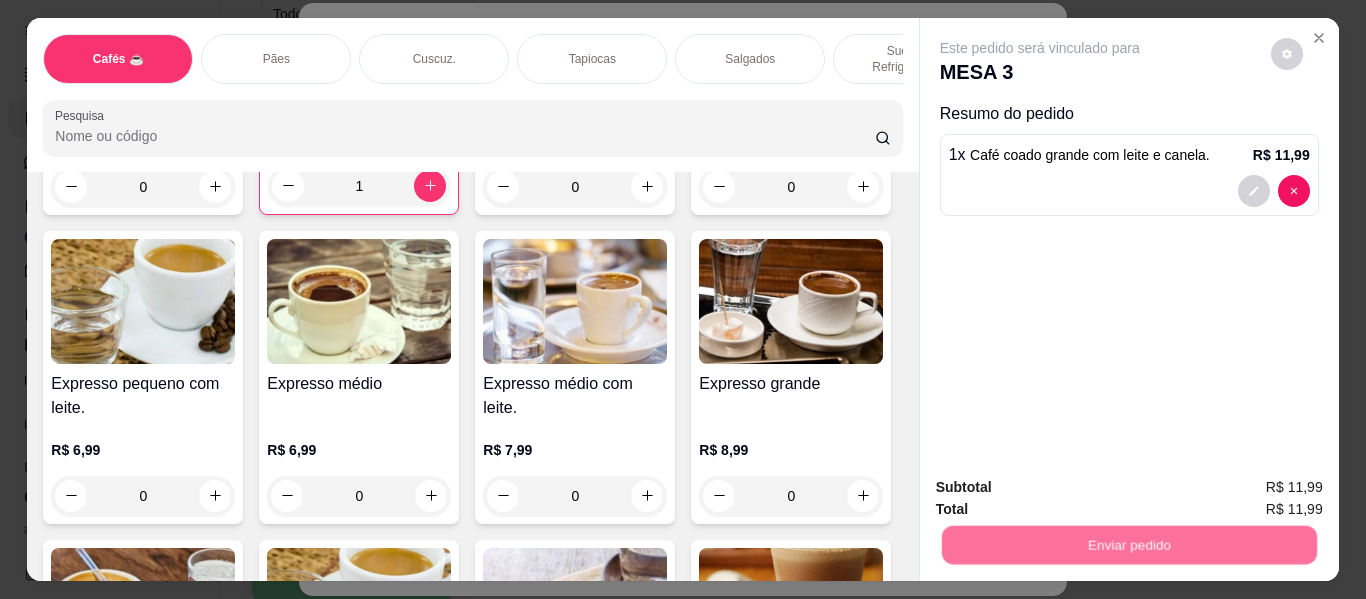 click on "Não registrar e enviar pedido" at bounding box center (1063, 488) 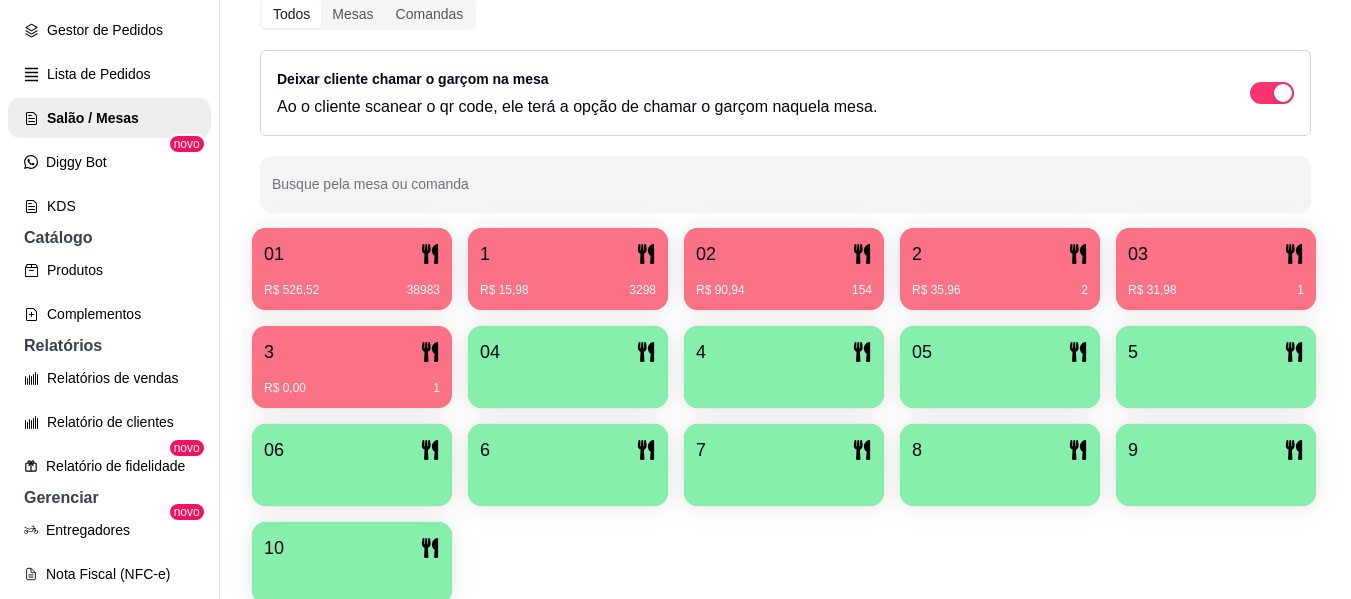 click on "03" at bounding box center (1216, 254) 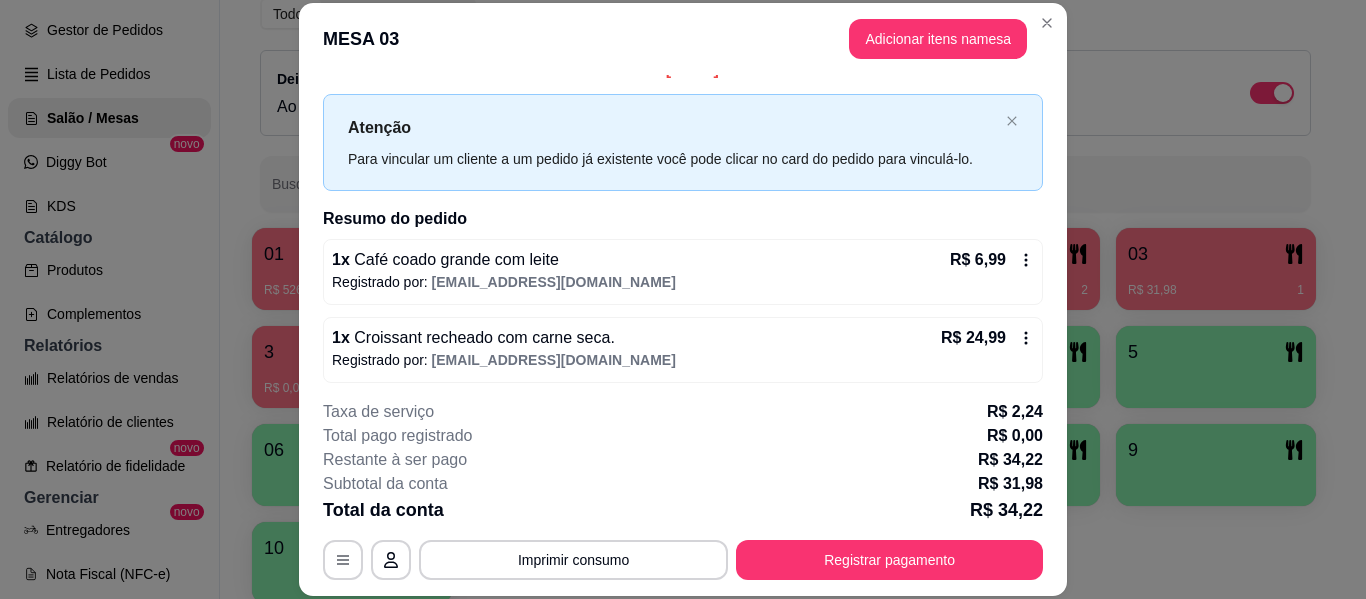 scroll, scrollTop: 32, scrollLeft: 0, axis: vertical 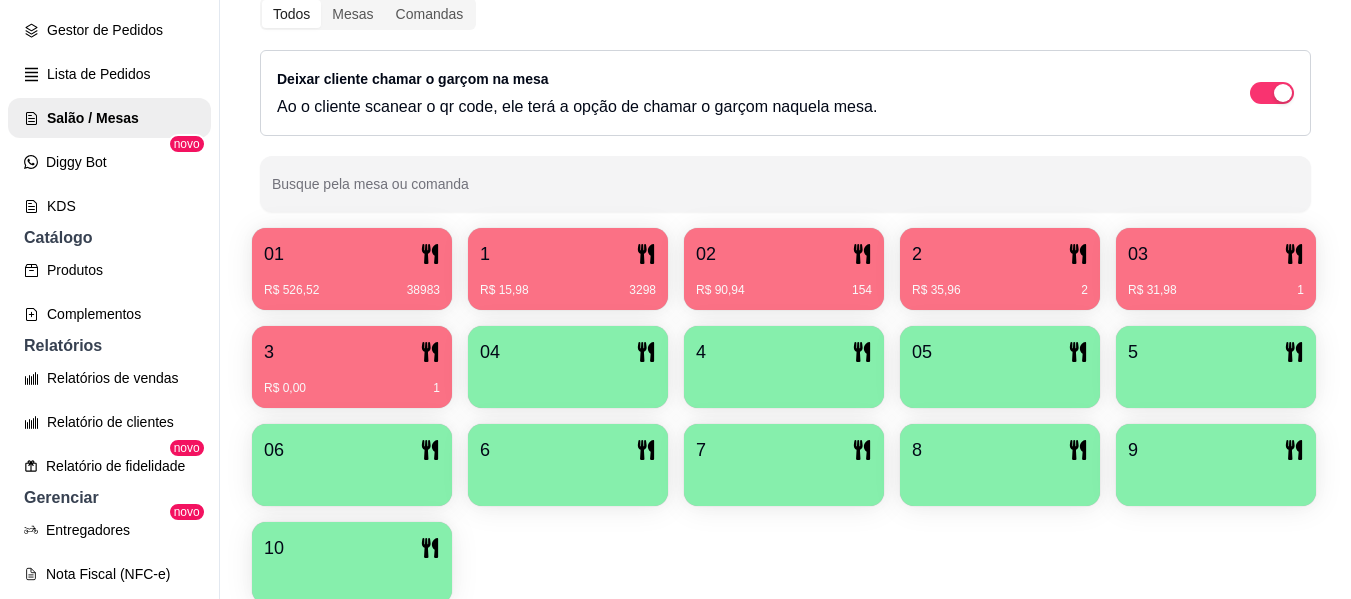 click on "R$ 31,98 1" at bounding box center [1216, 283] 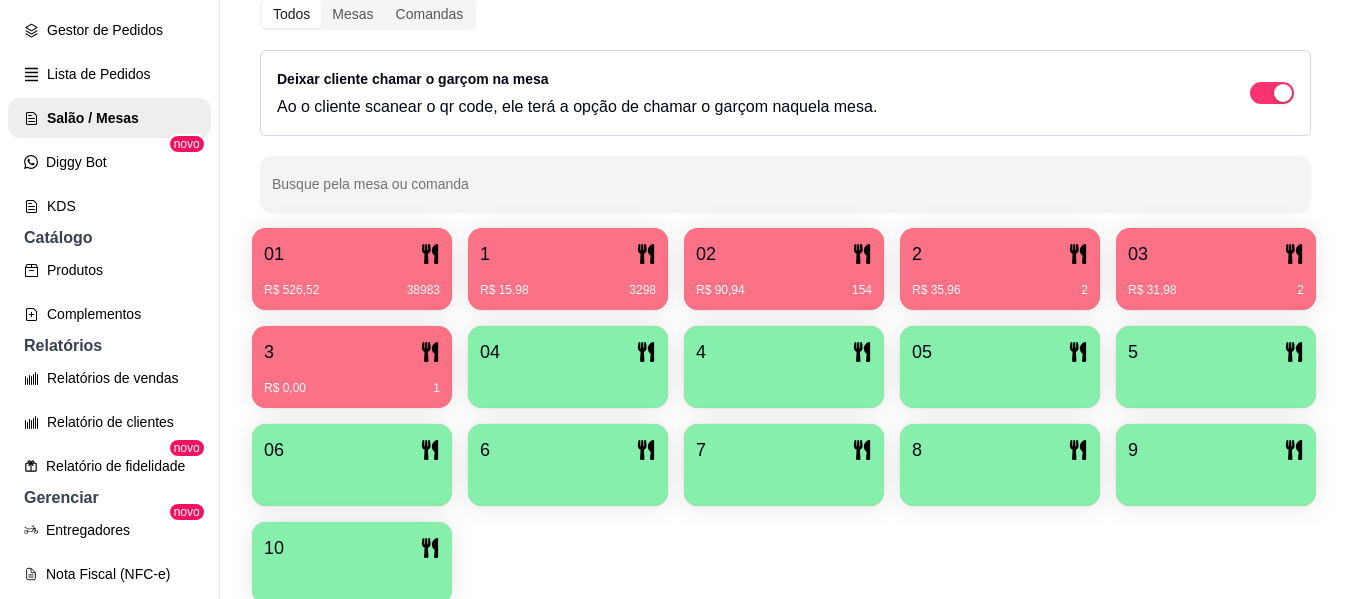click on "3" at bounding box center [352, 352] 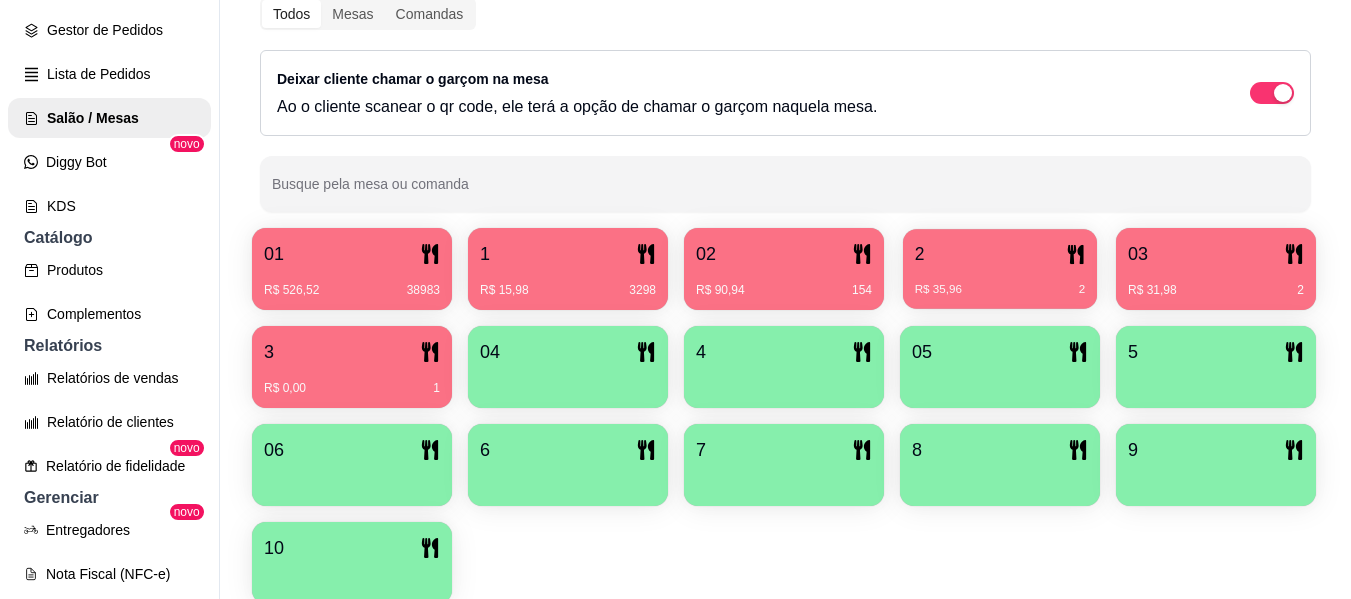 click on "R$ 35,96 2" at bounding box center [1000, 282] 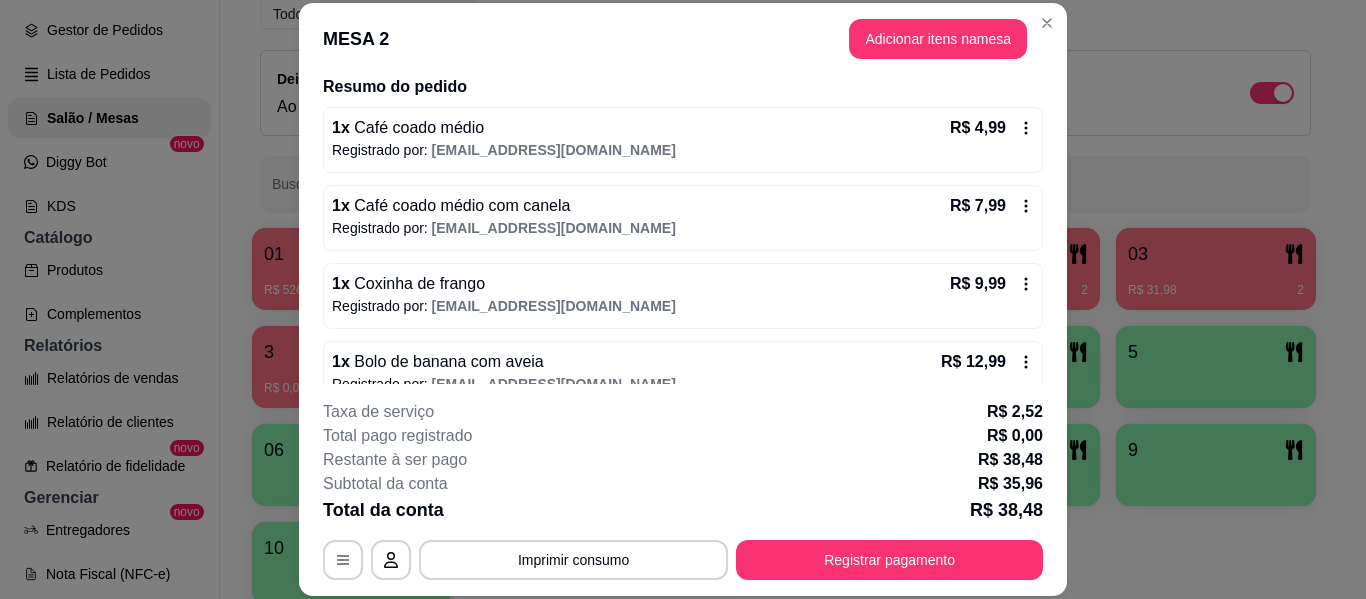 scroll, scrollTop: 188, scrollLeft: 0, axis: vertical 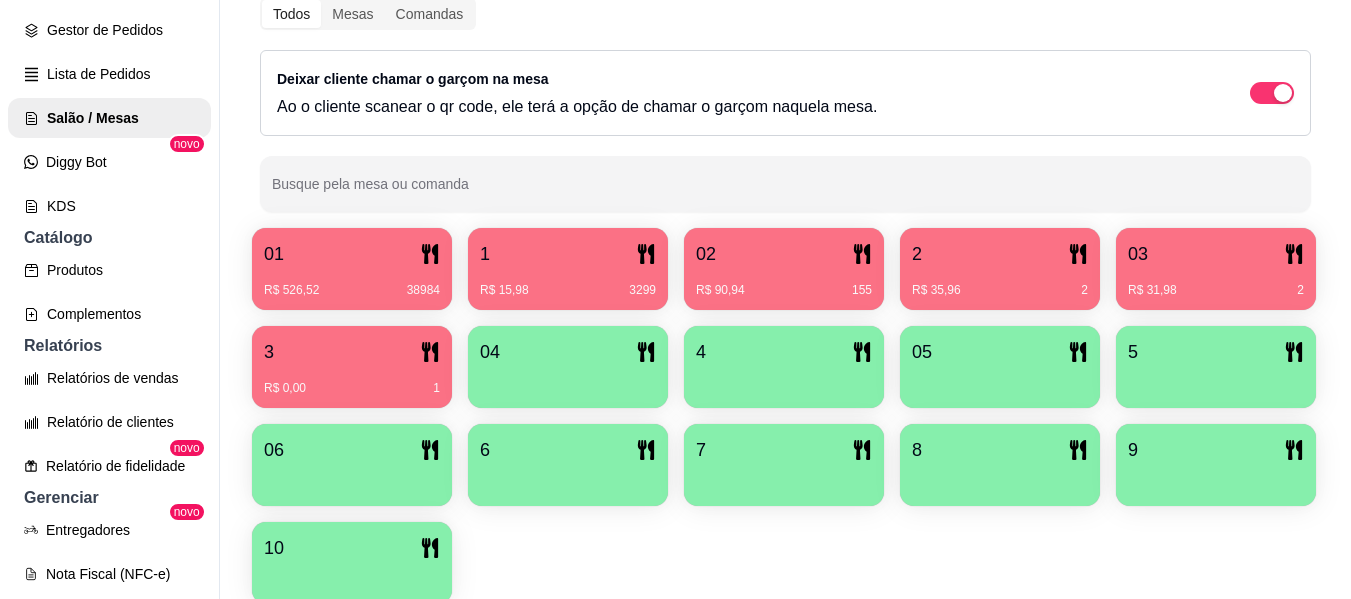 click on "R$ 35,96 2" at bounding box center [1000, 283] 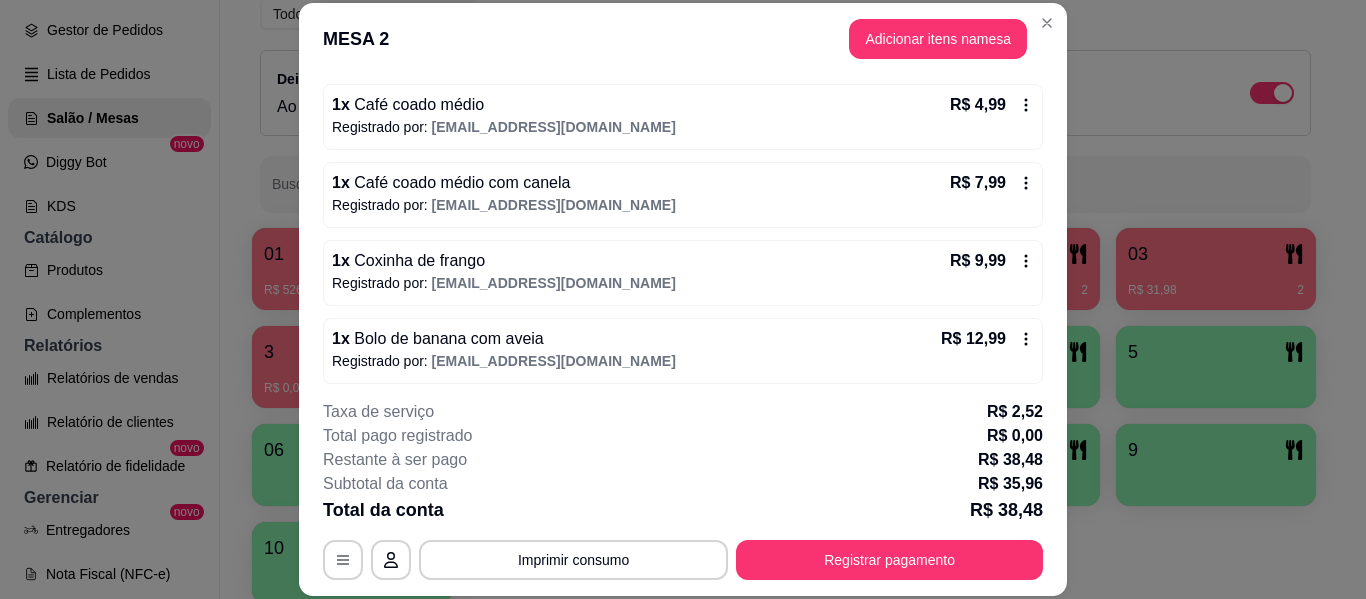 scroll, scrollTop: 188, scrollLeft: 0, axis: vertical 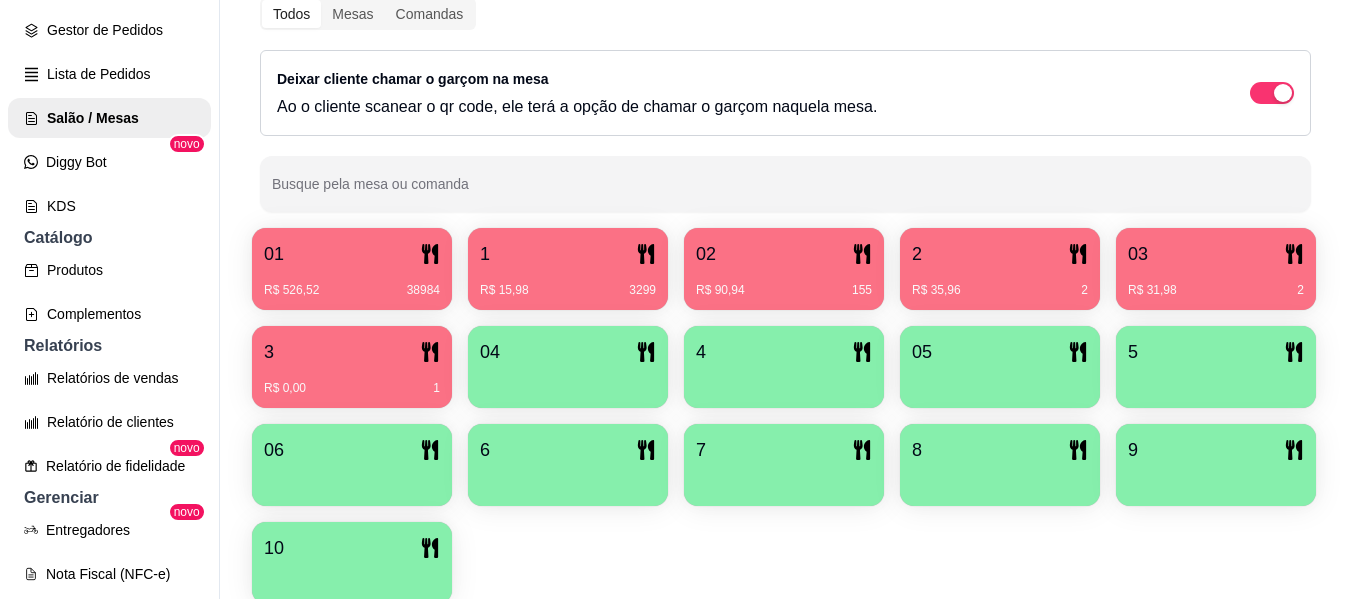 click on "02" at bounding box center [784, 254] 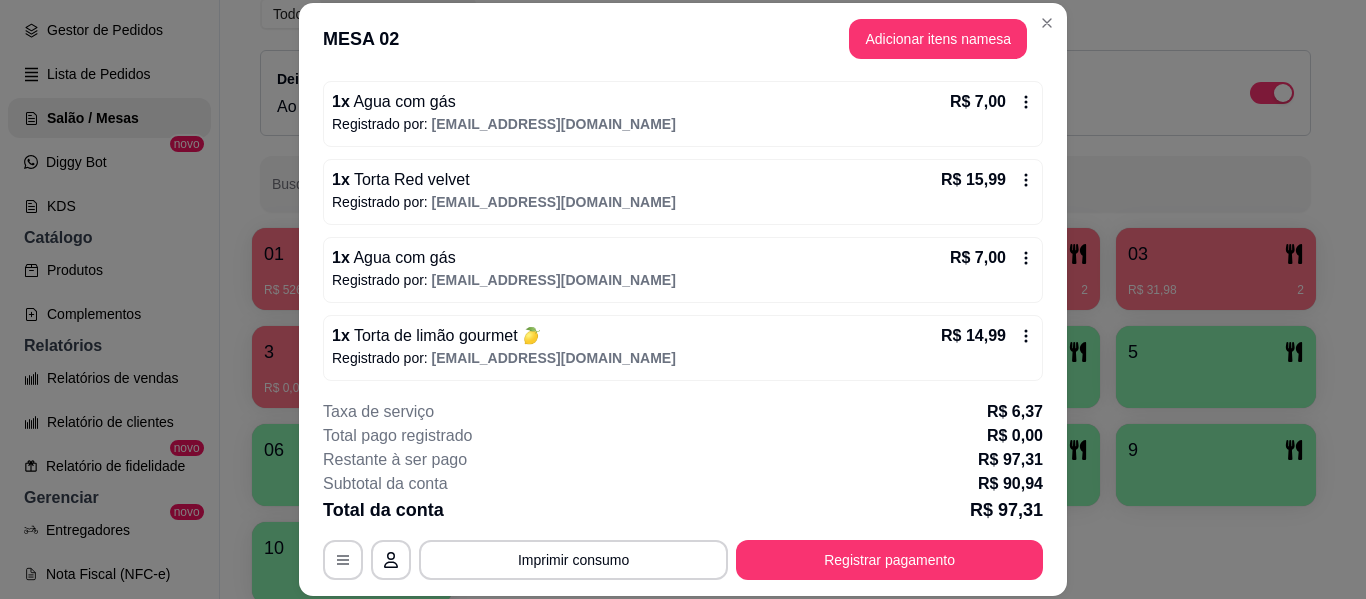 scroll, scrollTop: 422, scrollLeft: 0, axis: vertical 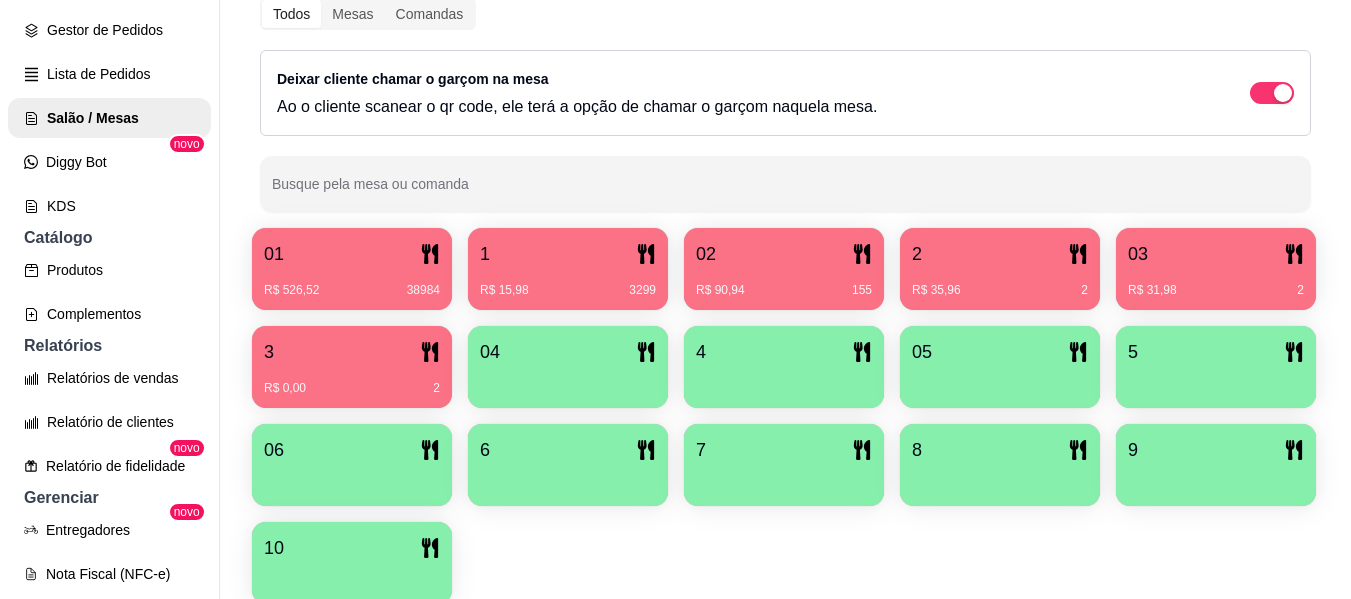 click on "Deixar cliente chamar o garçom na mesa" at bounding box center [413, 79] 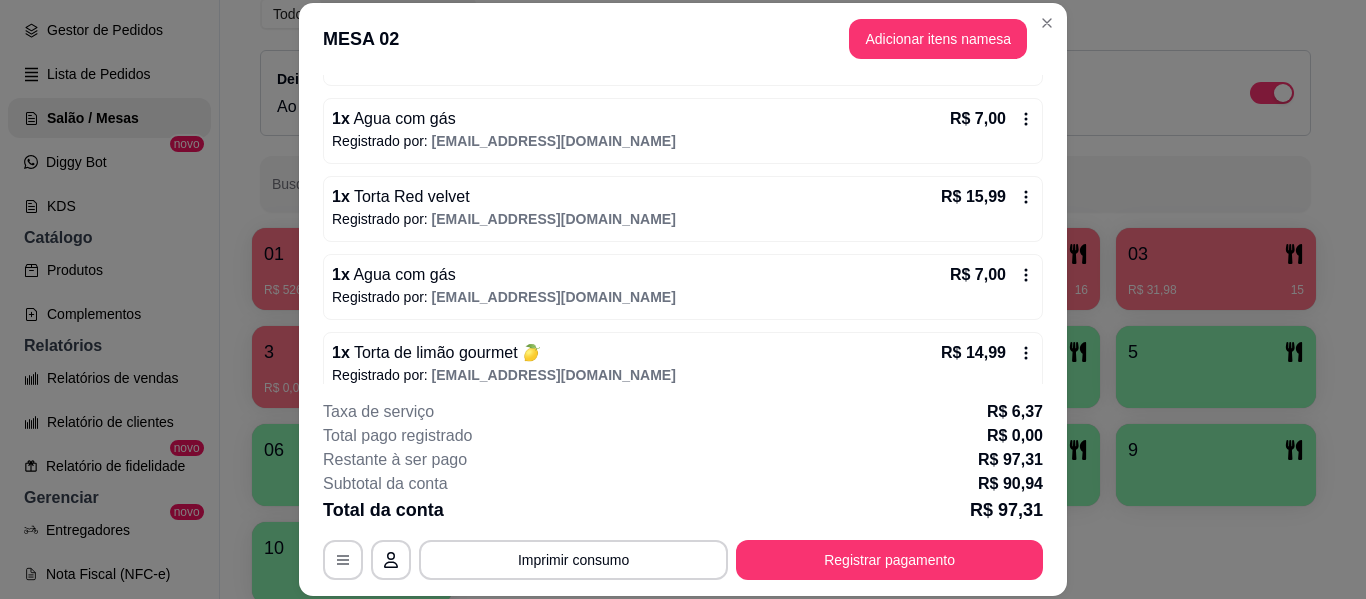 scroll, scrollTop: 422, scrollLeft: 0, axis: vertical 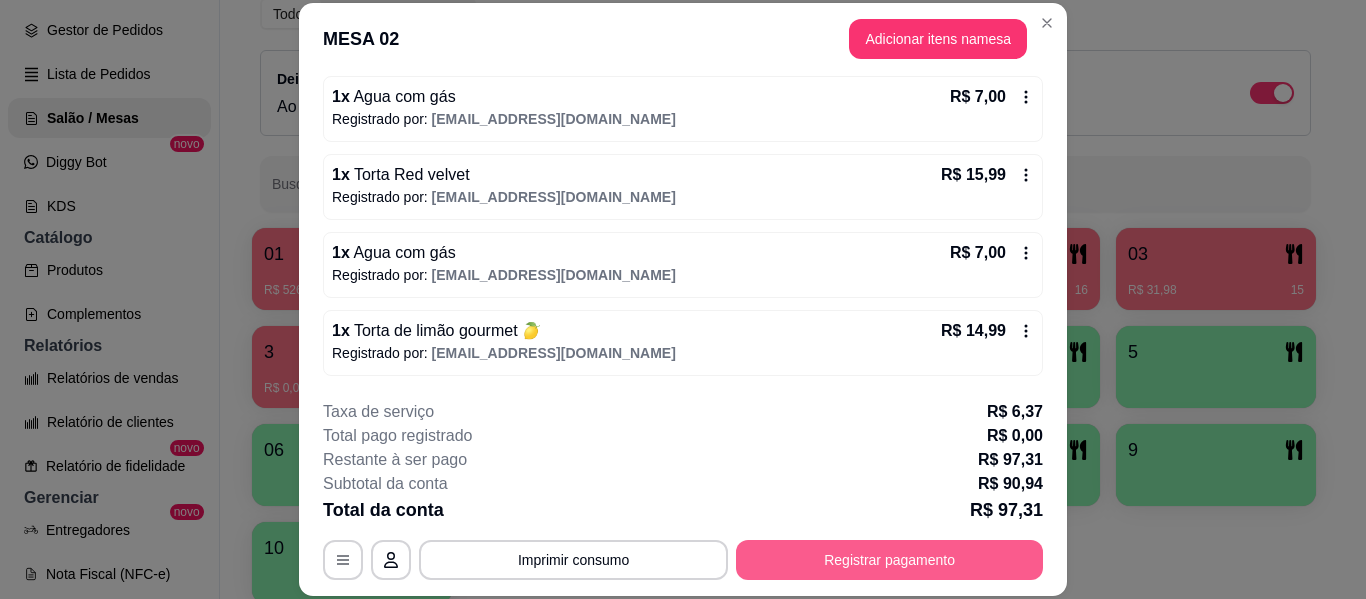 click on "Registrar pagamento" at bounding box center (889, 560) 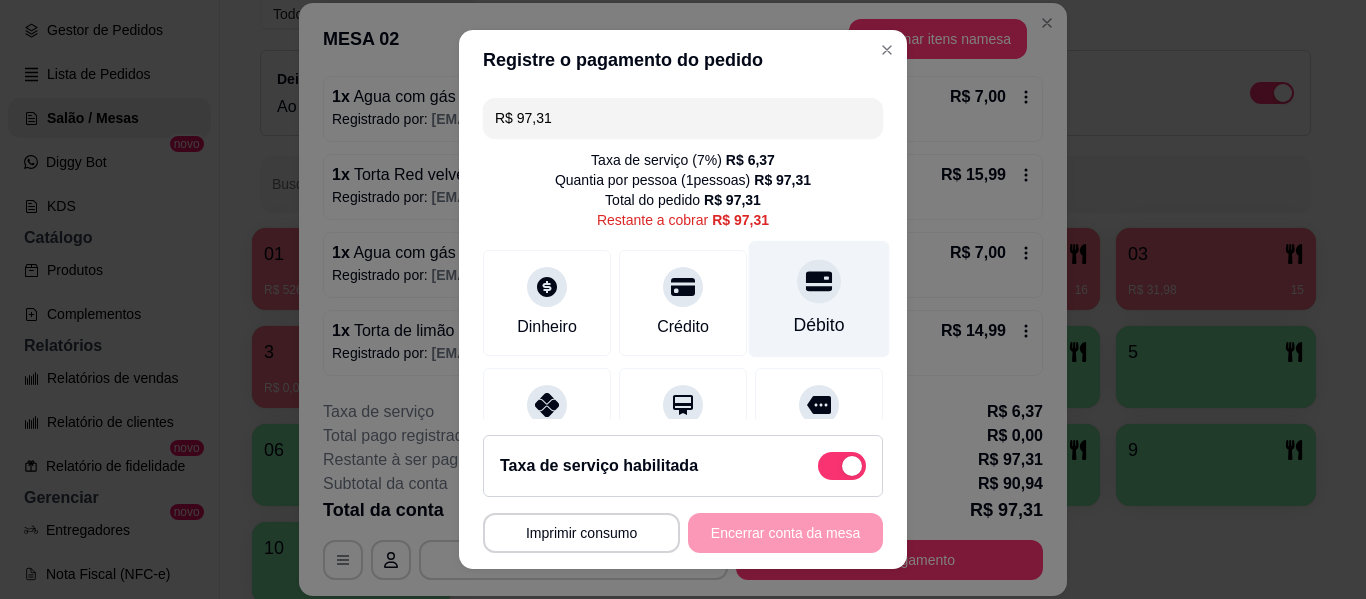 click on "Débito" at bounding box center (819, 299) 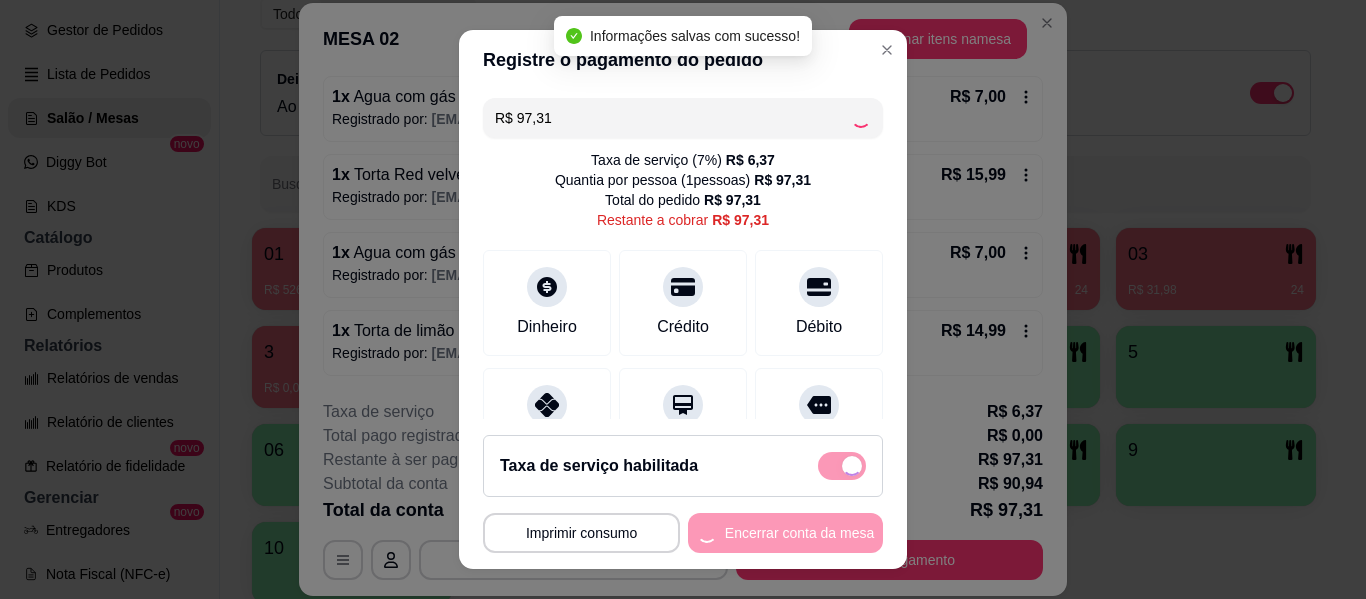 type on "R$ 0,00" 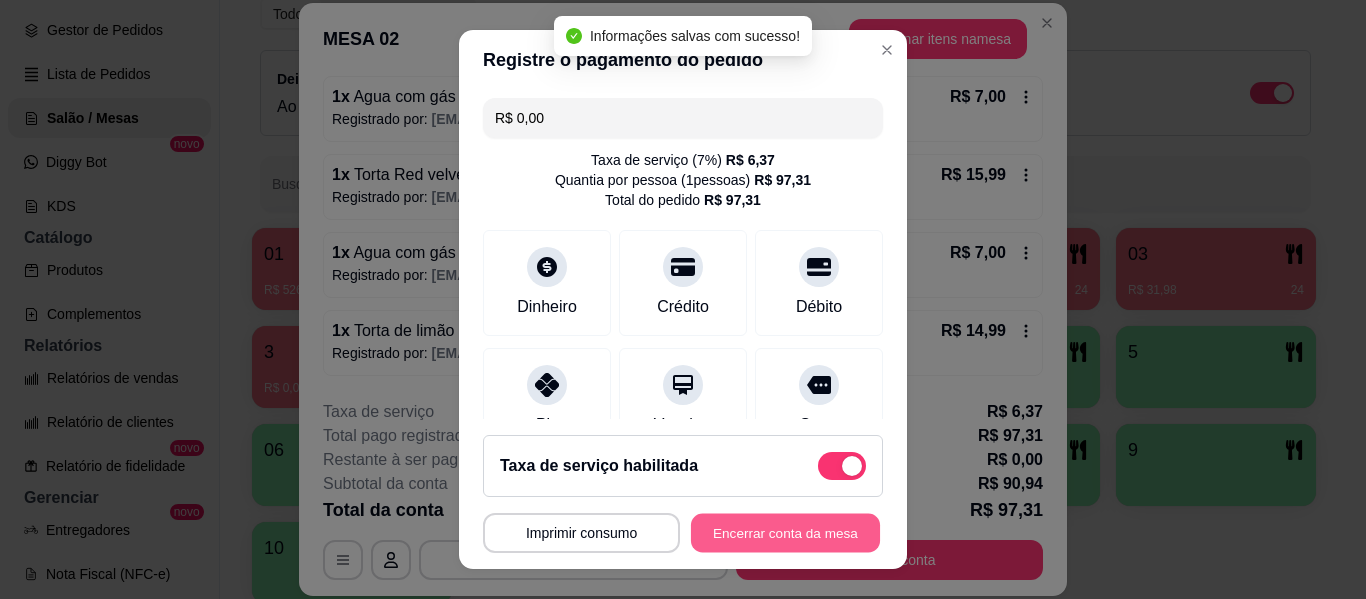 click on "Encerrar conta da mesa" at bounding box center [785, 533] 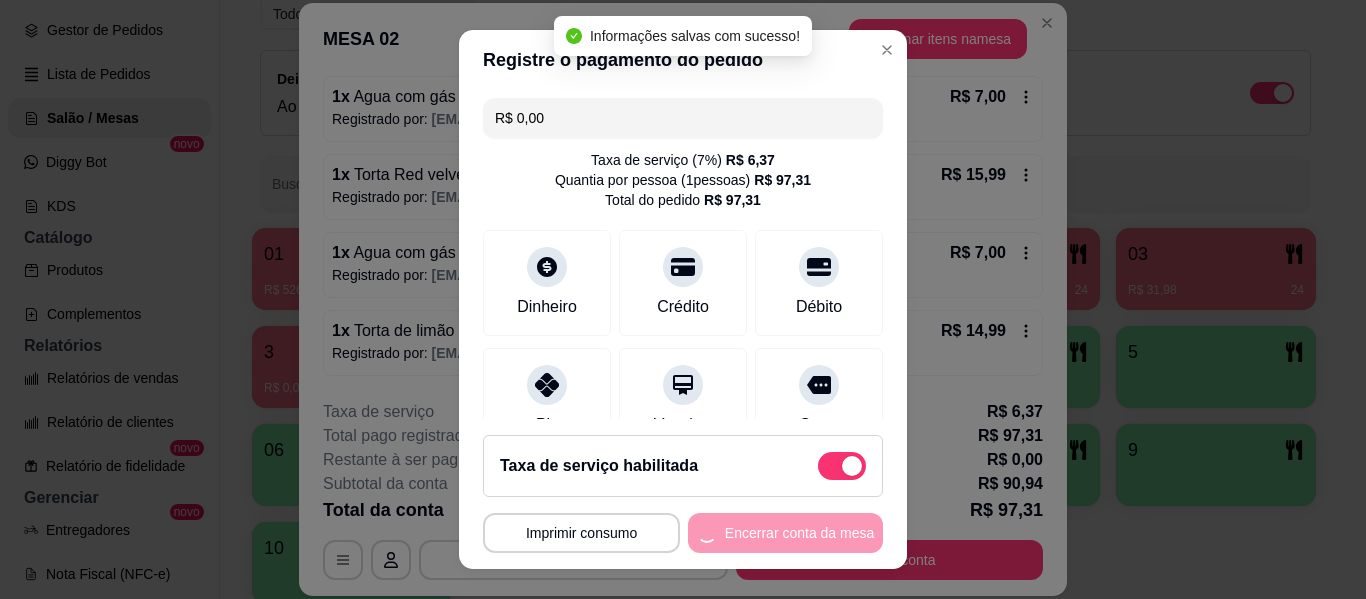 scroll, scrollTop: 0, scrollLeft: 0, axis: both 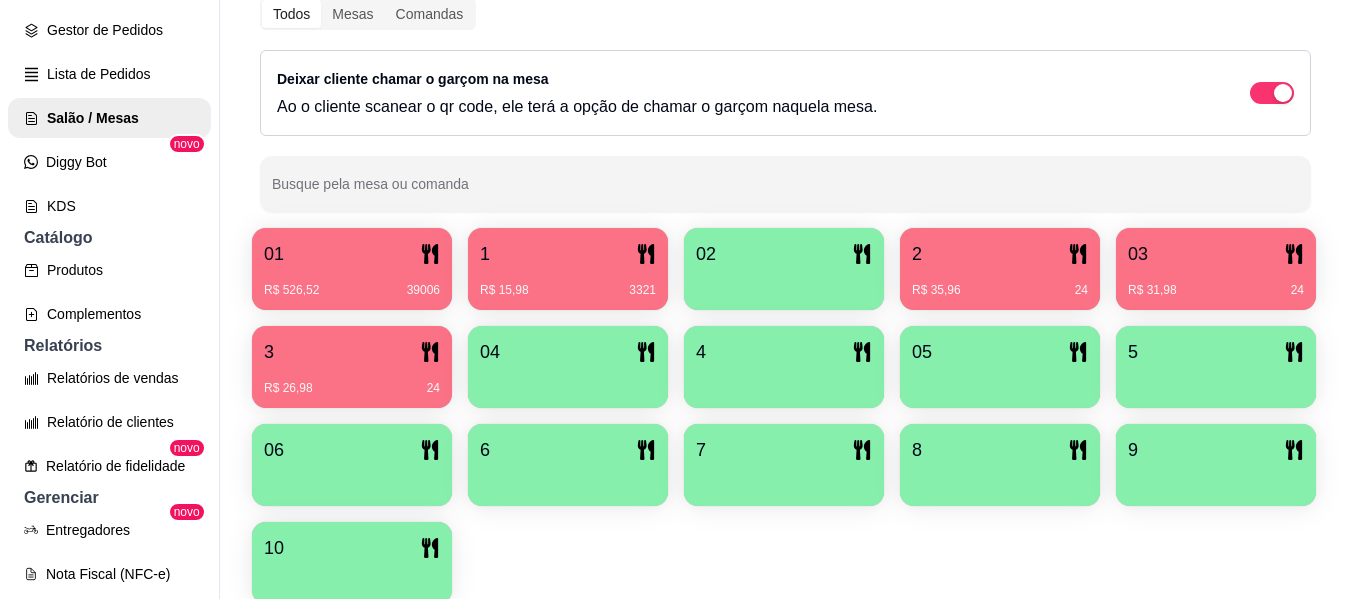 click on "R$ 35,96 24" at bounding box center (1000, 290) 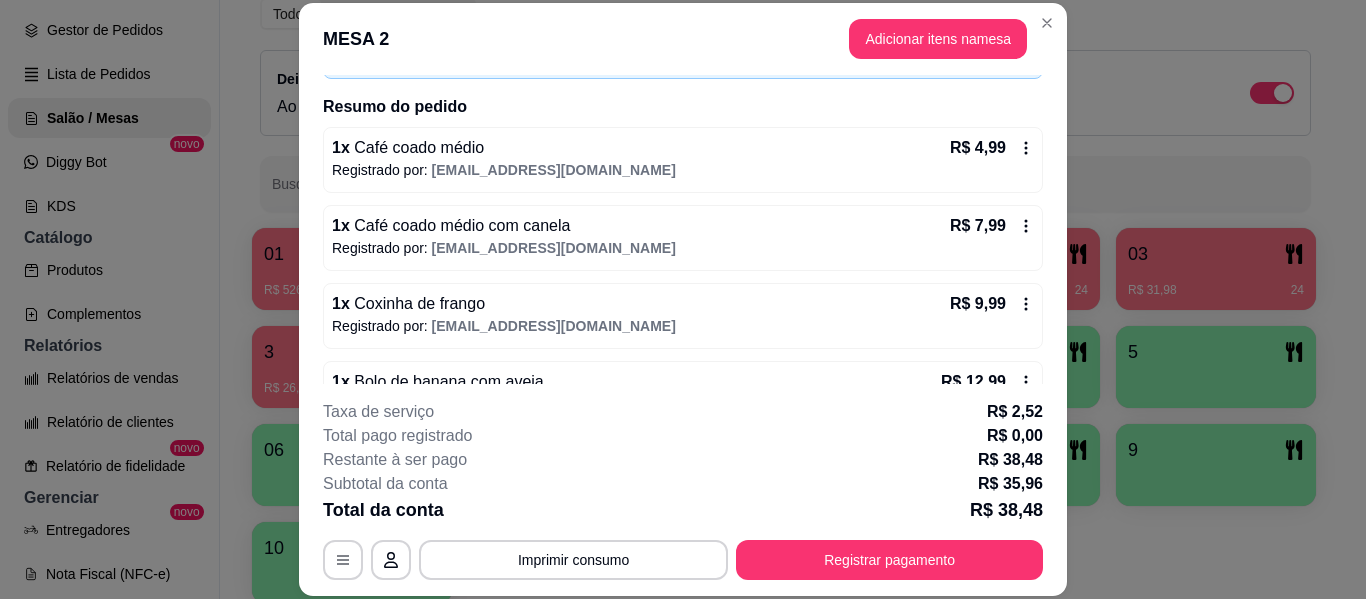 scroll, scrollTop: 188, scrollLeft: 0, axis: vertical 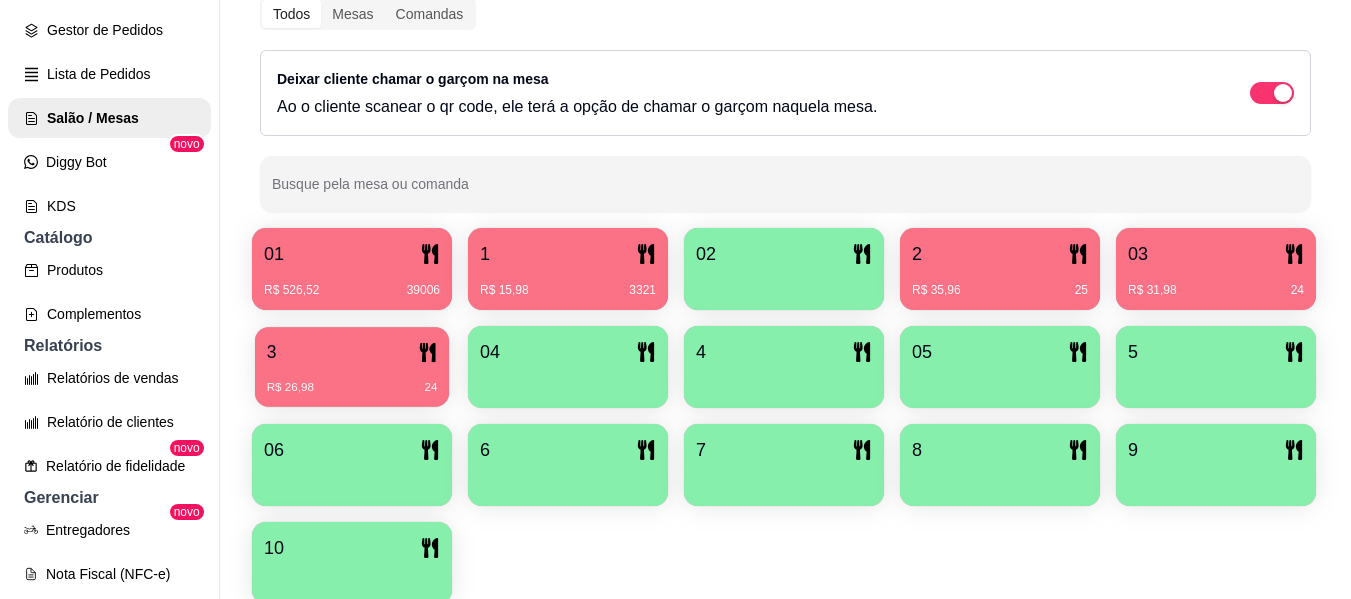 click on "R$ 26,98 24" at bounding box center [352, 380] 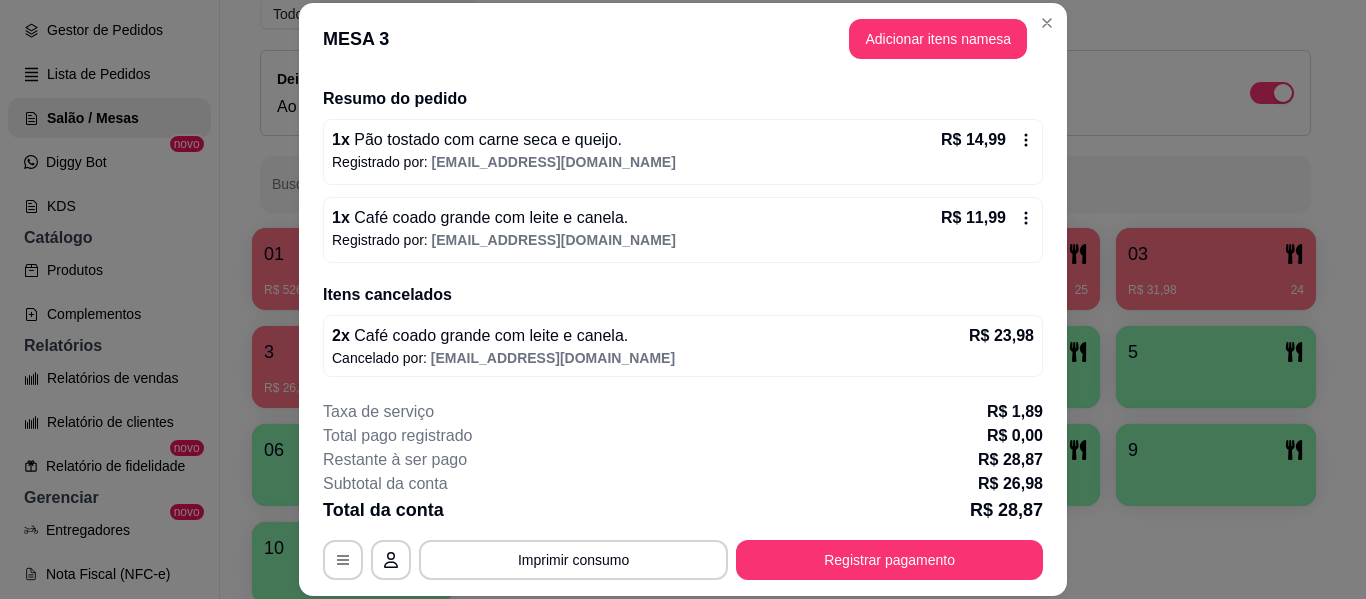 scroll, scrollTop: 146, scrollLeft: 0, axis: vertical 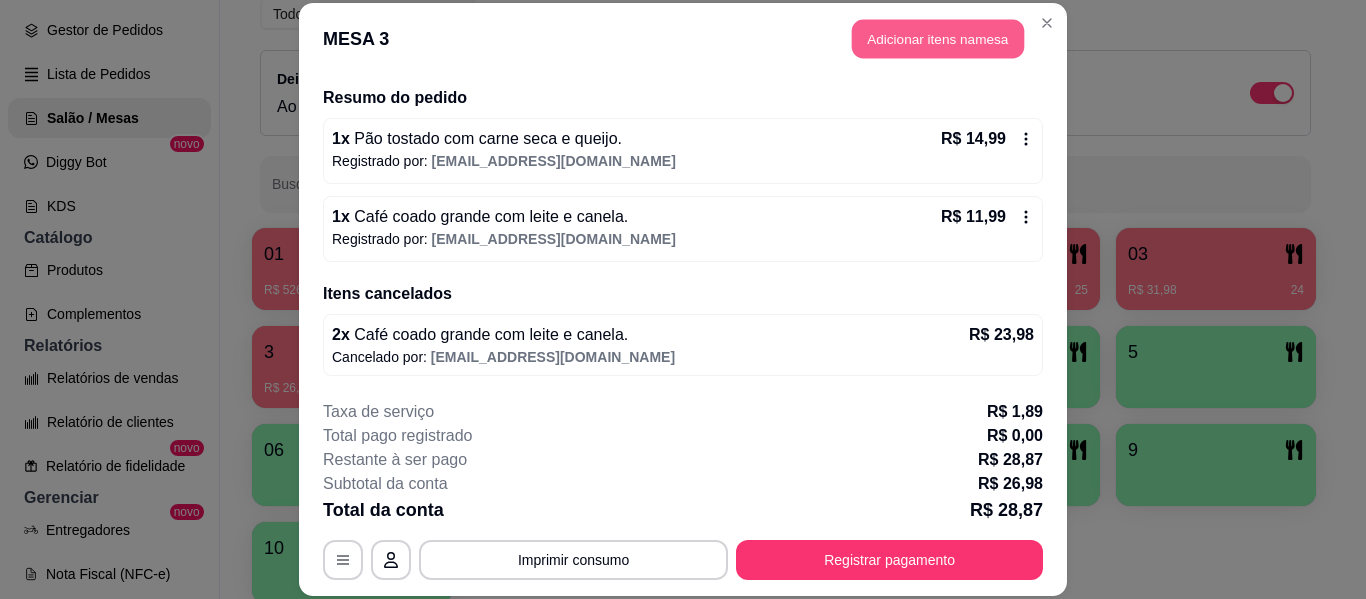 click on "Adicionar itens na  mesa" at bounding box center [938, 39] 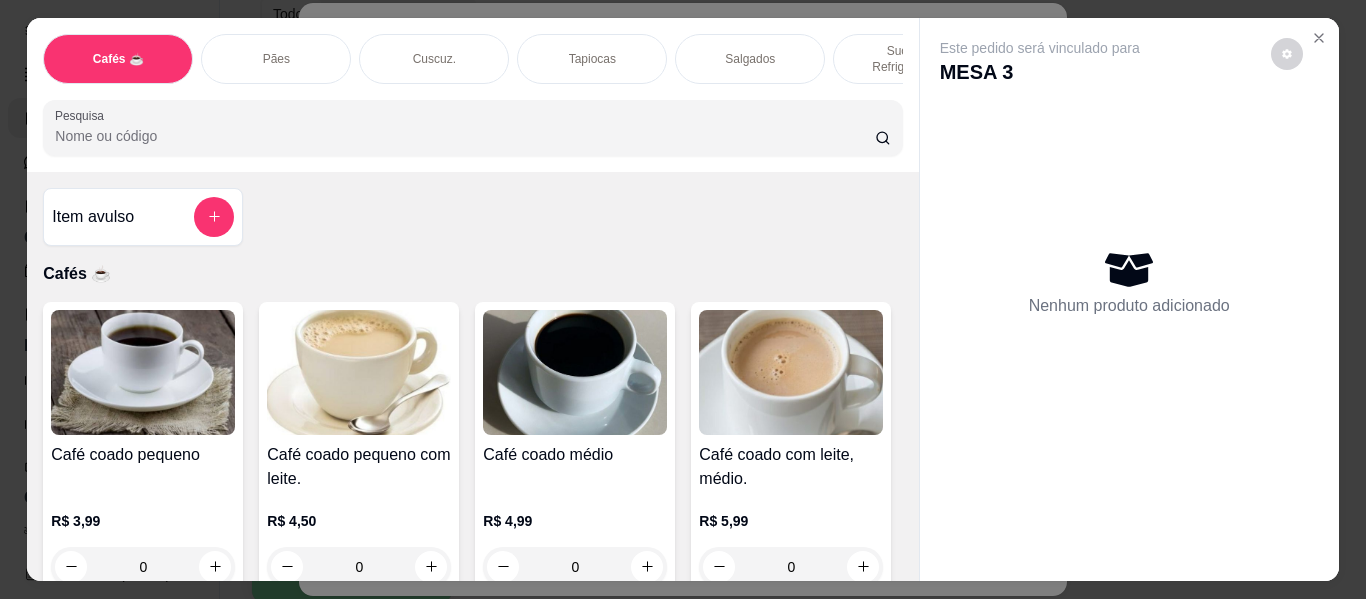 click on "Sucos e Refrigerantes" at bounding box center [908, 59] 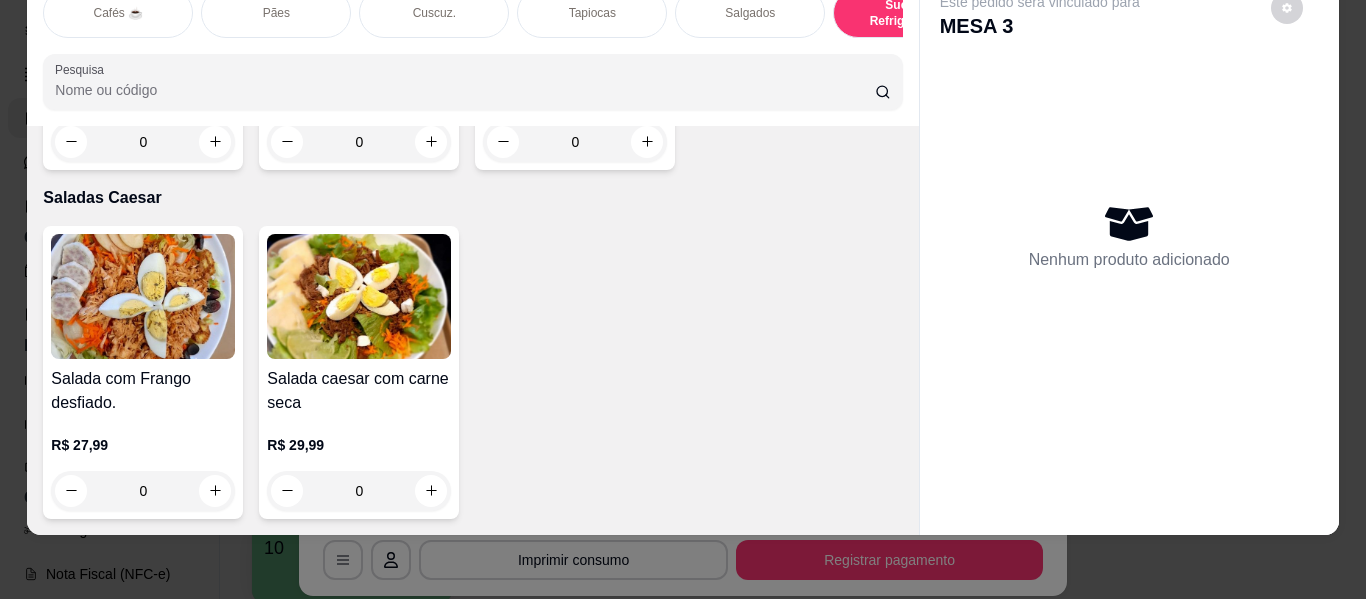 scroll, scrollTop: 11712, scrollLeft: 0, axis: vertical 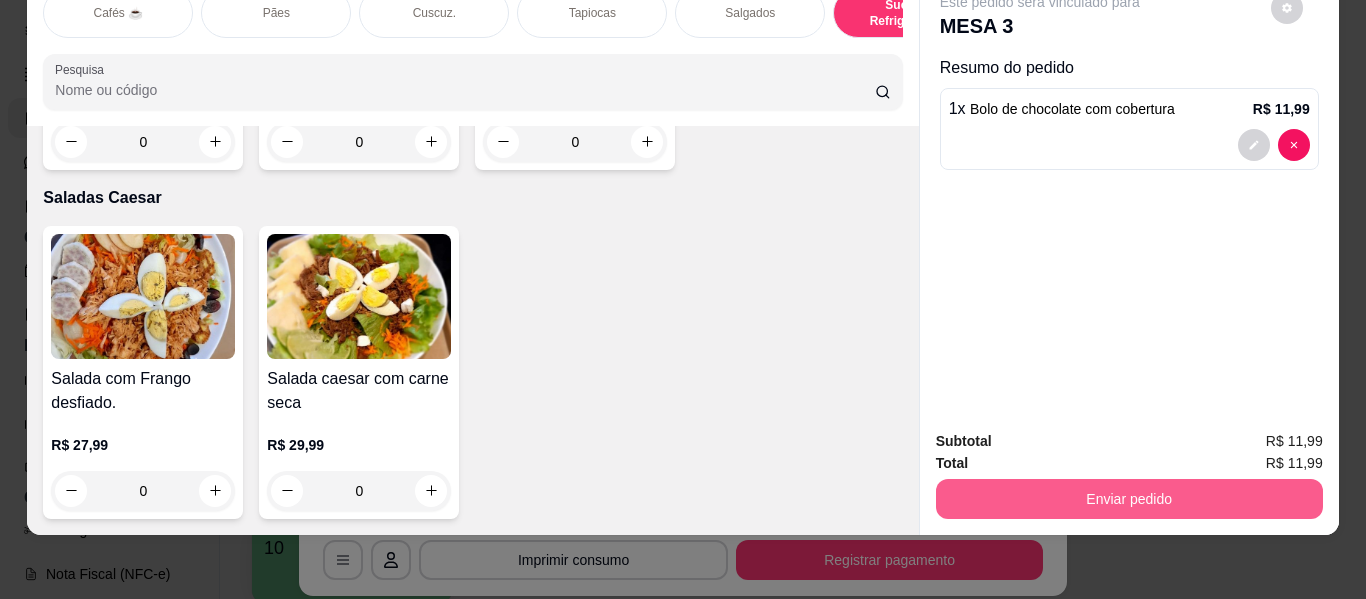 click on "Enviar pedido" at bounding box center [1129, 499] 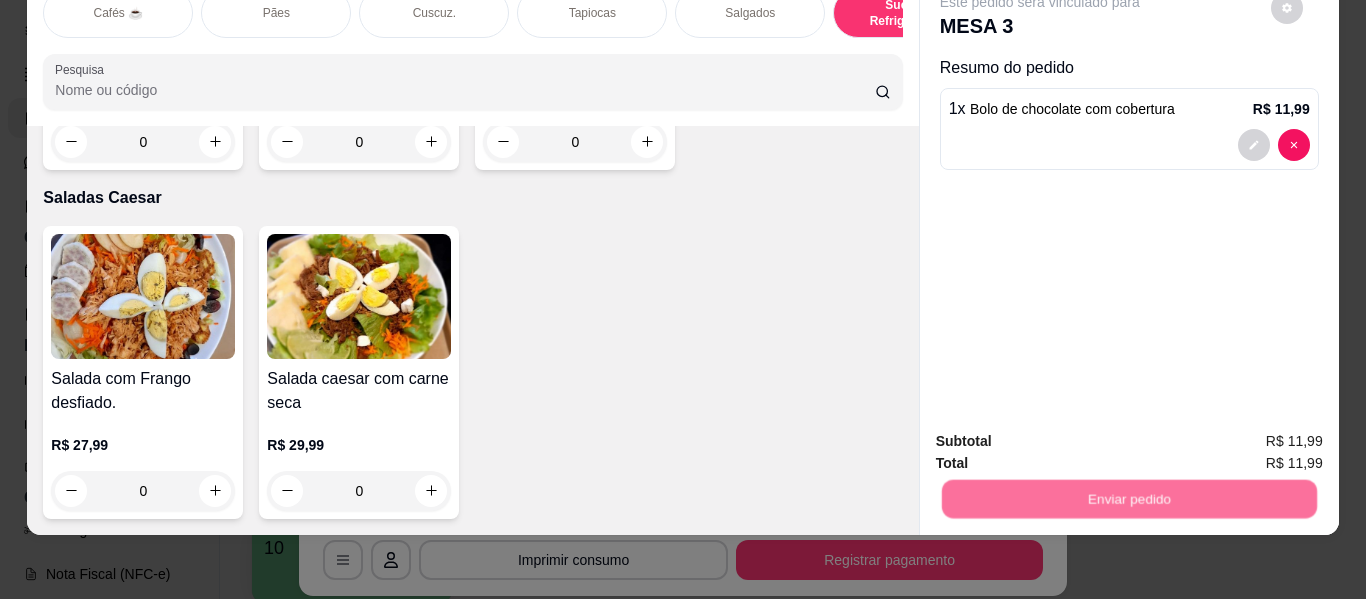 click on "Não registrar e enviar pedido" at bounding box center (1063, 434) 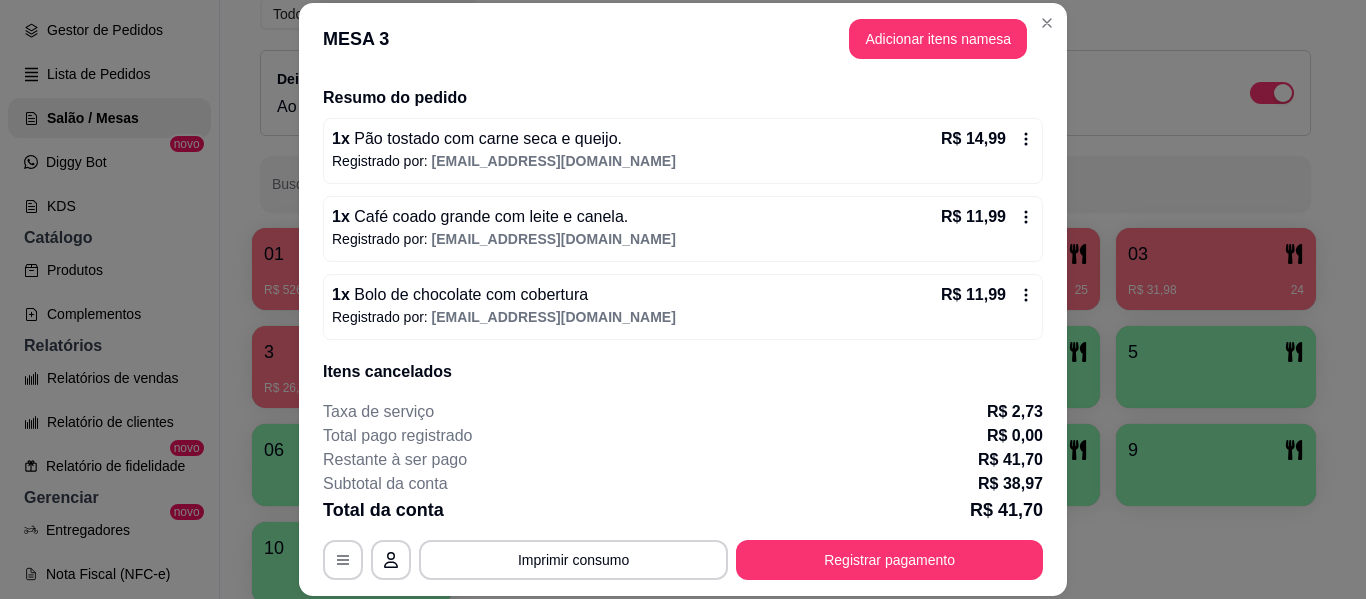 click on "Iniciada   [DATE] 19:07 Atenção Para vincular um cliente a um pedido já existente você pode clicar no card do pedido para vinculá-lo. Resumo do pedido 1 x   Pão tostado com carne seca e queijo. R$ 14,99 Registrado por:   [EMAIL_ADDRESS][DOMAIN_NAME] 1 x   Café coado grande com leite e canela. R$ 11,99 Registrado por:   [EMAIL_ADDRESS][DOMAIN_NAME] 1 x   Bolo de chocolate com cobertura  R$ 11,99 Registrado por:   [EMAIL_ADDRESS][DOMAIN_NAME] Itens cancelados 2 x   Café coado grande com leite e canela. R$ 23,98 Cancelado por:   [EMAIL_ADDRESS][DOMAIN_NAME]" at bounding box center (683, 195) 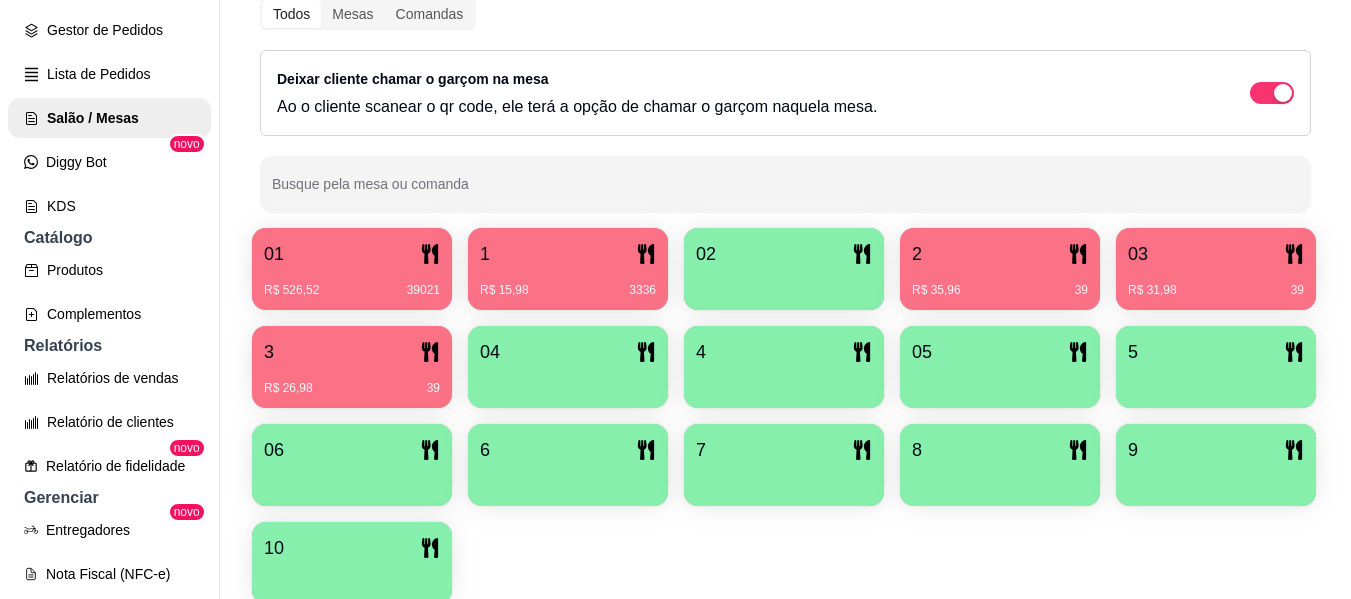click on "R$ 26,98 39" at bounding box center (352, 381) 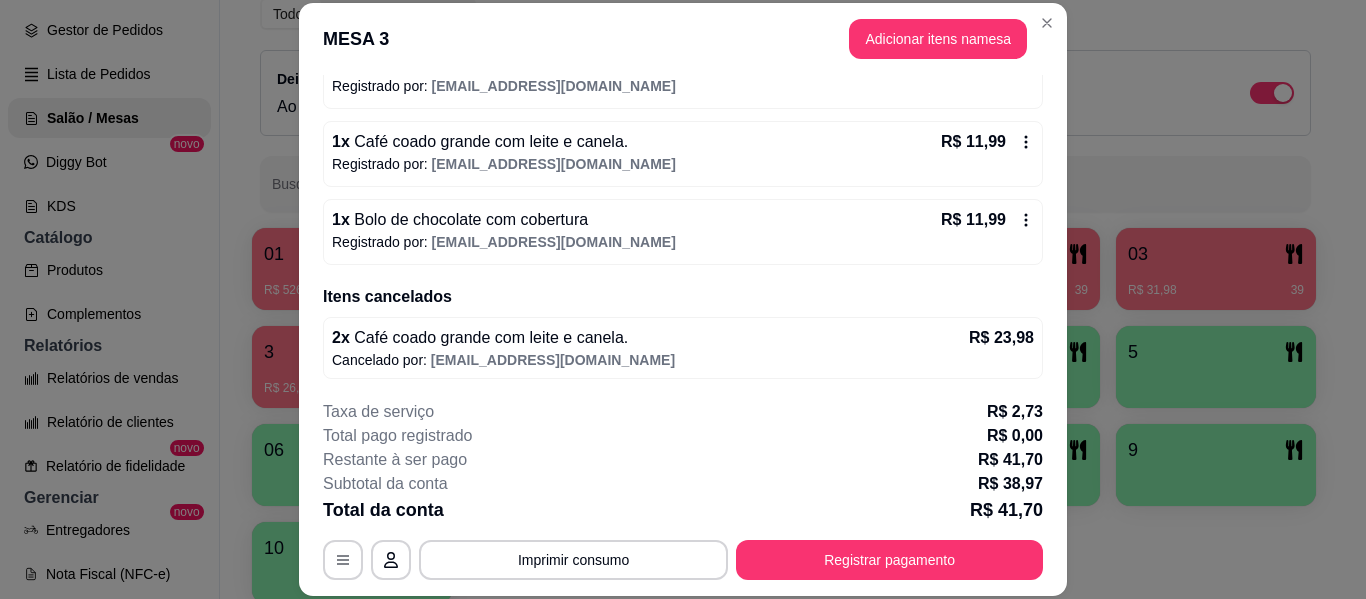 scroll, scrollTop: 224, scrollLeft: 0, axis: vertical 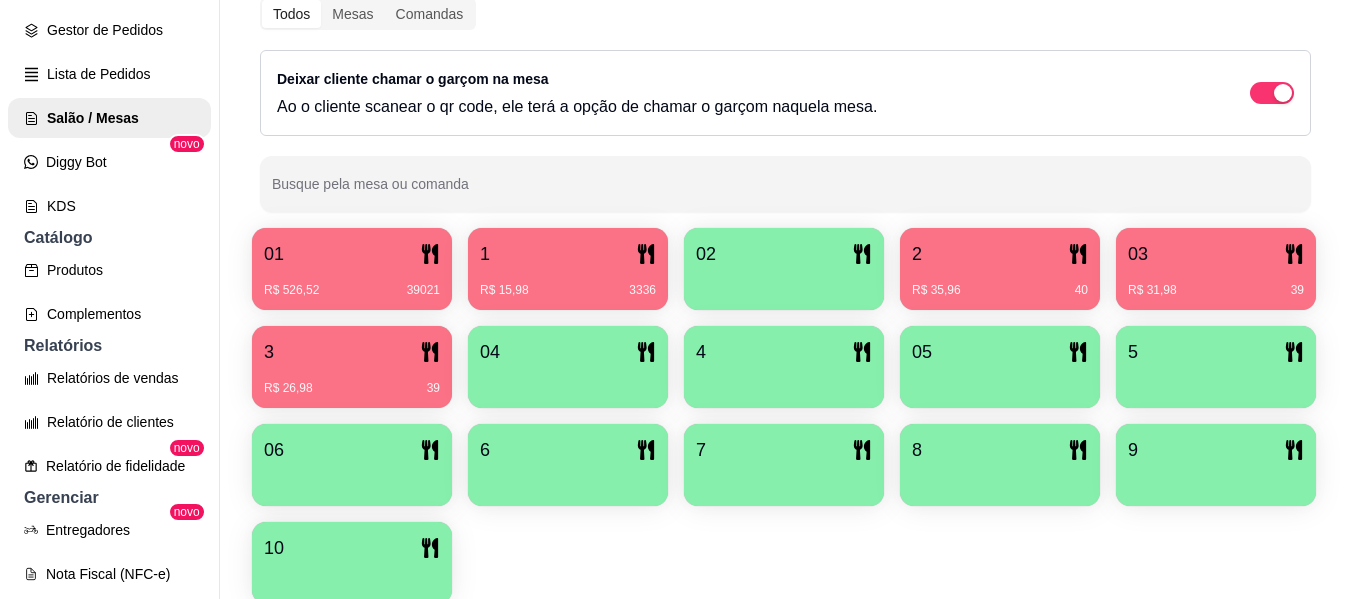 click on "R$ 31,98 39" at bounding box center [1216, 283] 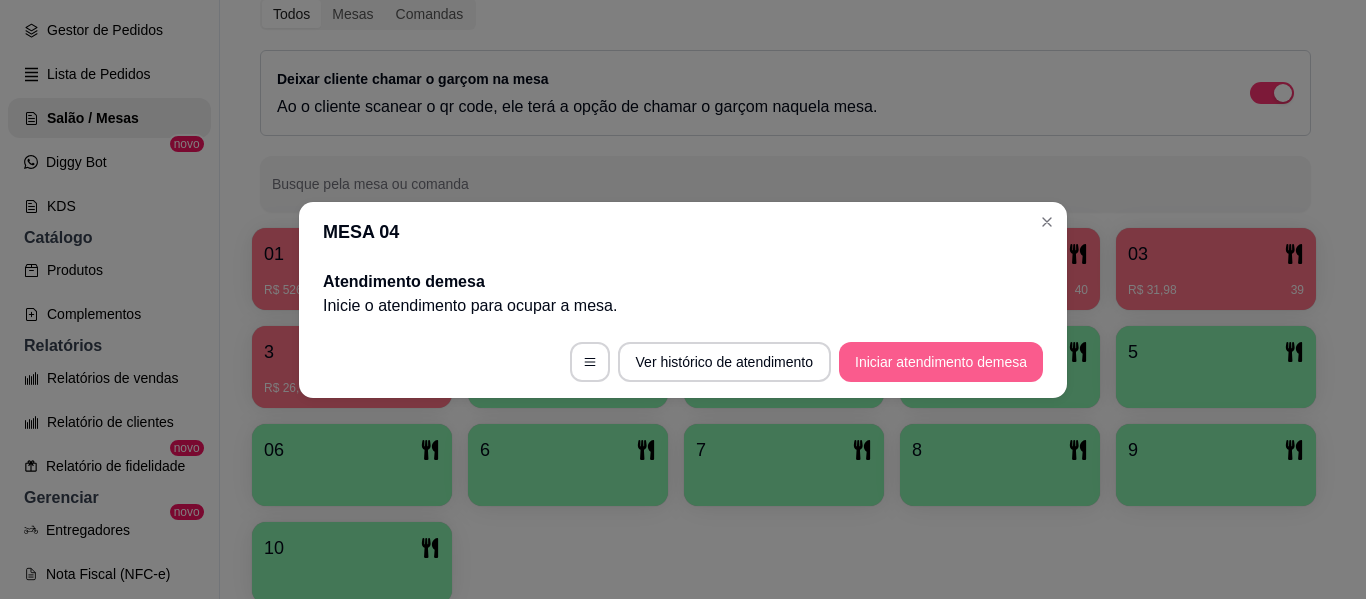 click on "Iniciar atendimento de  mesa" at bounding box center [941, 362] 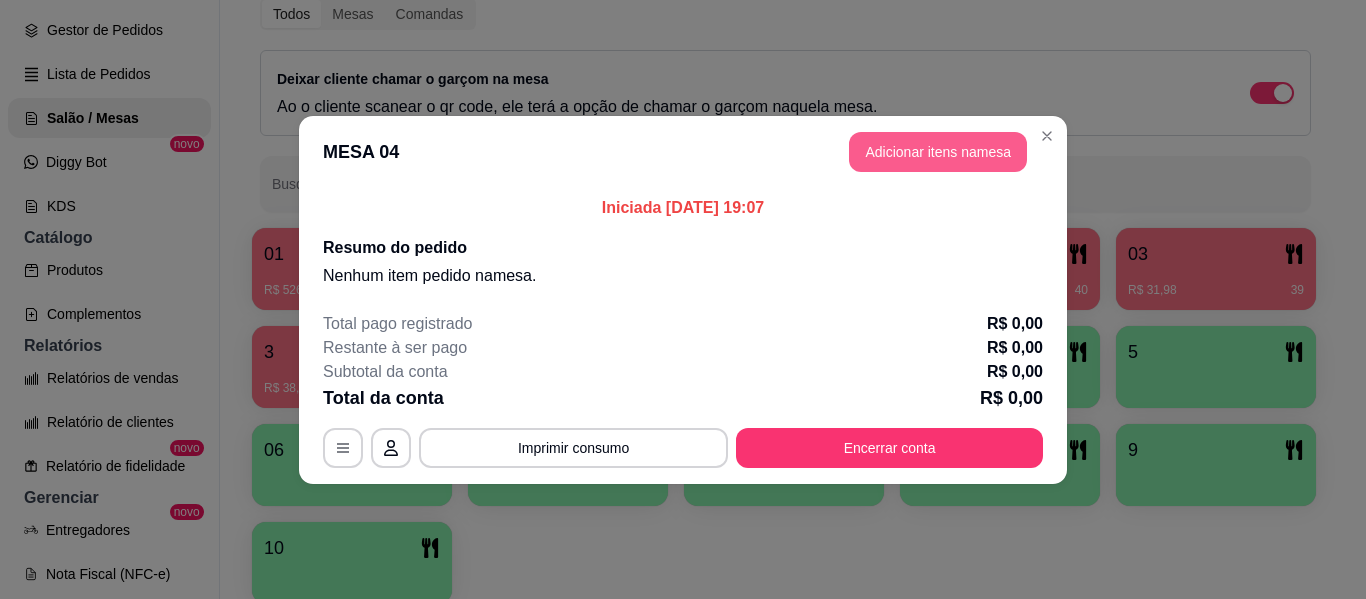 click on "Adicionar itens na  mesa" at bounding box center (938, 152) 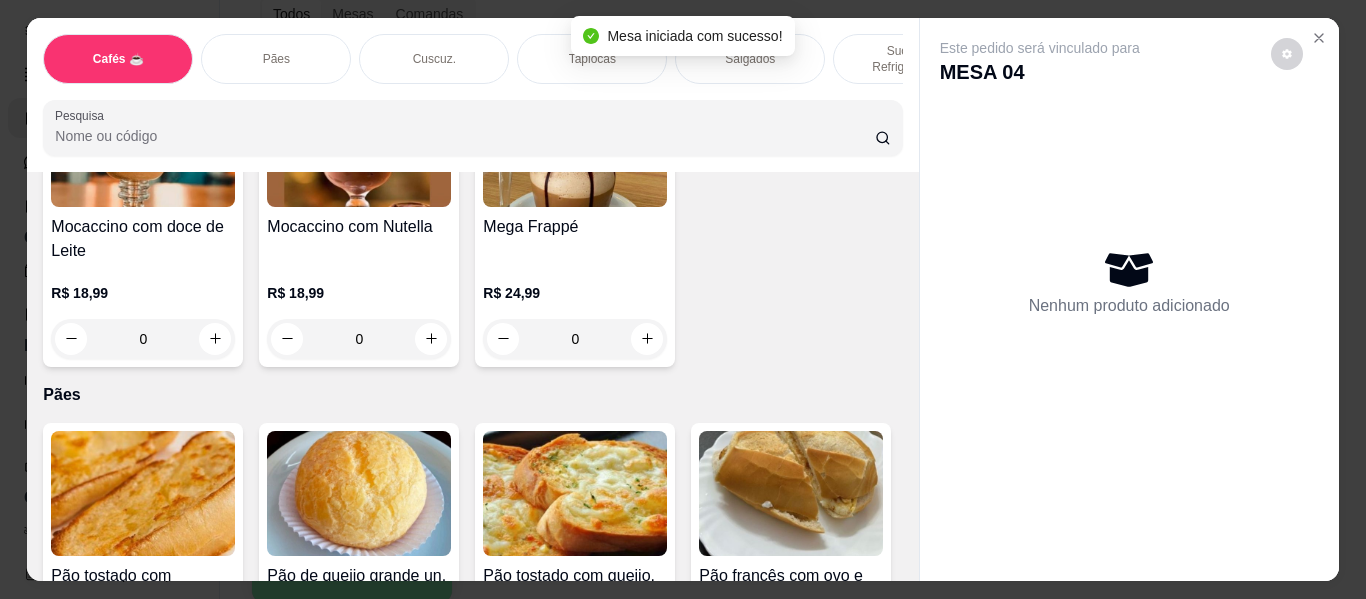 click on "Pães" at bounding box center [276, 59] 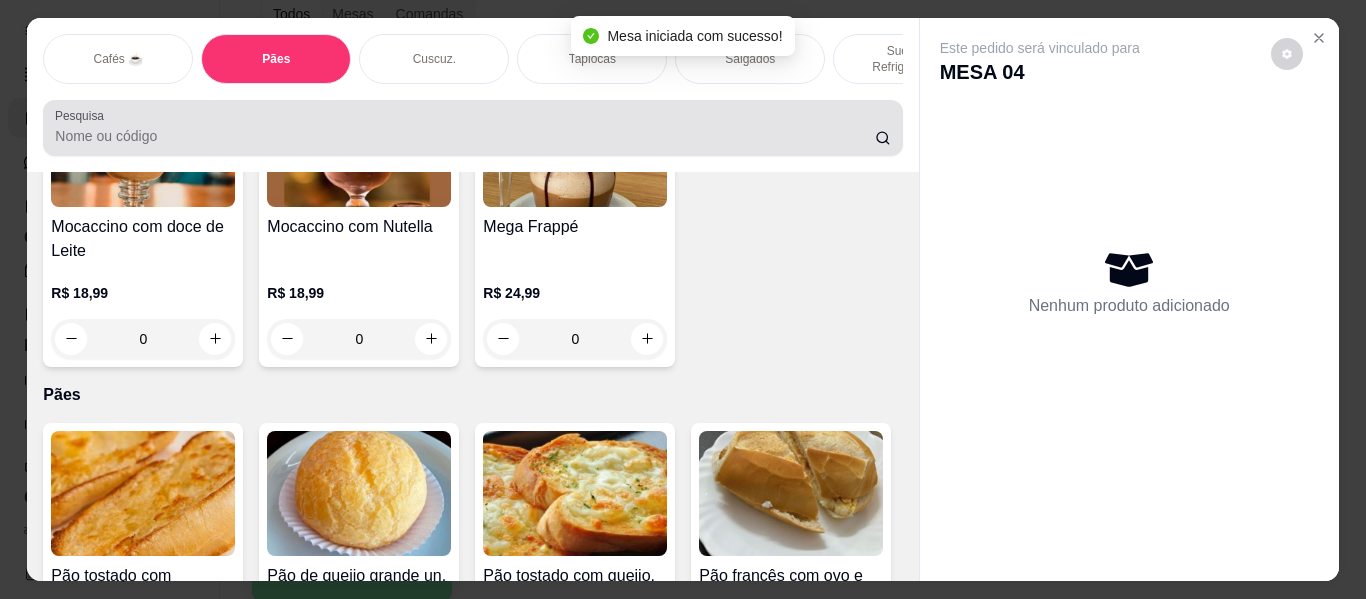 scroll, scrollTop: 3814, scrollLeft: 0, axis: vertical 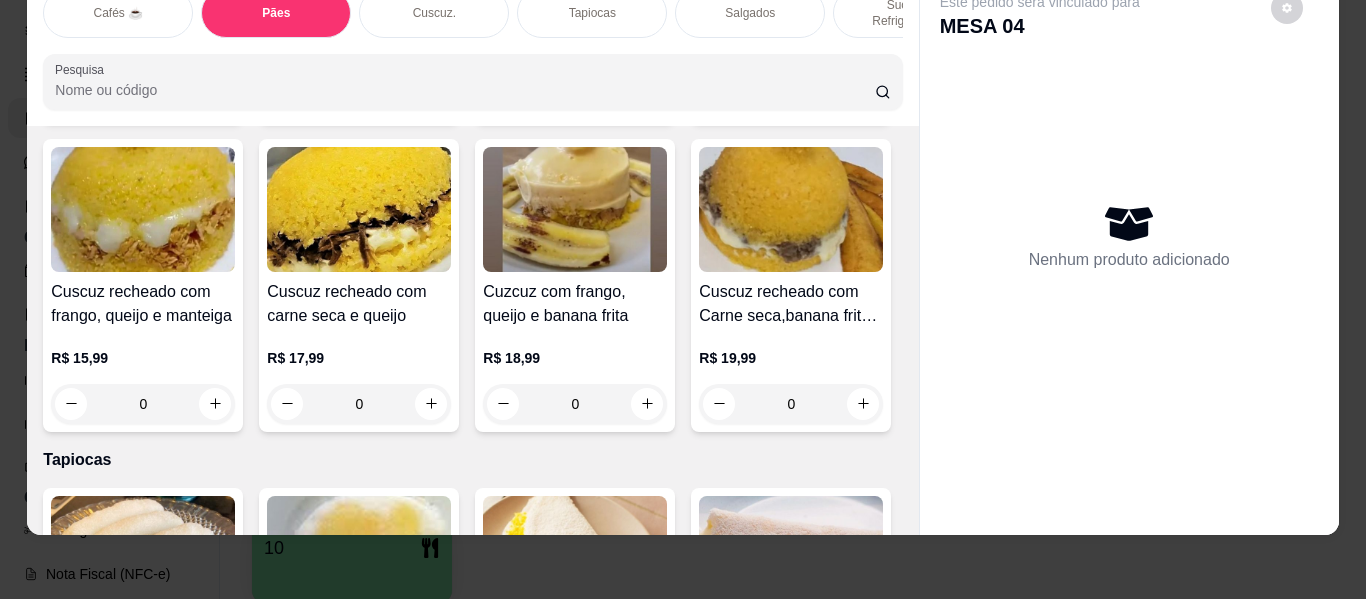 click at bounding box center [215, -564] 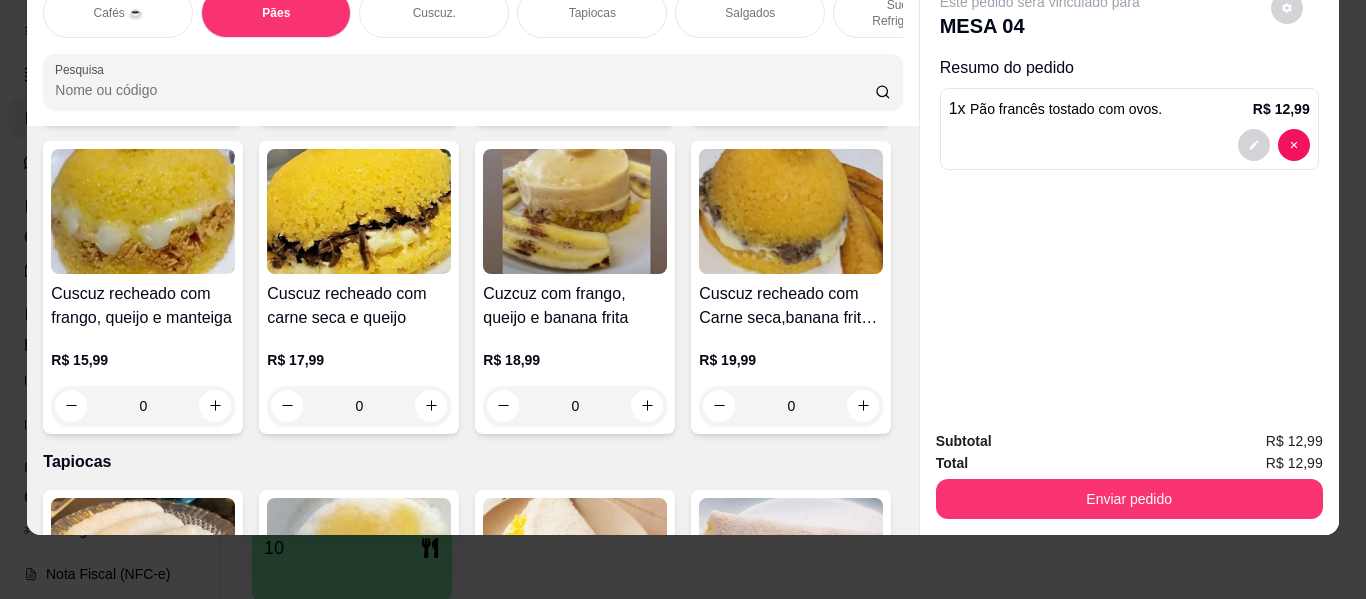 scroll, scrollTop: 3854, scrollLeft: 0, axis: vertical 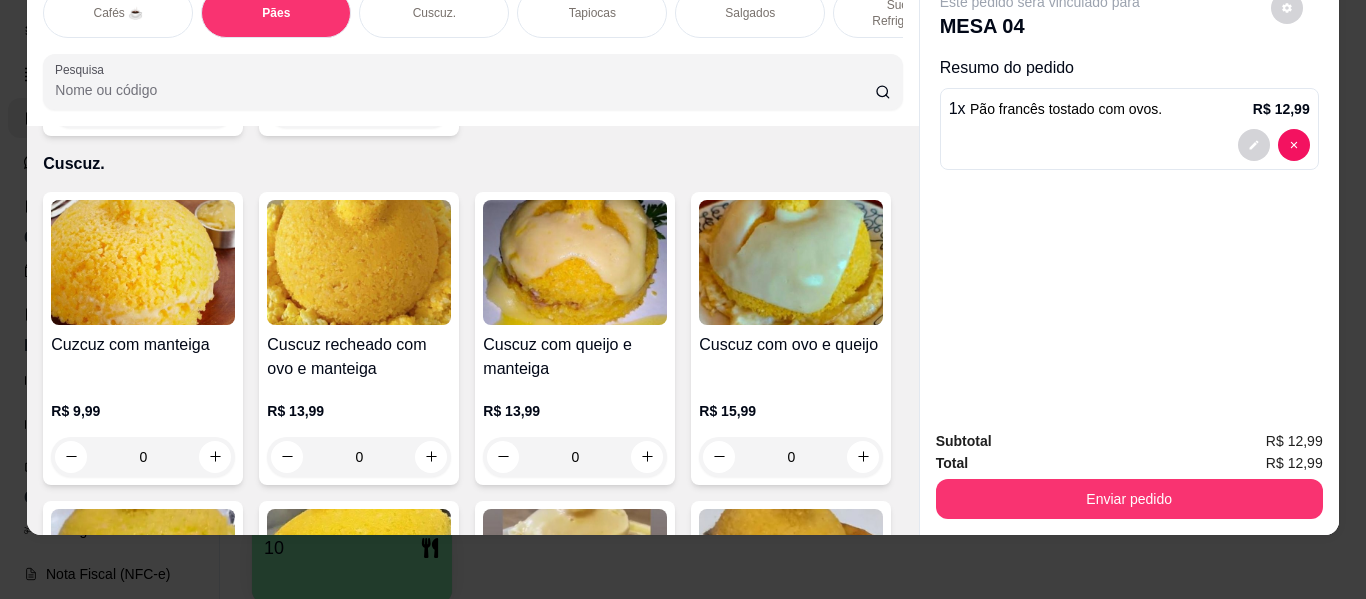 click on "Este pedido será vinculado para   MESA 04 Resumo do pedido 1 x   Pão francês tostado com ovos. R$ 12,99" at bounding box center [1129, 193] 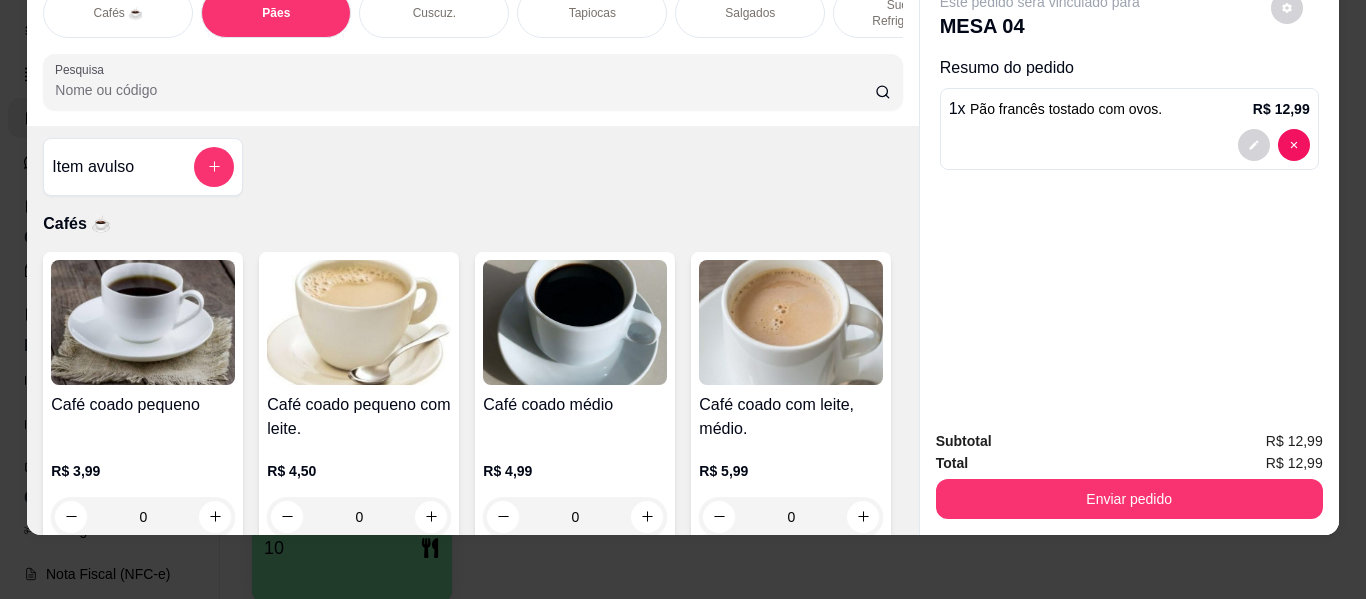 scroll, scrollTop: 0, scrollLeft: 0, axis: both 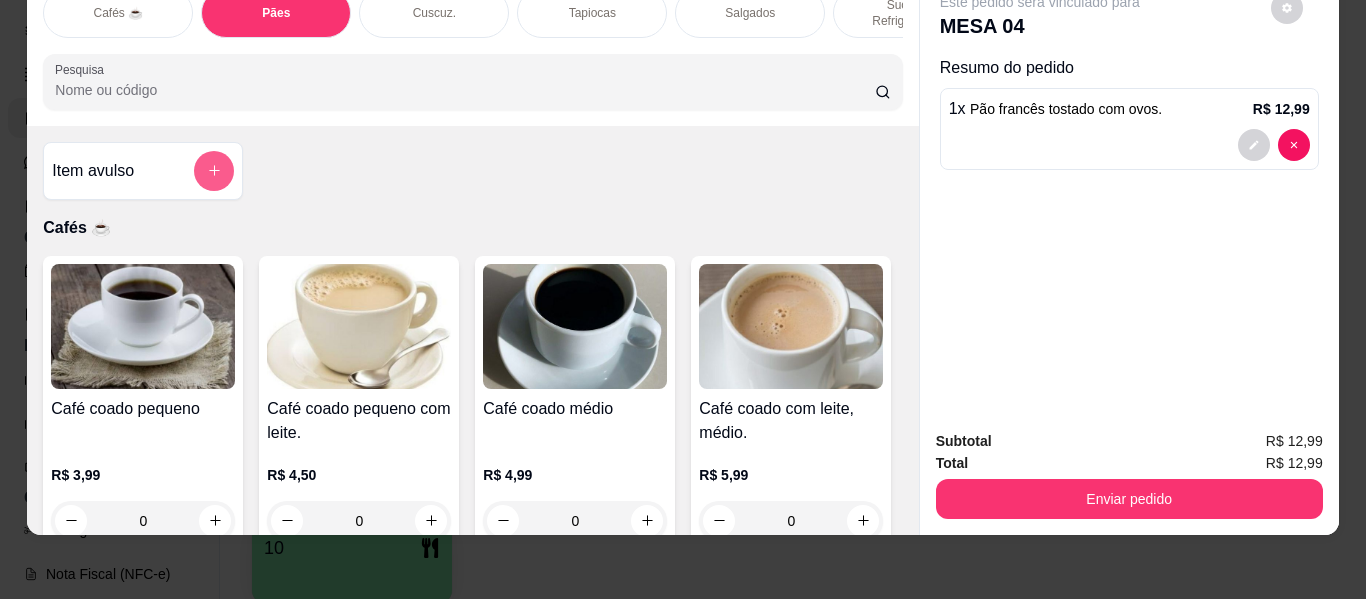 click at bounding box center (214, 171) 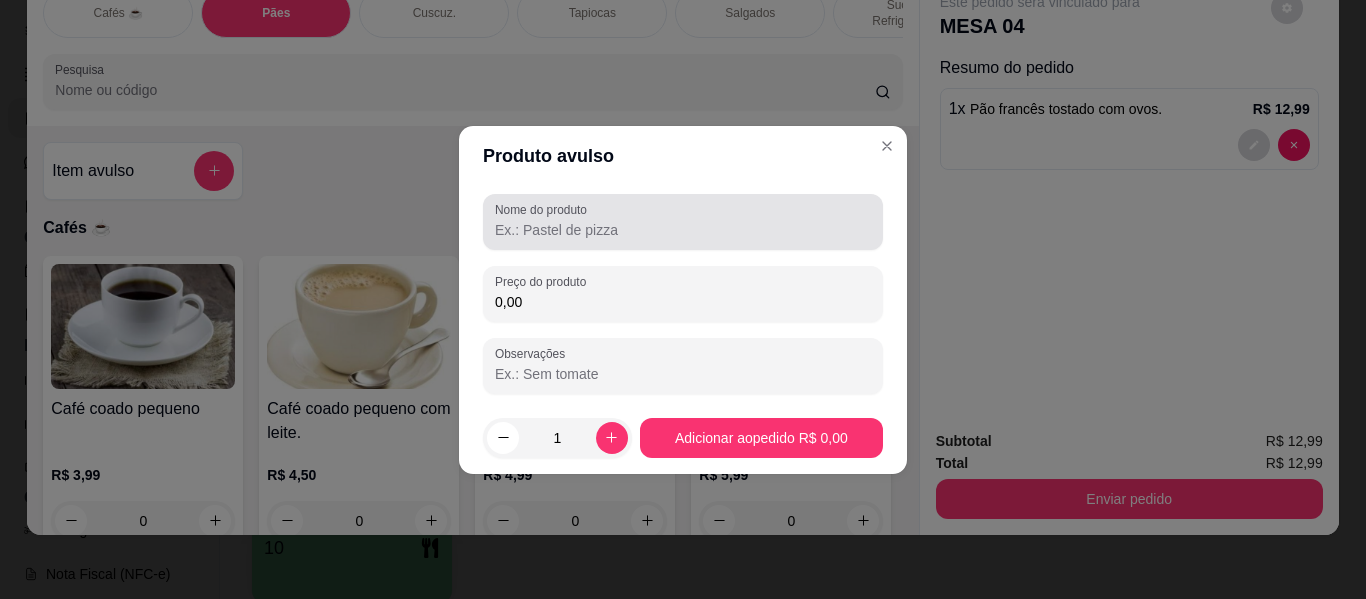 click on "Nome do produto" at bounding box center (683, 230) 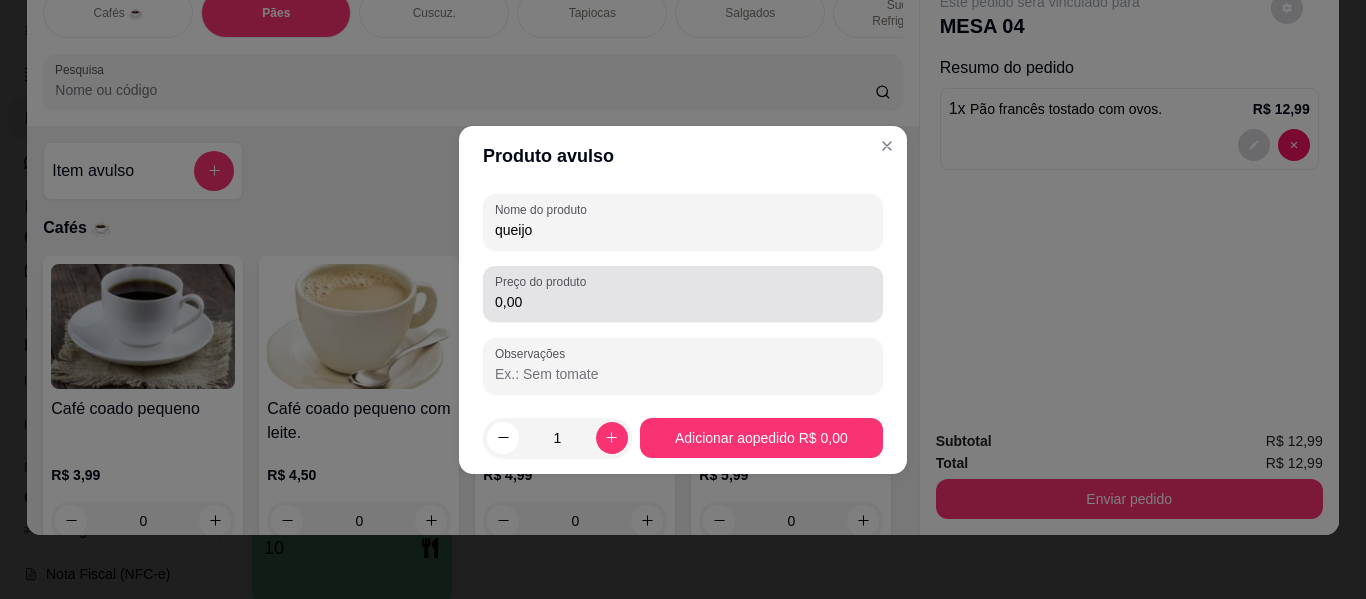 type on "queijo" 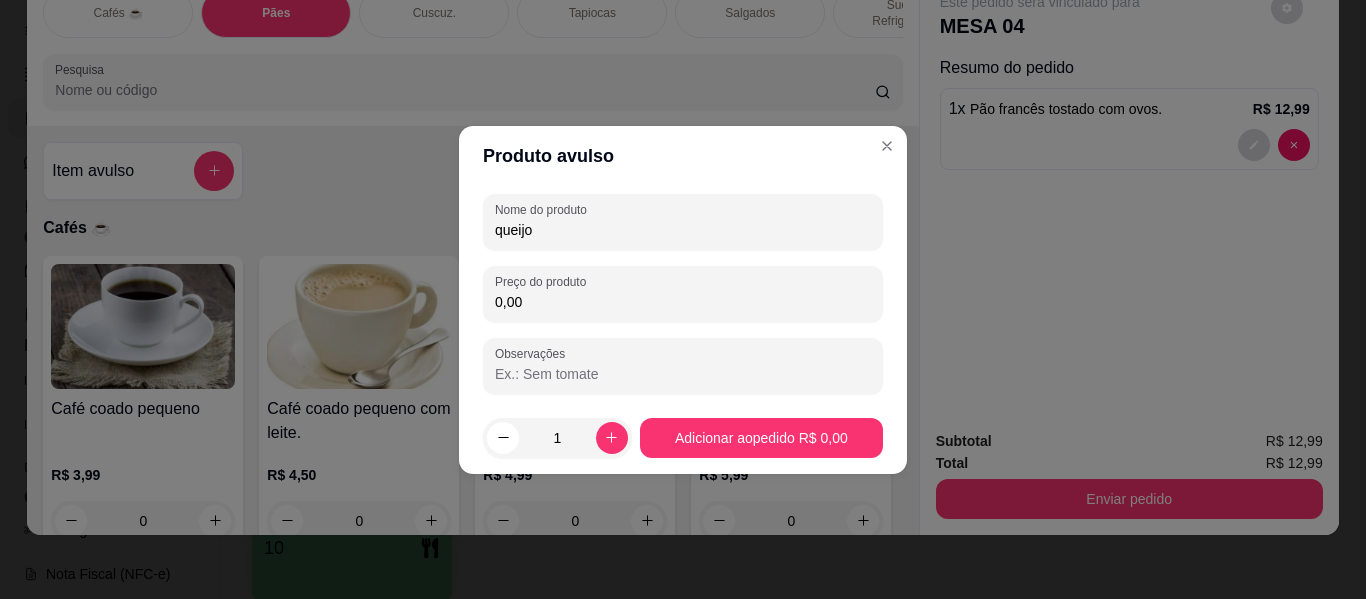 click on "0,00" at bounding box center (683, 302) 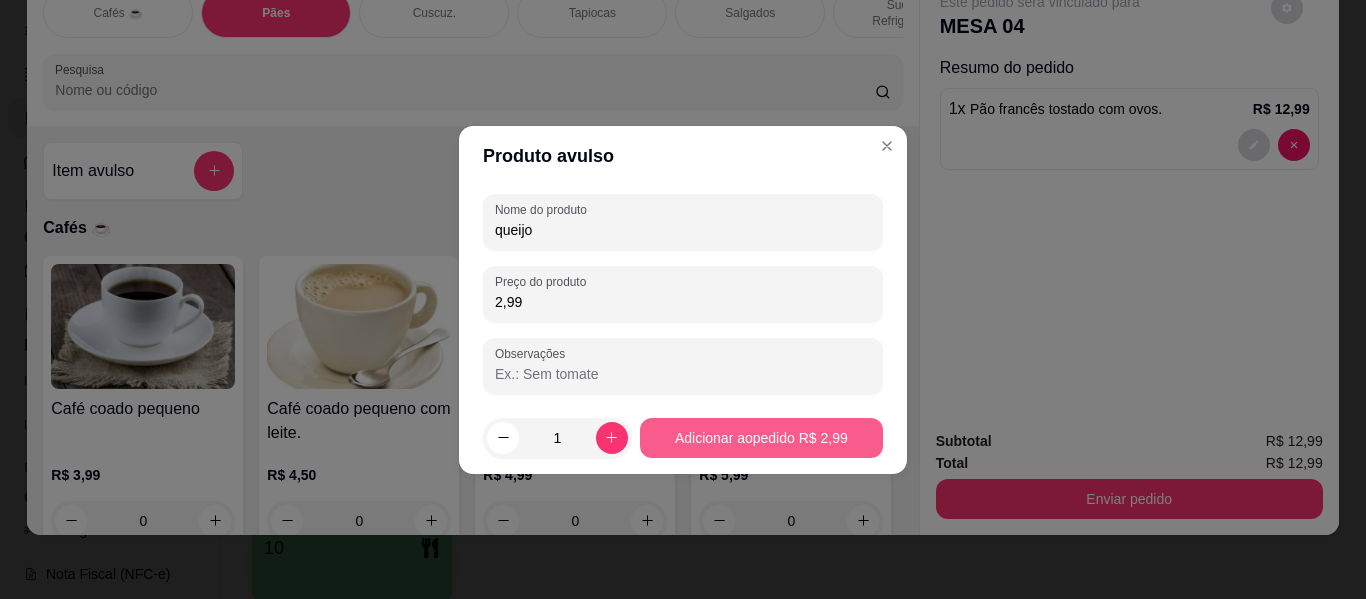 type on "2,99" 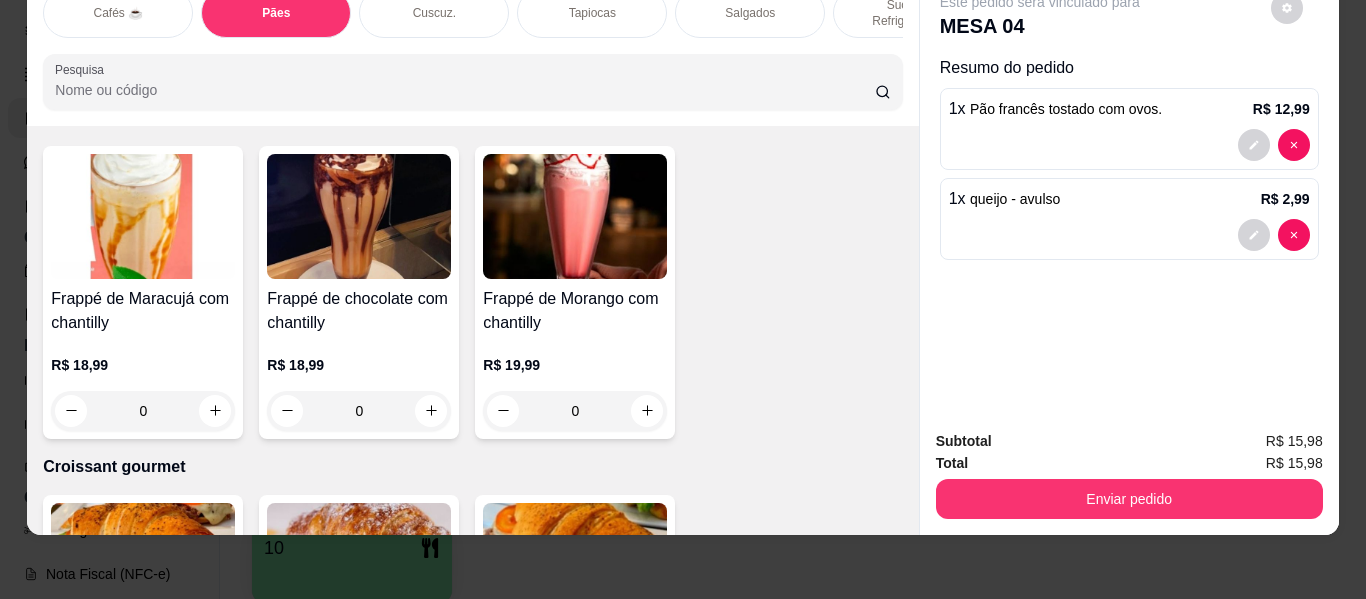 scroll, scrollTop: 10087, scrollLeft: 0, axis: vertical 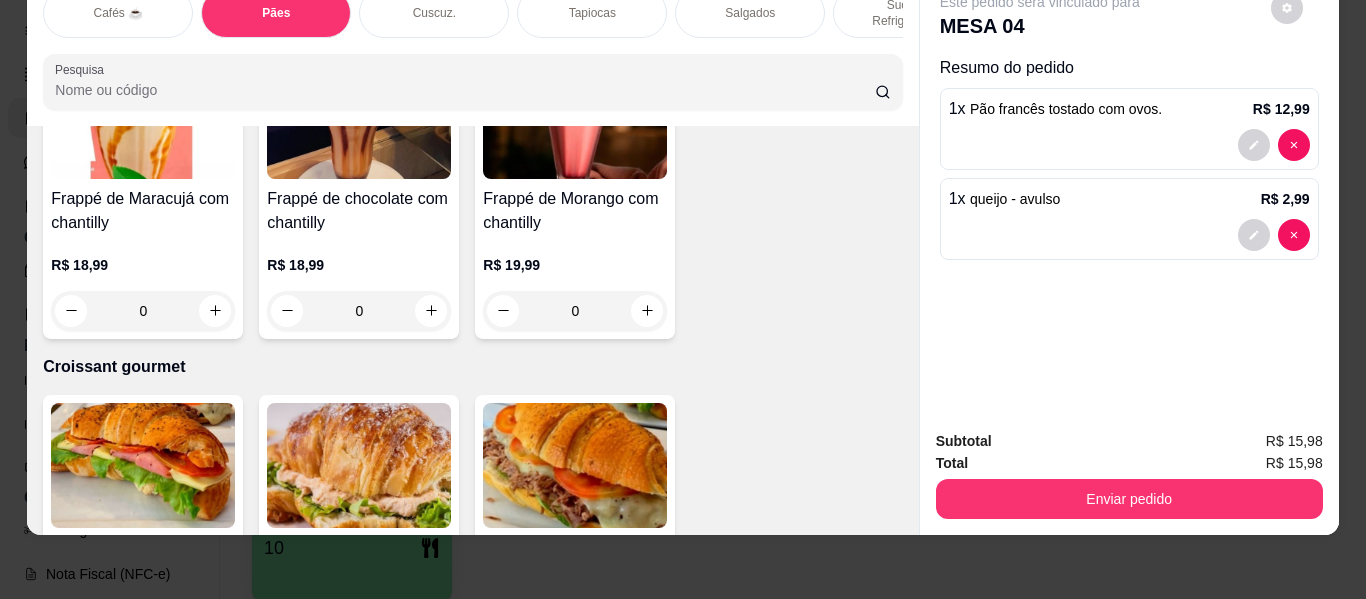 click 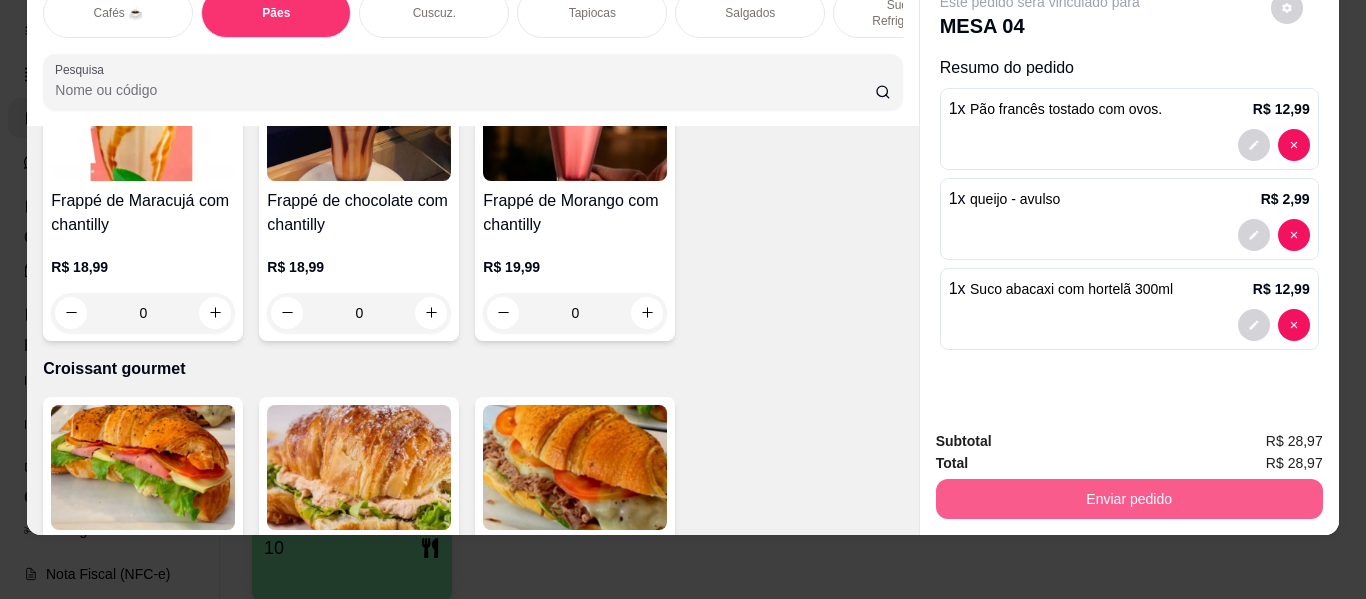 click on "Enviar pedido" at bounding box center (1129, 499) 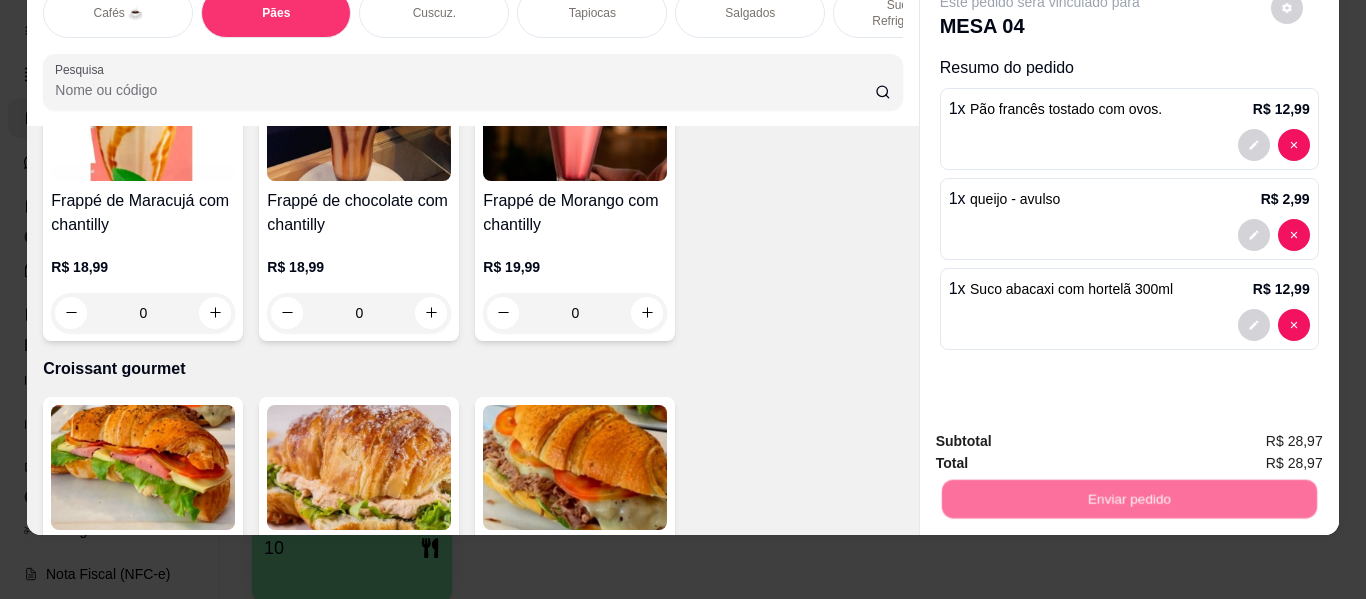 click on "Não registrar e enviar pedido" at bounding box center (1063, 434) 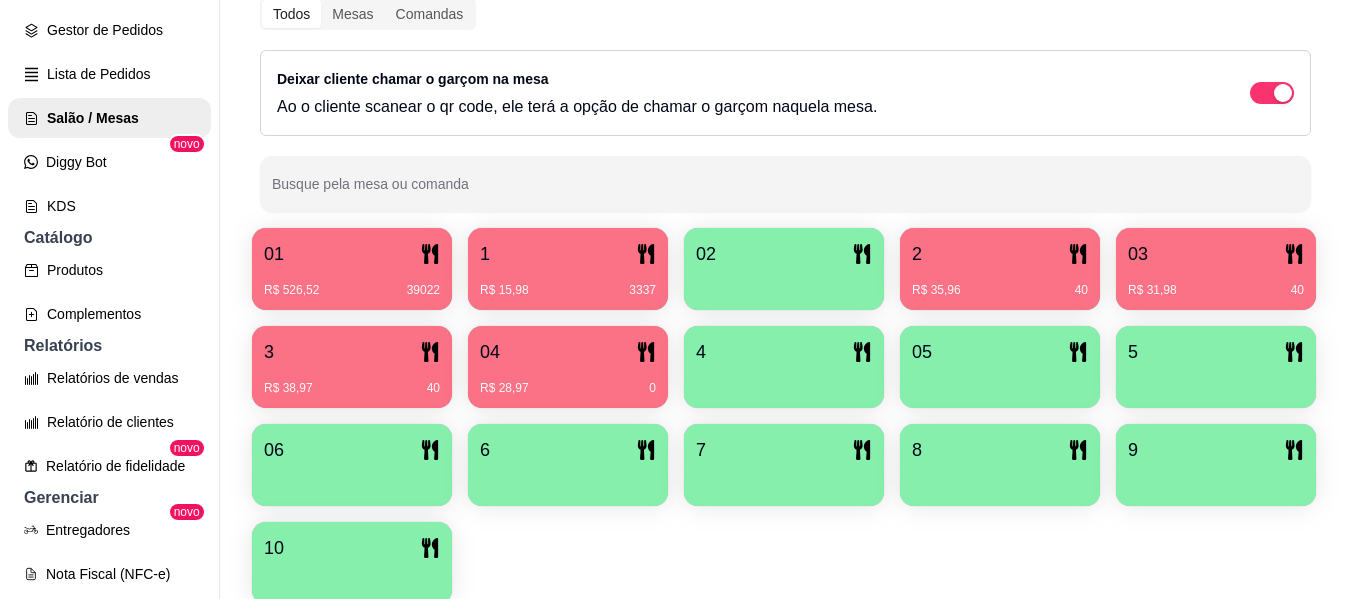 click on "2" at bounding box center (1000, 254) 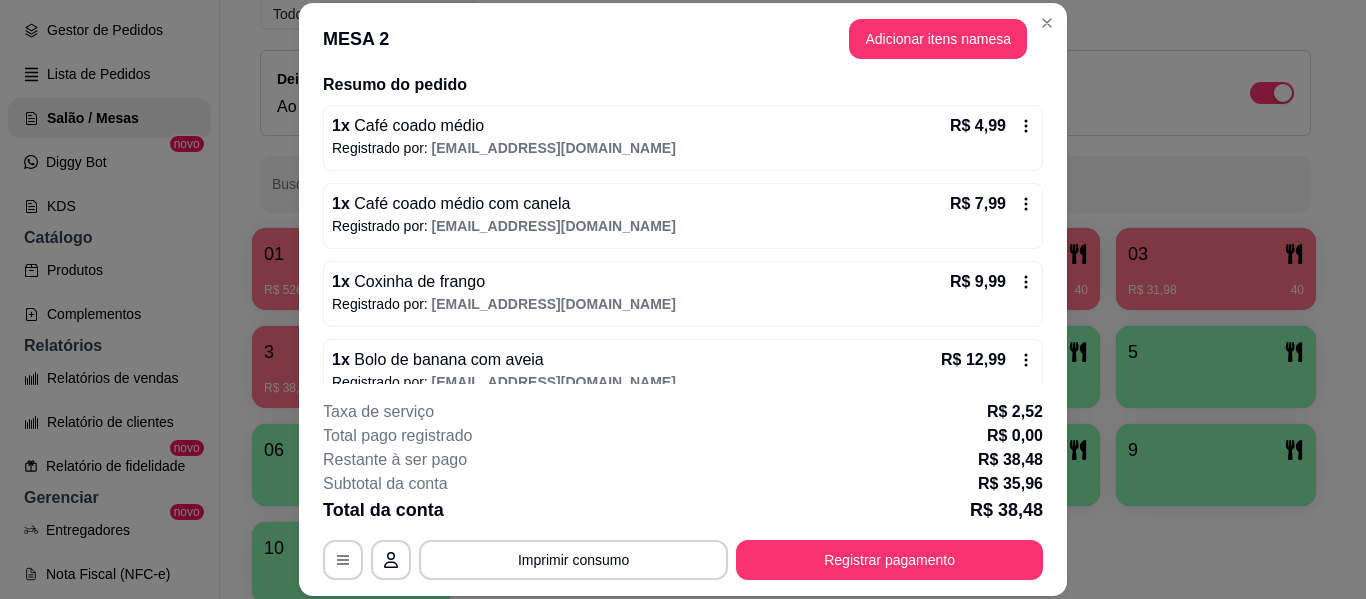 scroll, scrollTop: 188, scrollLeft: 0, axis: vertical 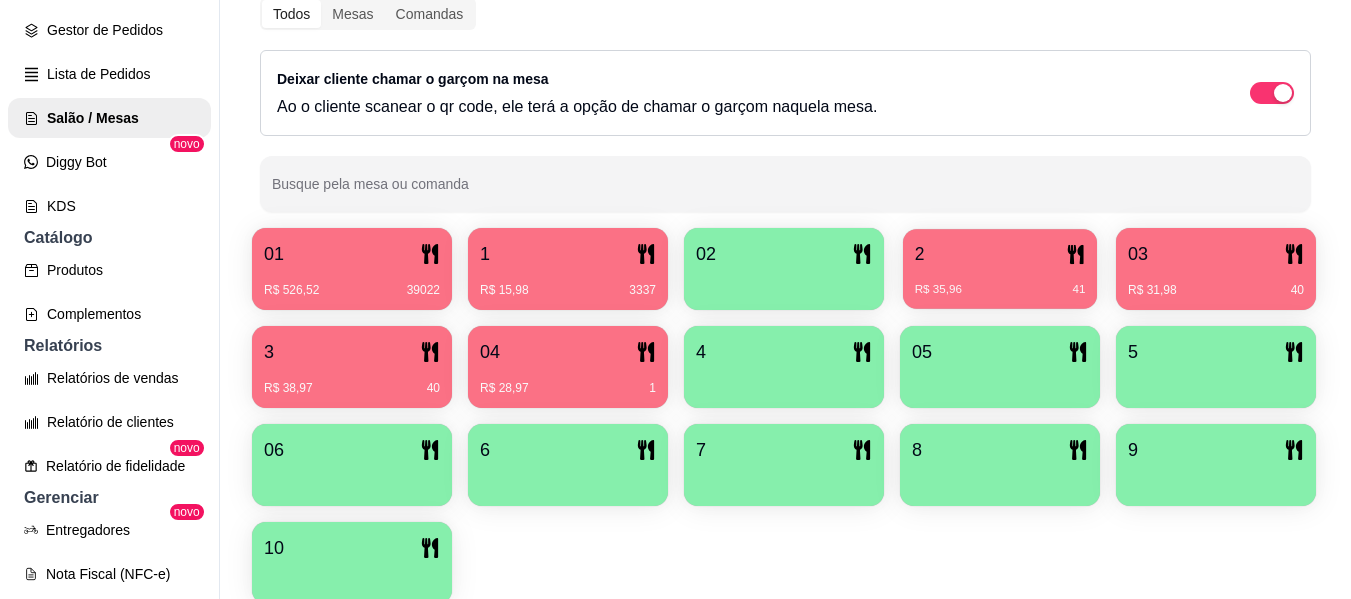 click on "2" at bounding box center [1000, 254] 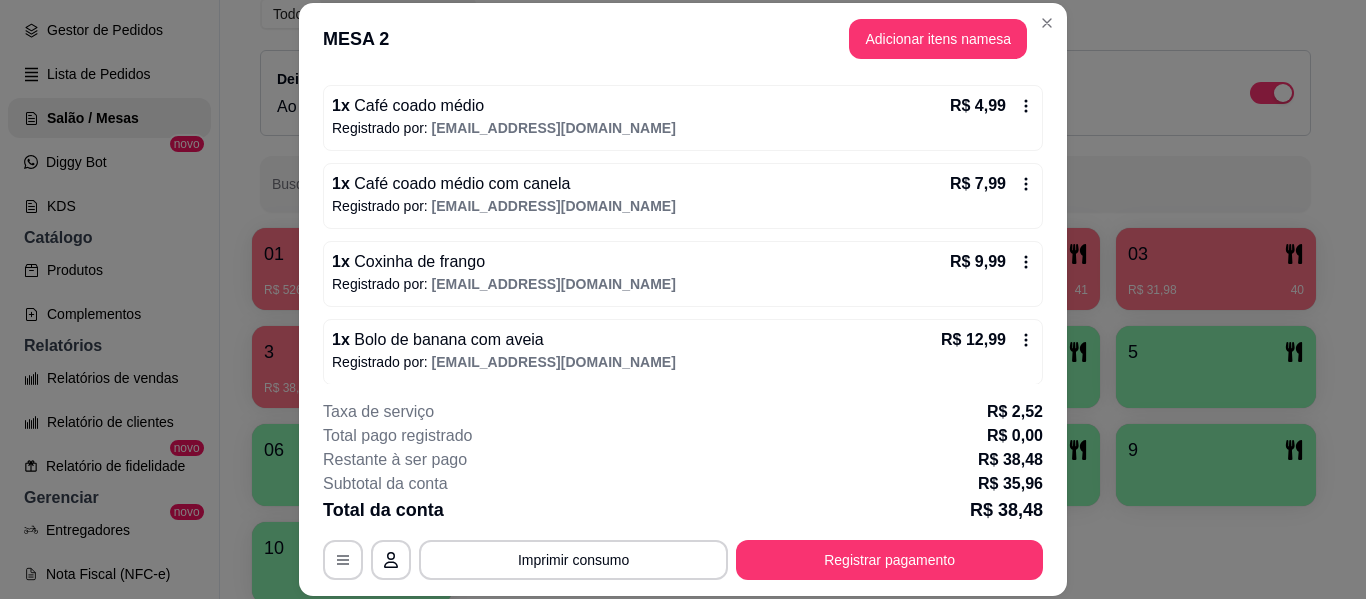 scroll, scrollTop: 188, scrollLeft: 0, axis: vertical 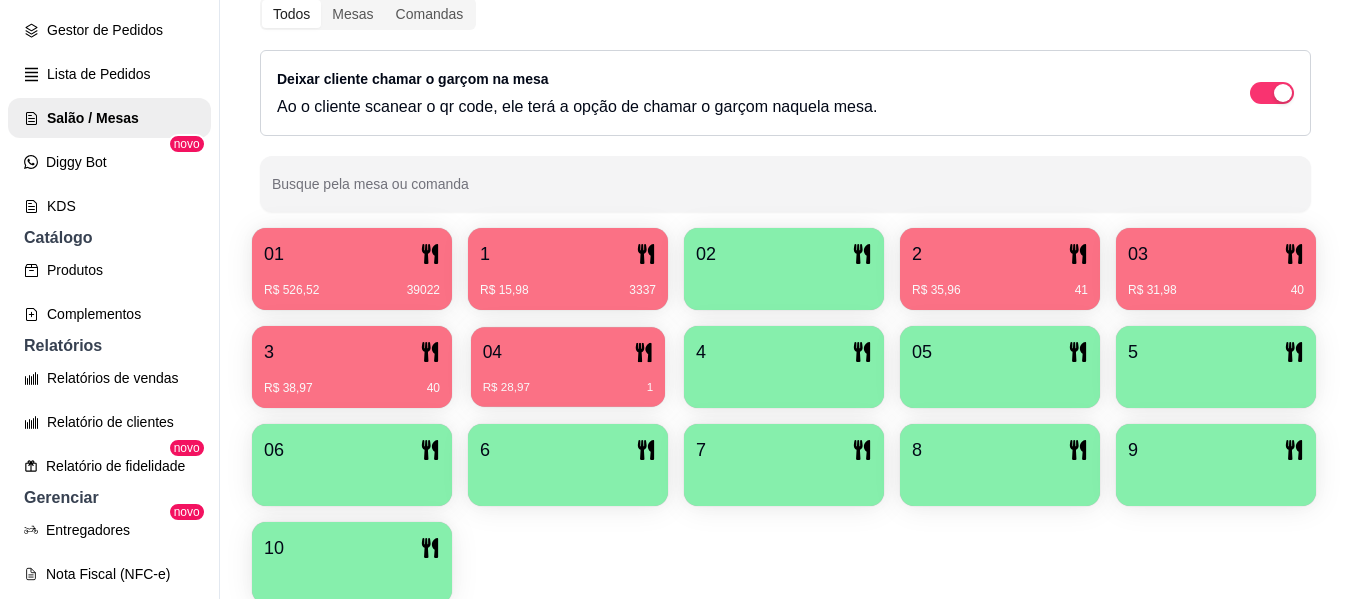 click on "R$ 28,97 1" at bounding box center (568, 380) 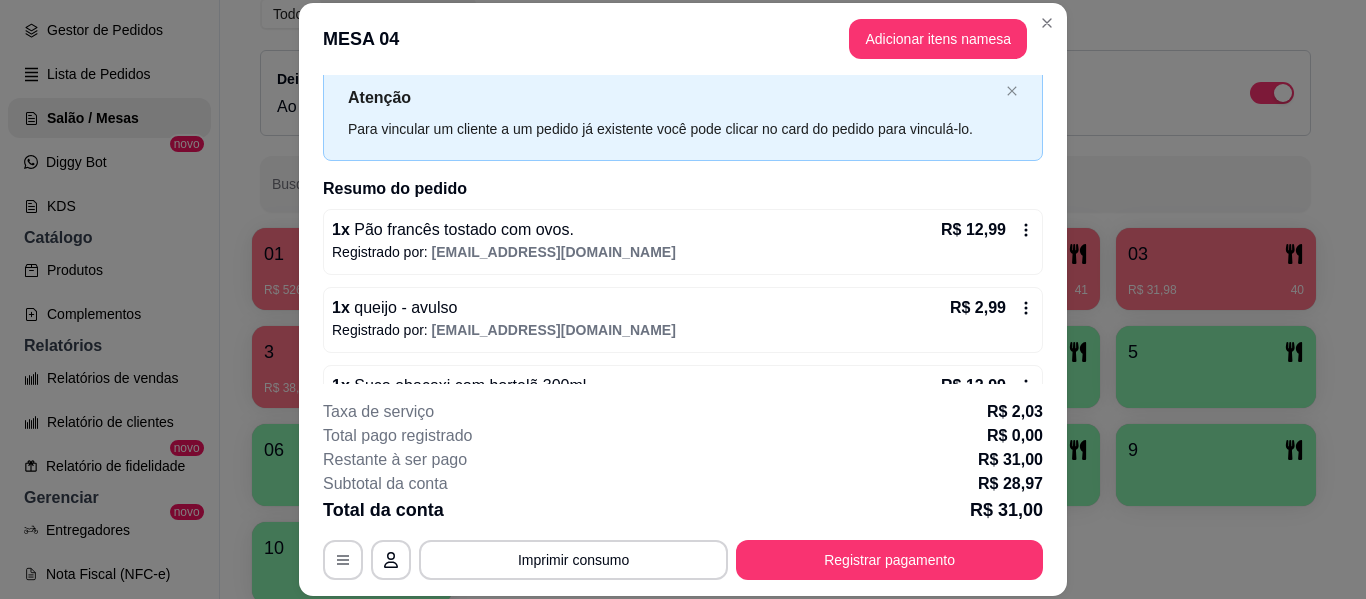 scroll, scrollTop: 110, scrollLeft: 0, axis: vertical 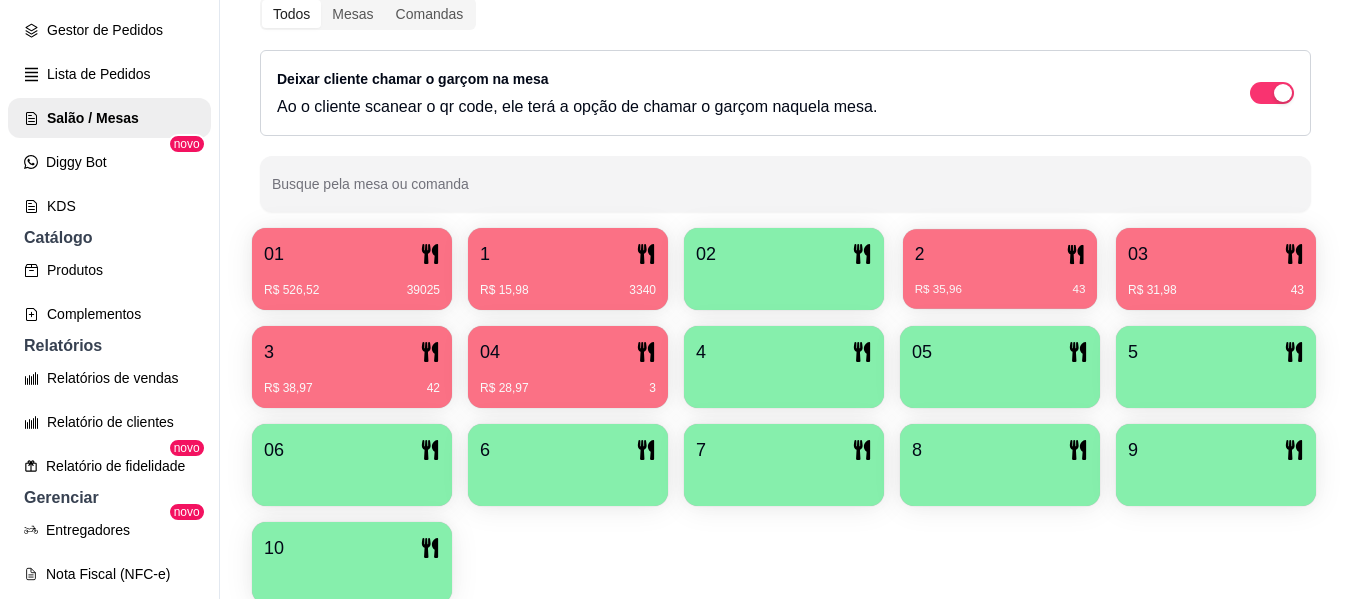 click on "2" at bounding box center [1000, 254] 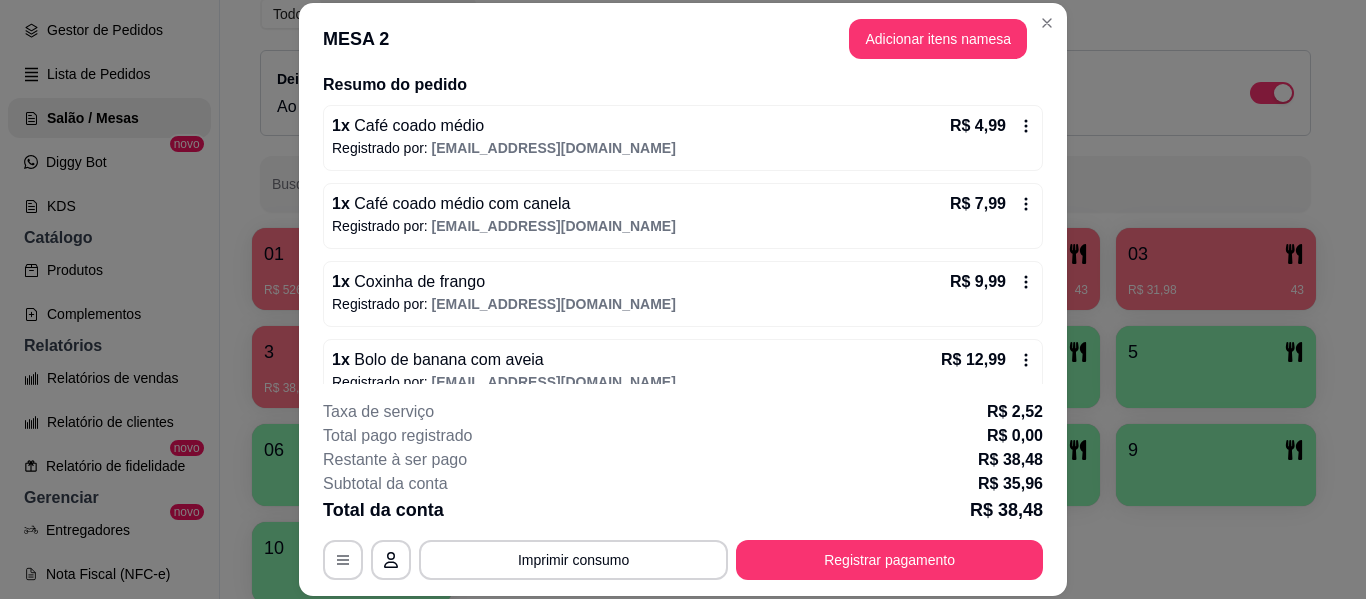 scroll, scrollTop: 188, scrollLeft: 0, axis: vertical 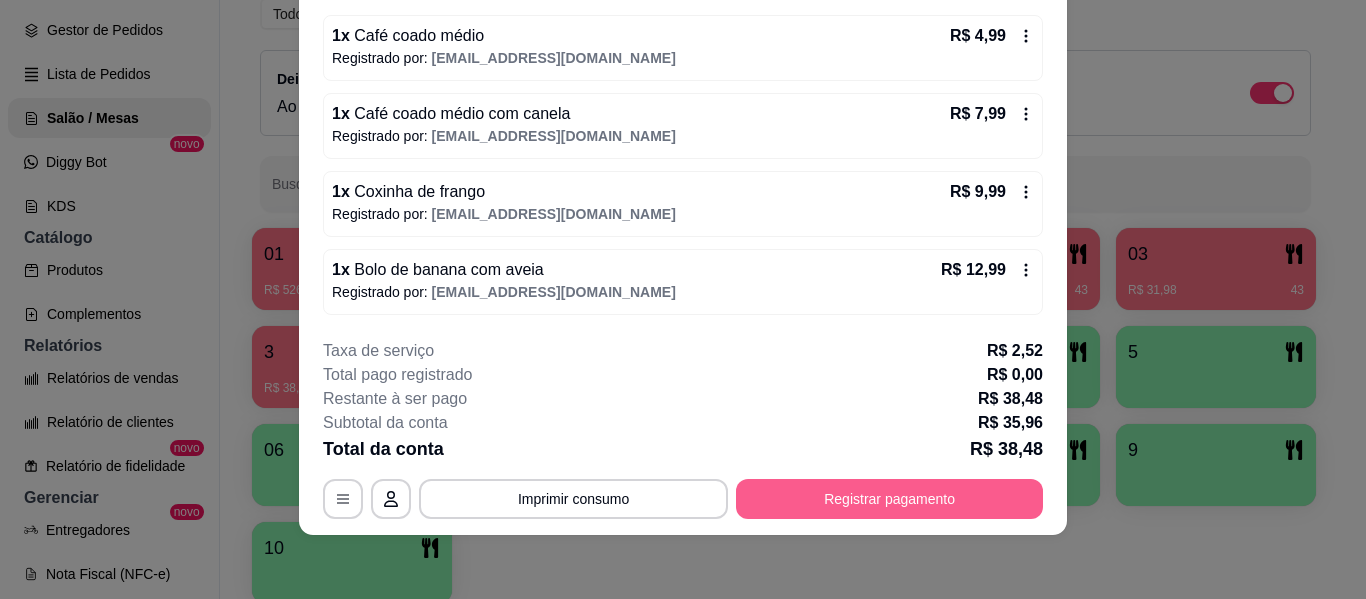 click on "Registrar pagamento" at bounding box center (889, 499) 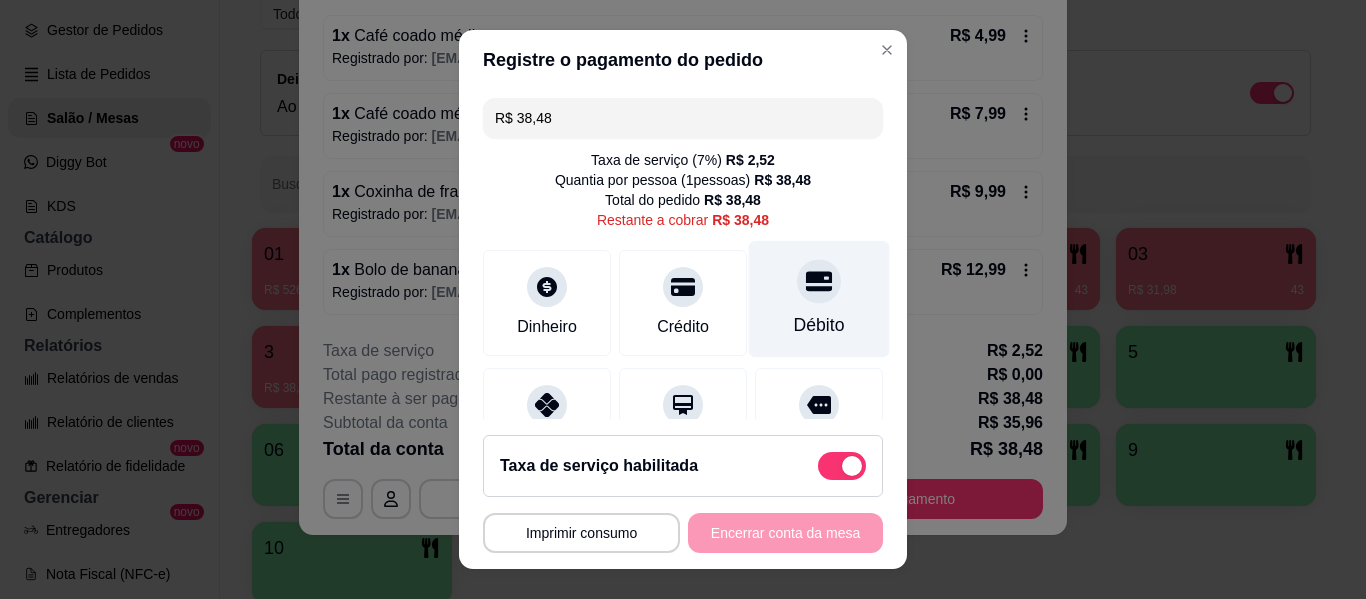click 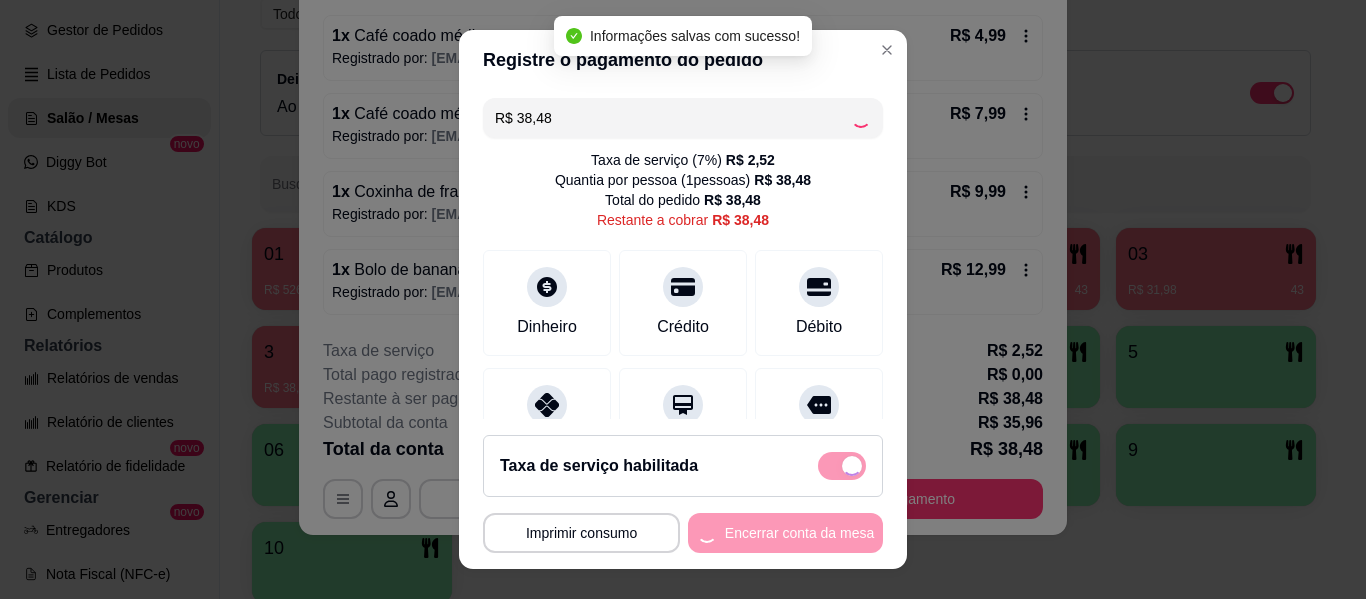 type on "R$ 0,00" 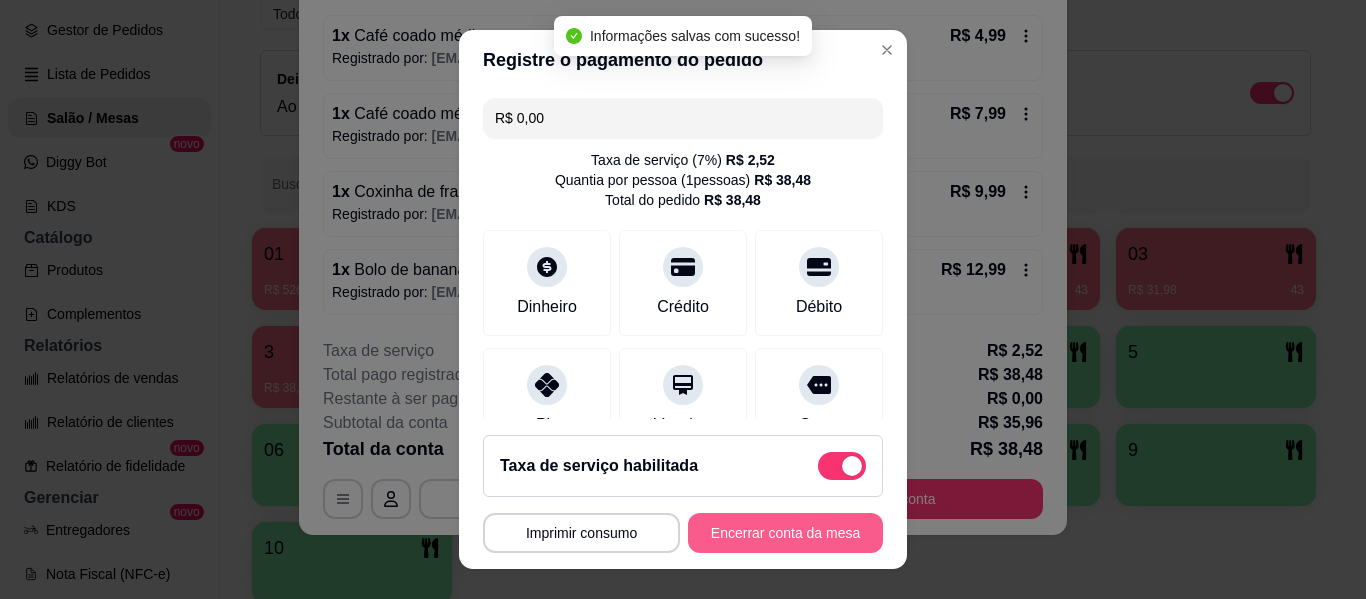 click on "Encerrar conta da mesa" at bounding box center (785, 533) 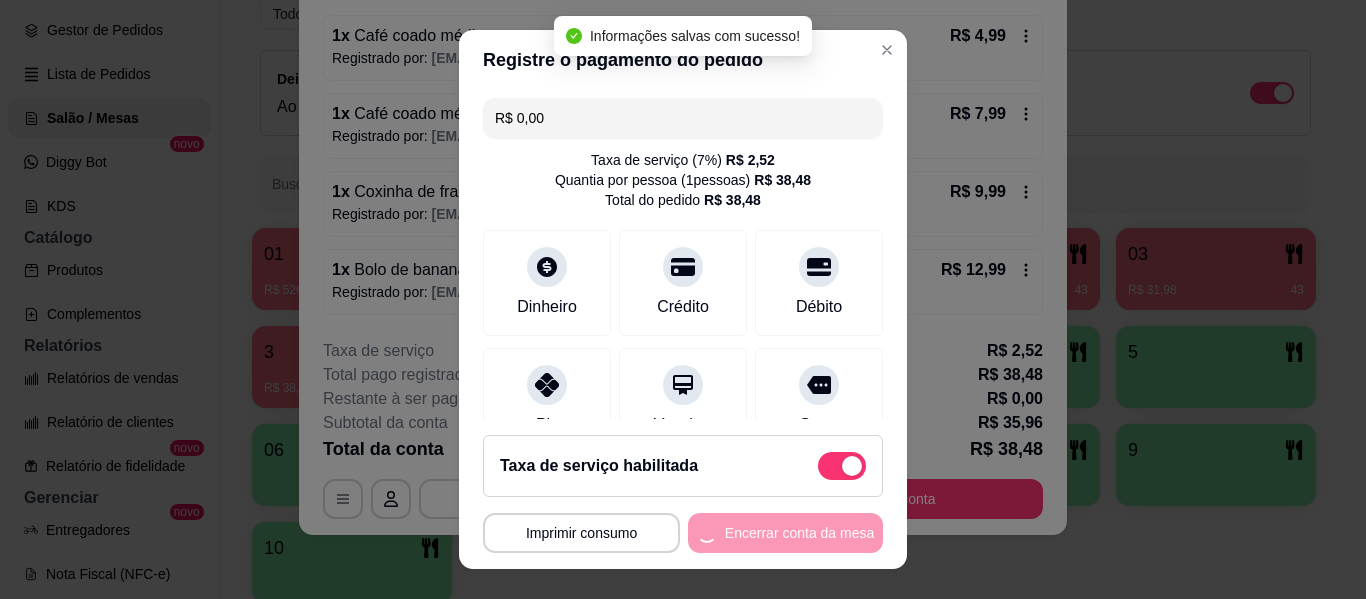 scroll, scrollTop: 0, scrollLeft: 0, axis: both 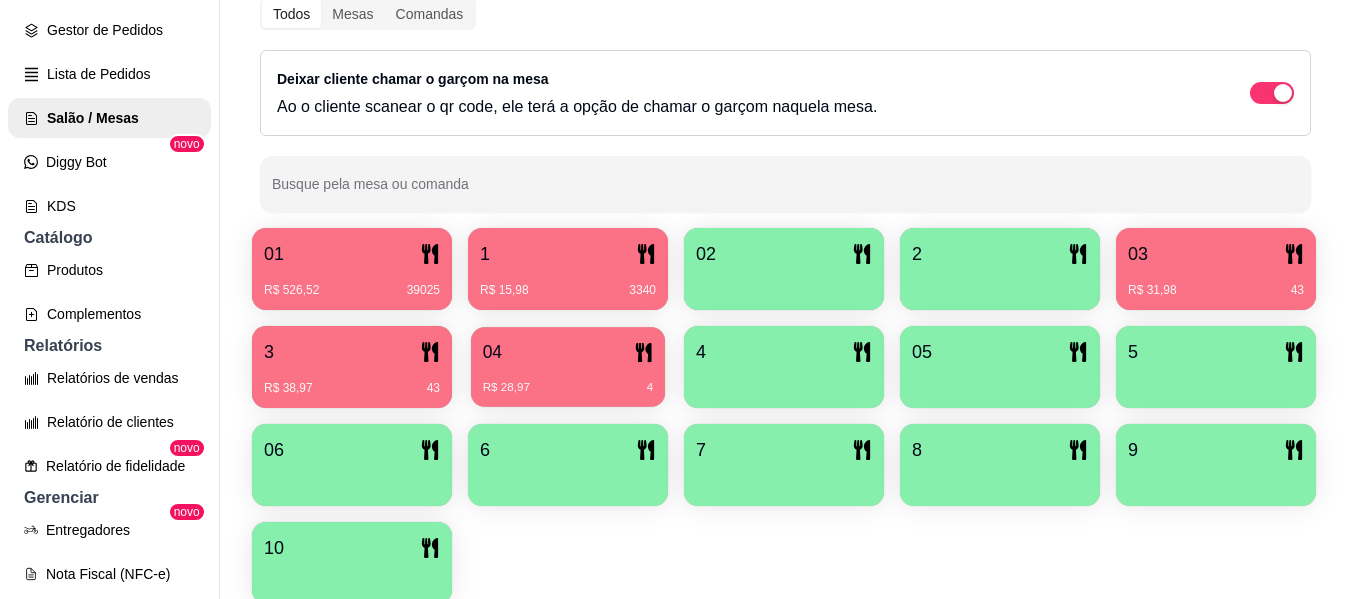 click on "04" at bounding box center (568, 352) 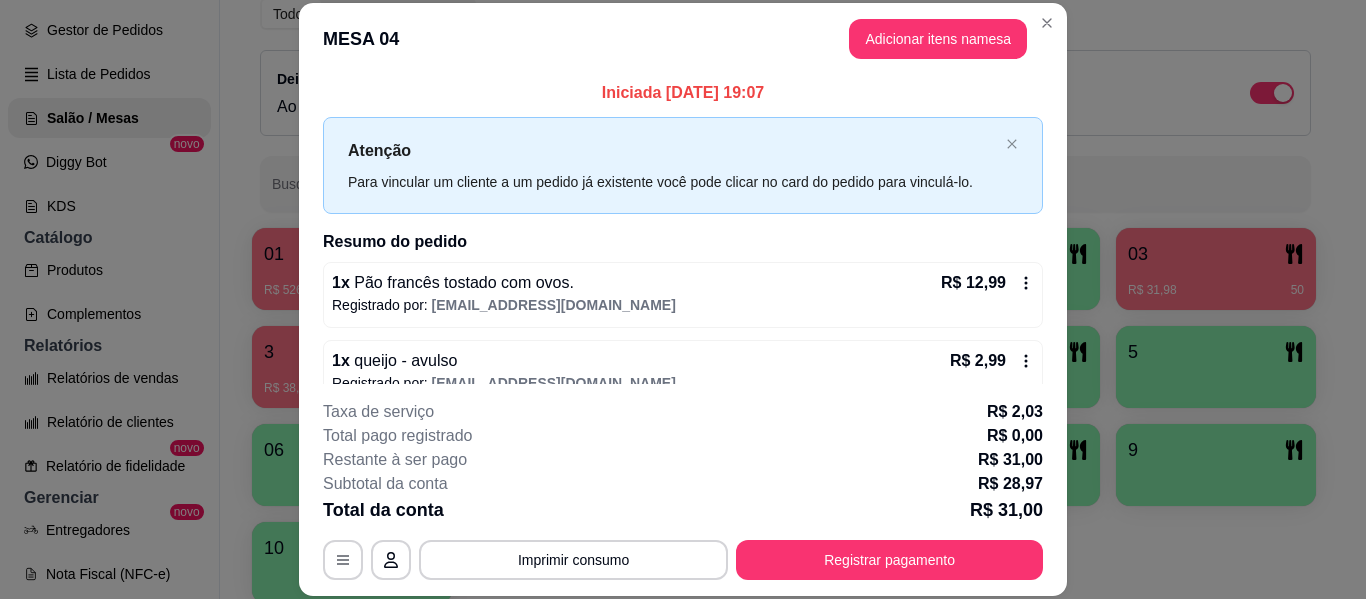 scroll, scrollTop: 0, scrollLeft: 0, axis: both 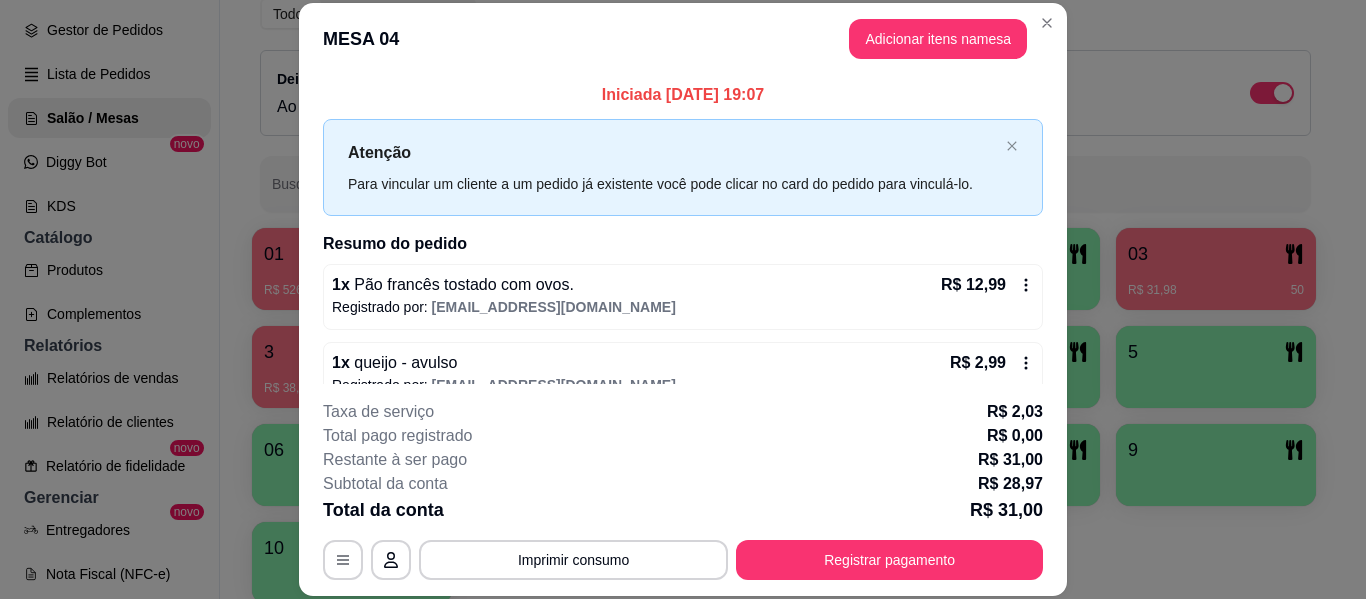 click on "**********" at bounding box center [683, 490] 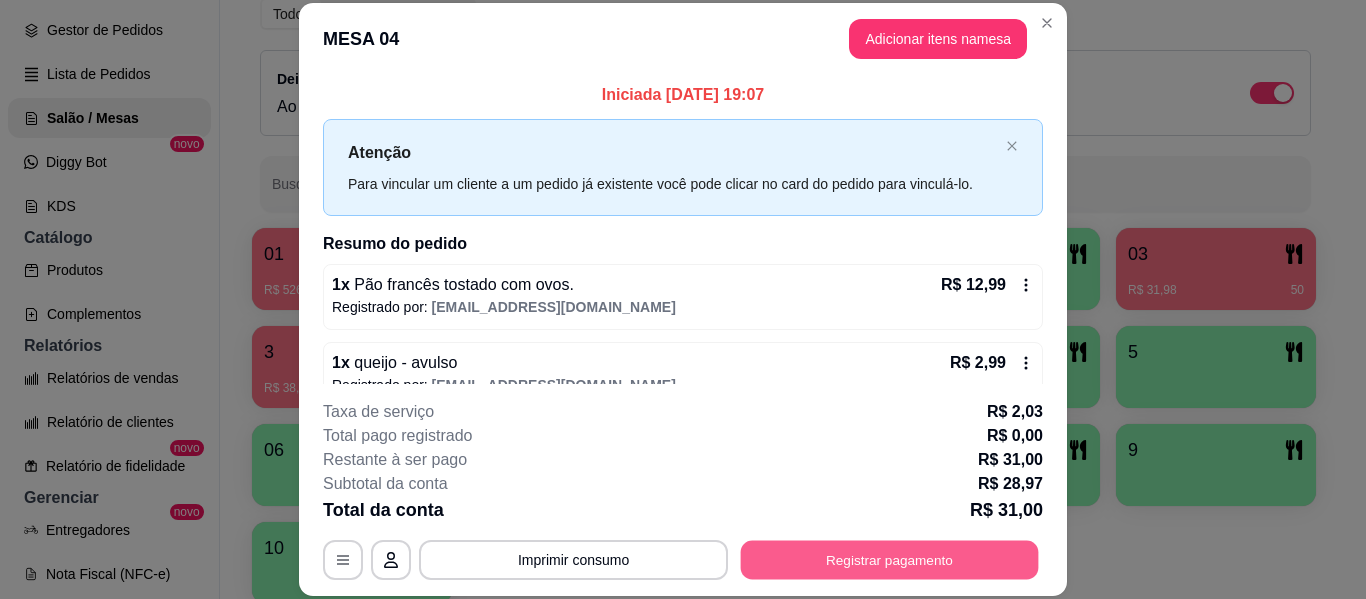 click on "Registrar pagamento" at bounding box center [890, 560] 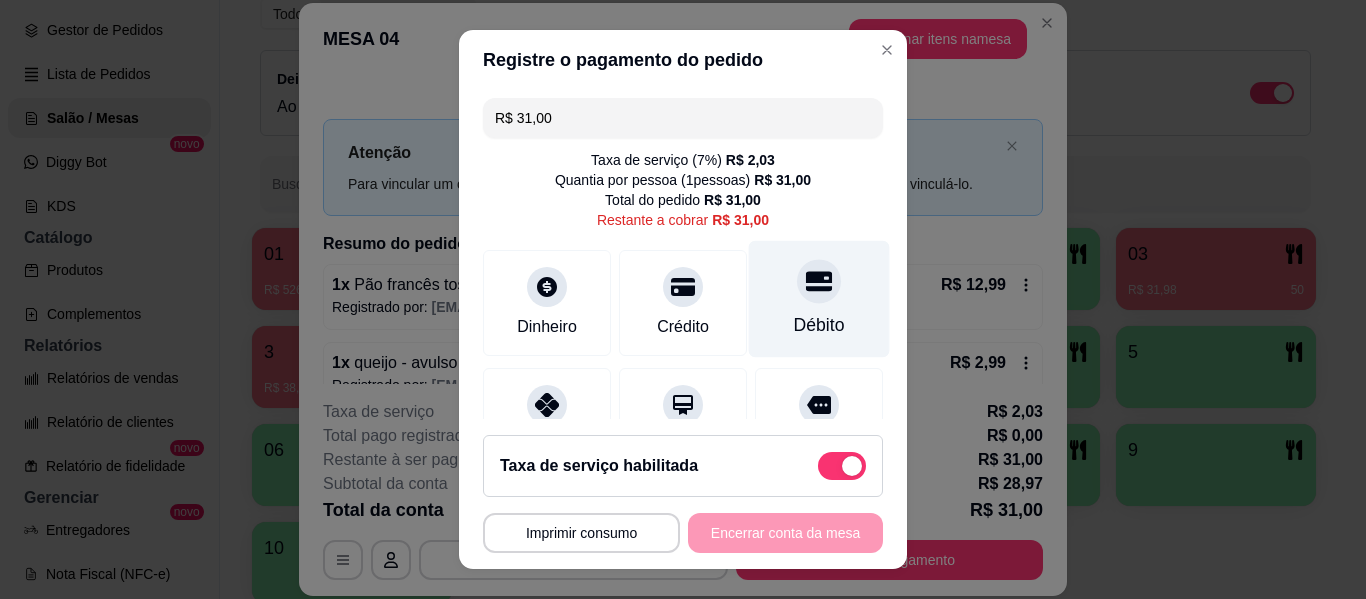 click 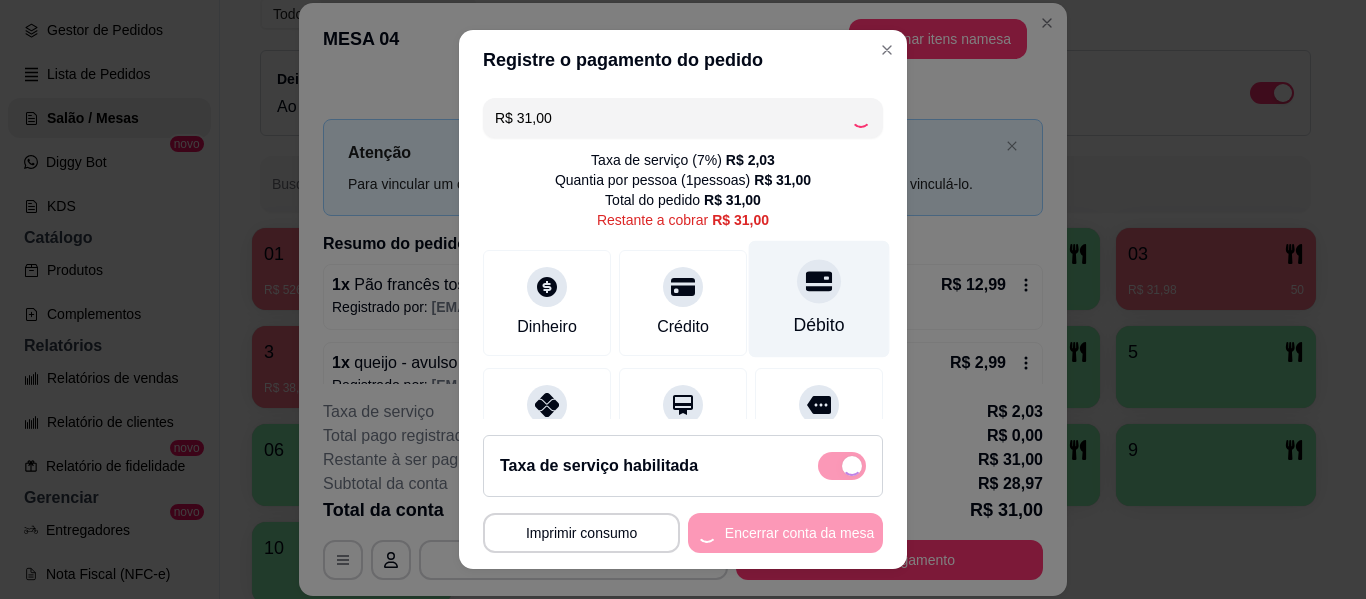 type on "R$ 0,00" 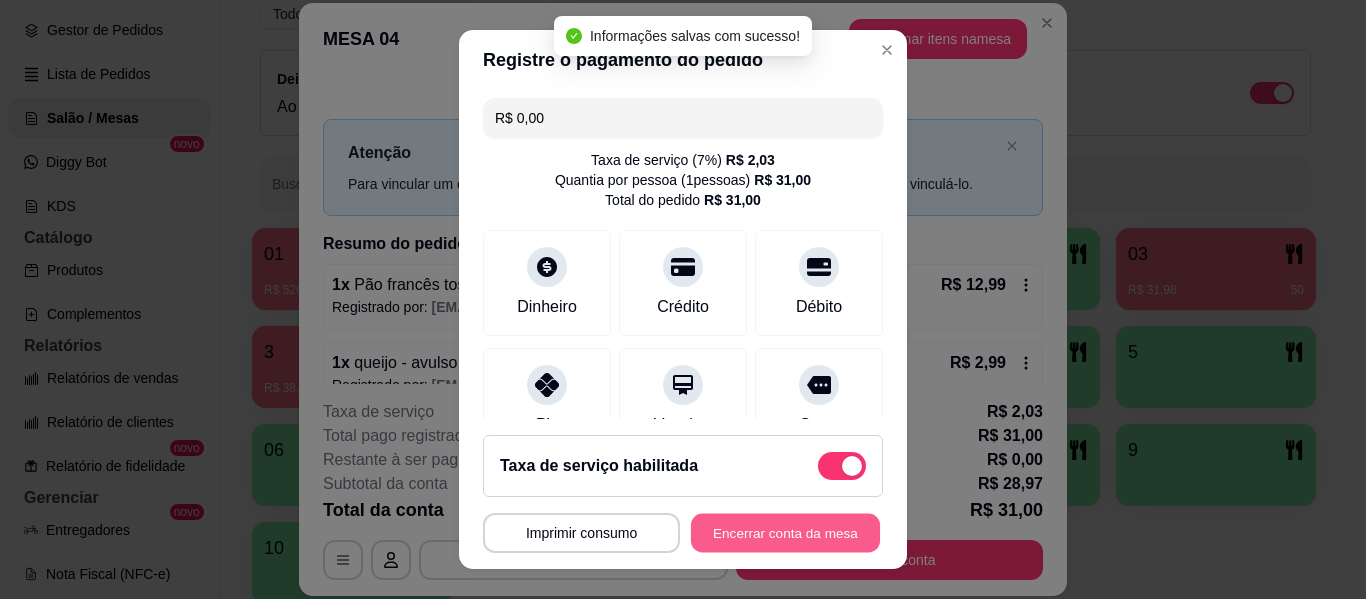 click on "Encerrar conta da mesa" at bounding box center [785, 533] 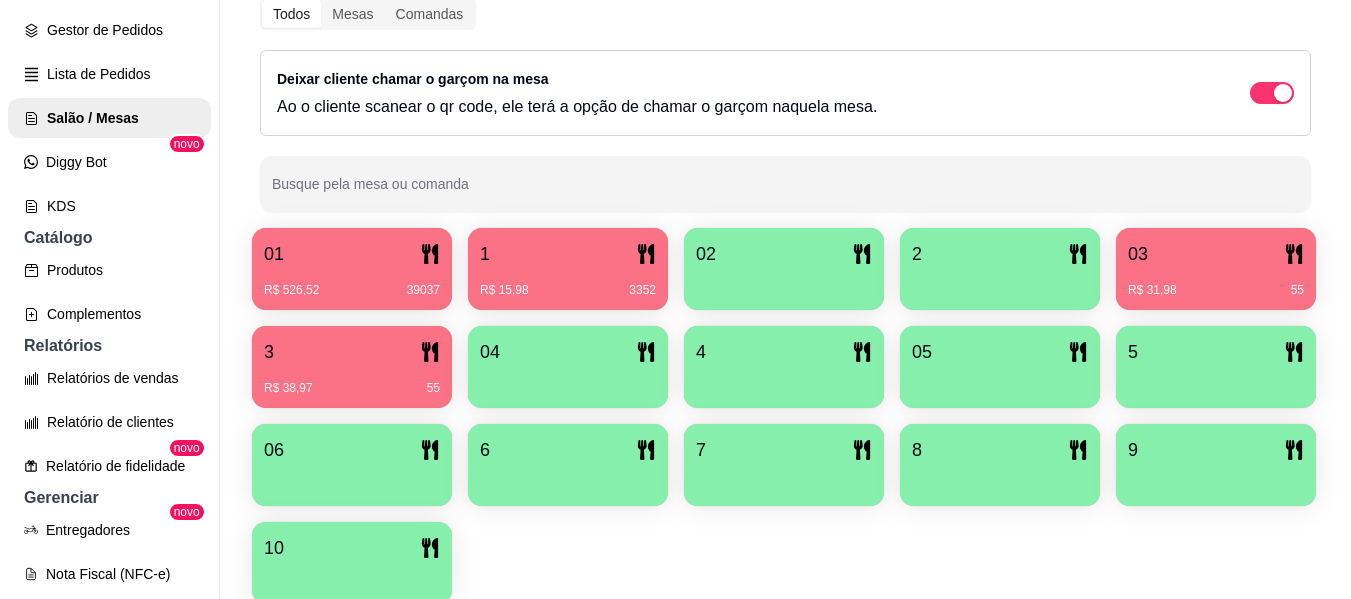 click on "01 R$ 526,52 39037 1 R$ 15,98 3352 02 2 03 R$ 31,98 55 3 R$ 38,97 55 04 4 05 5 06 6 7 8 9 10" at bounding box center (785, 416) 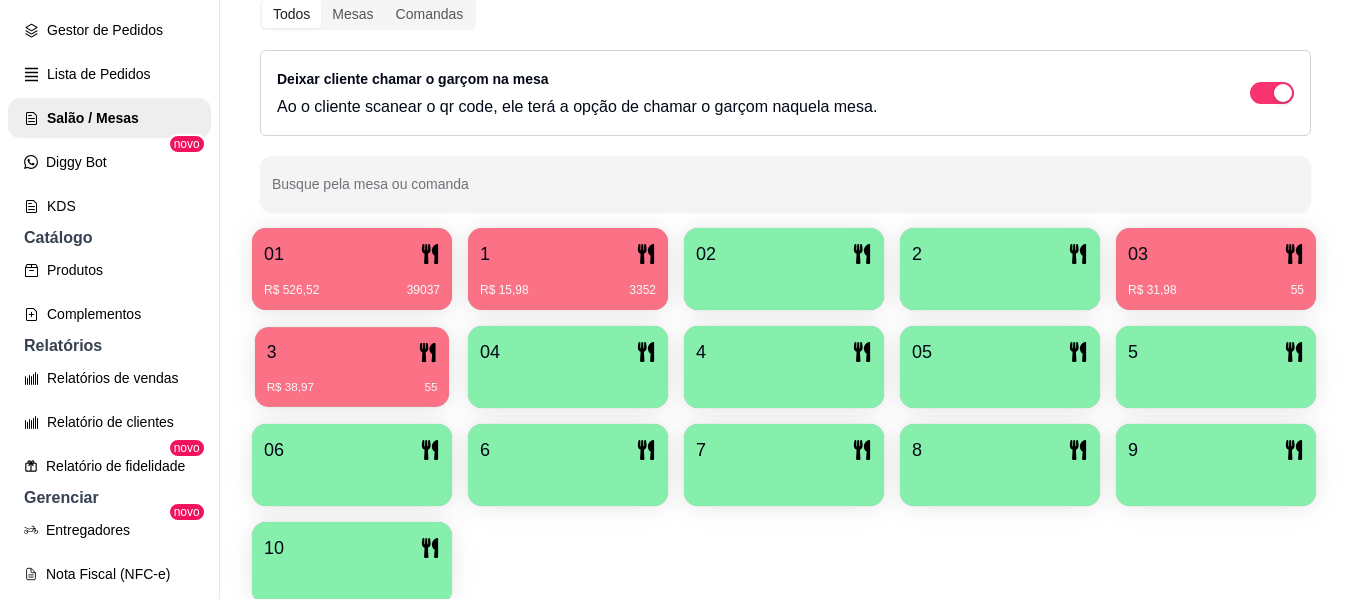 click on "R$ 38,97" at bounding box center (290, 388) 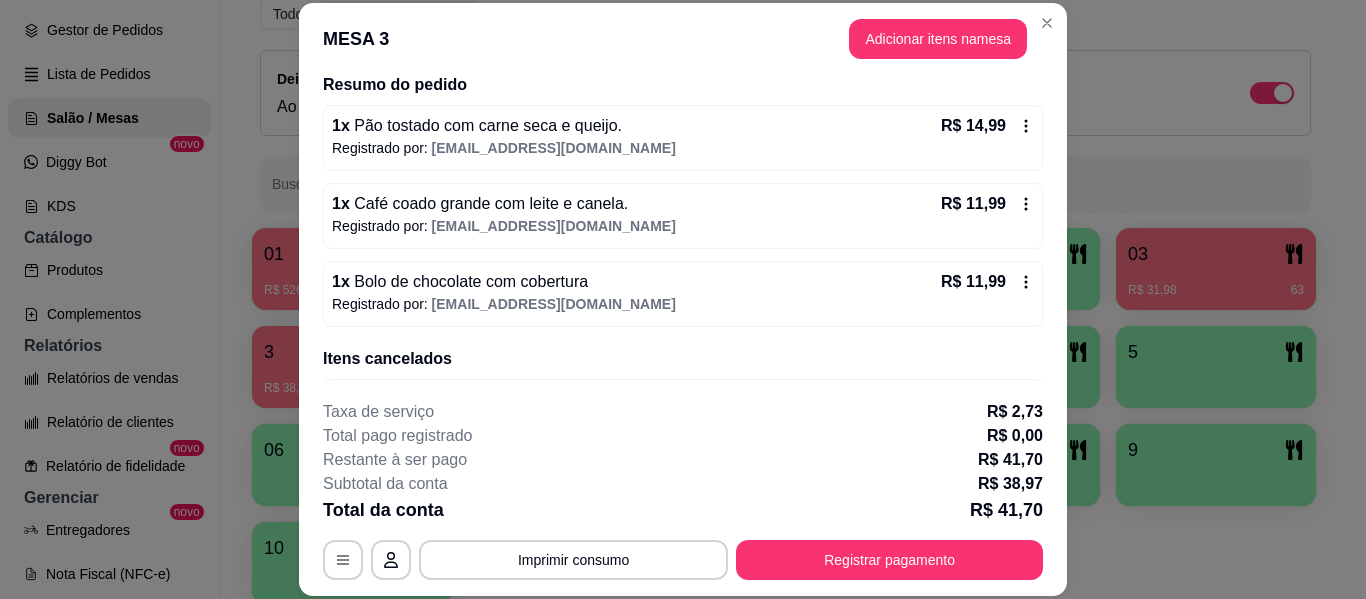 scroll, scrollTop: 124, scrollLeft: 0, axis: vertical 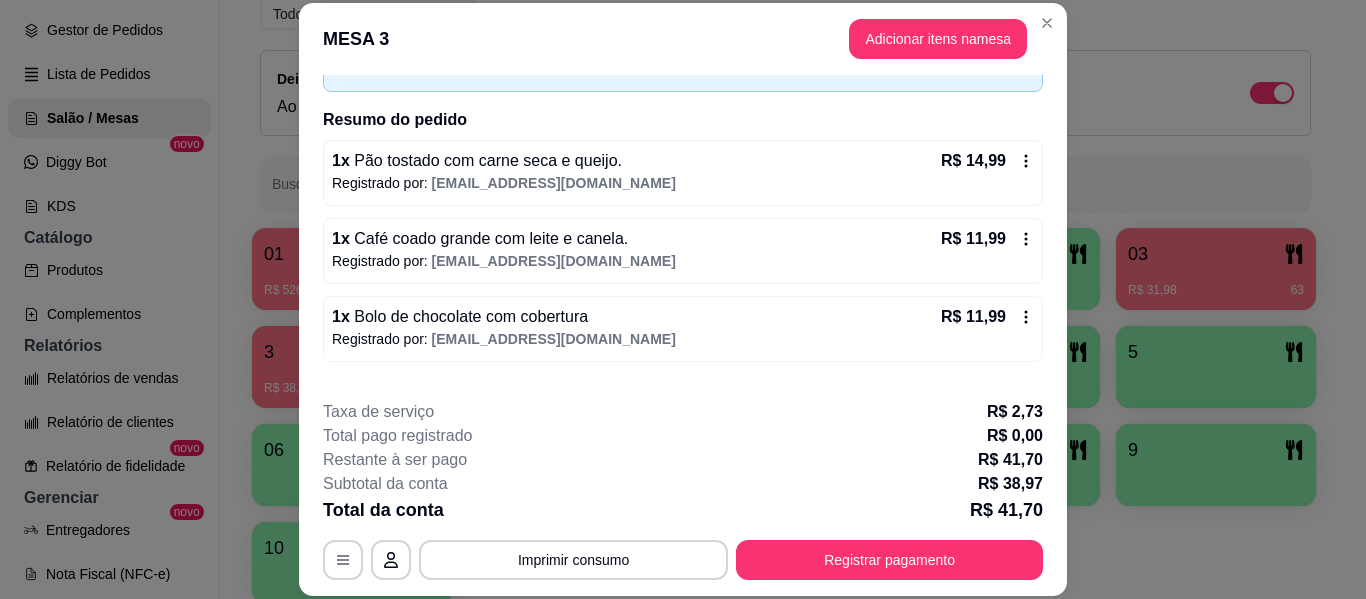 click 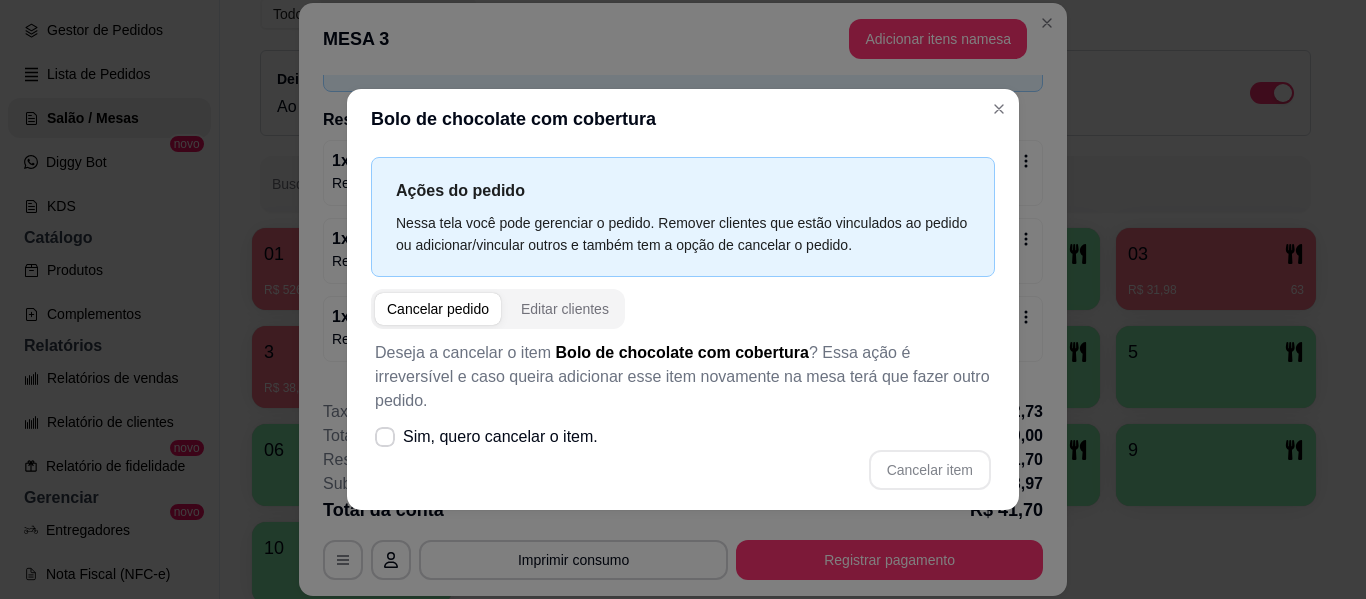 click on "Cancelar pedido" at bounding box center [438, 309] 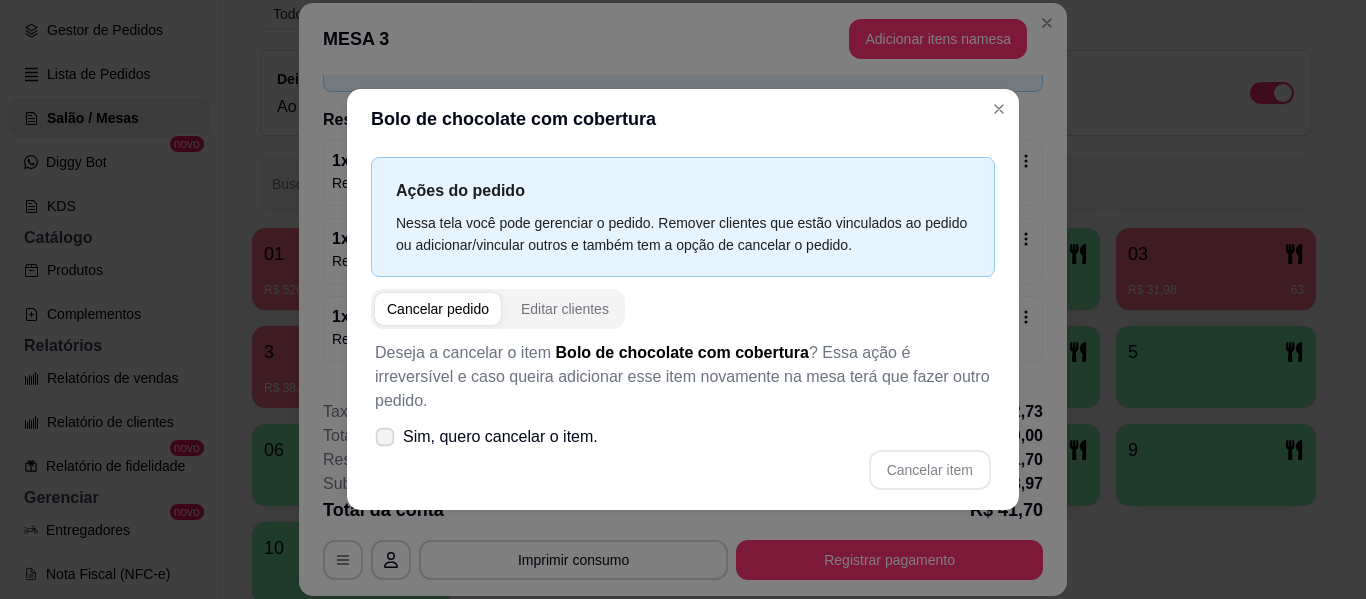 click on "Sim, quero cancelar o item." at bounding box center [486, 437] 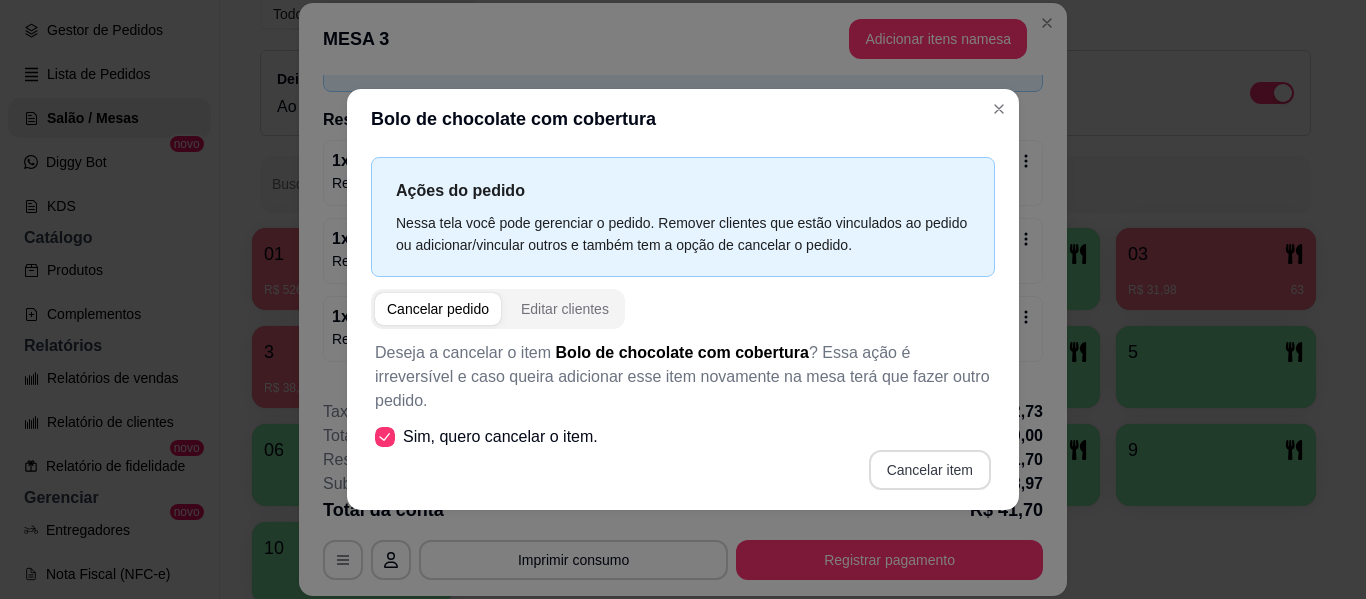 click on "Cancelar item" at bounding box center (930, 470) 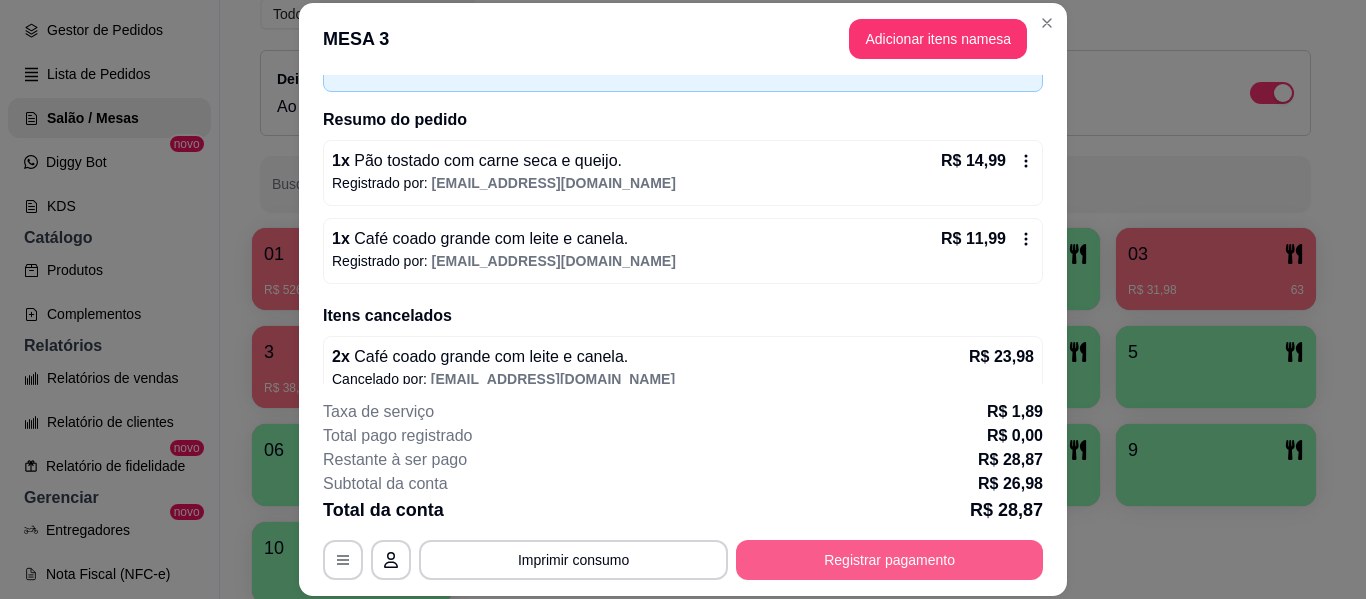 click on "Registrar pagamento" at bounding box center (889, 560) 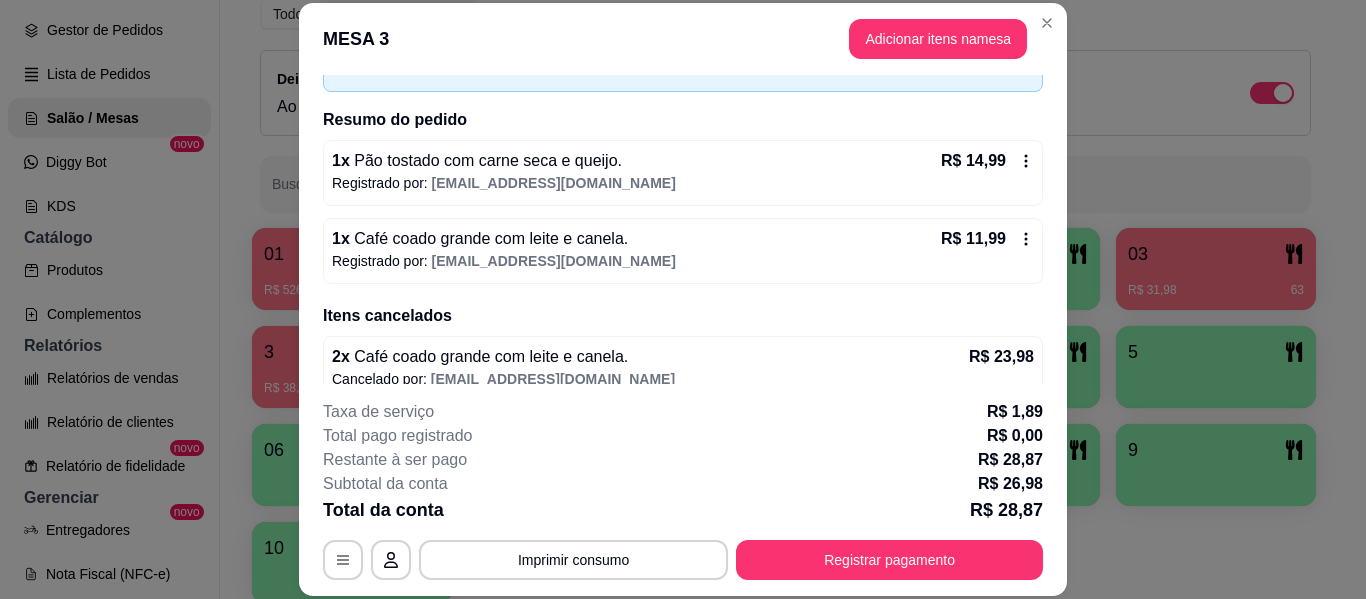 click 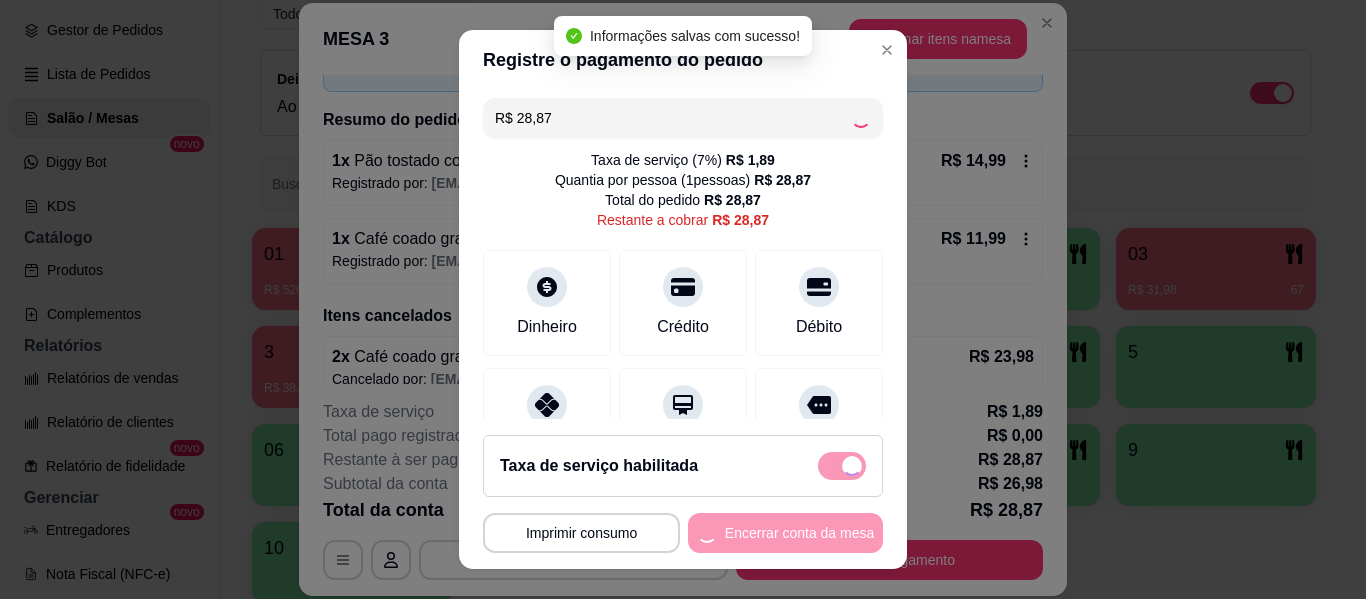 type on "R$ 0,00" 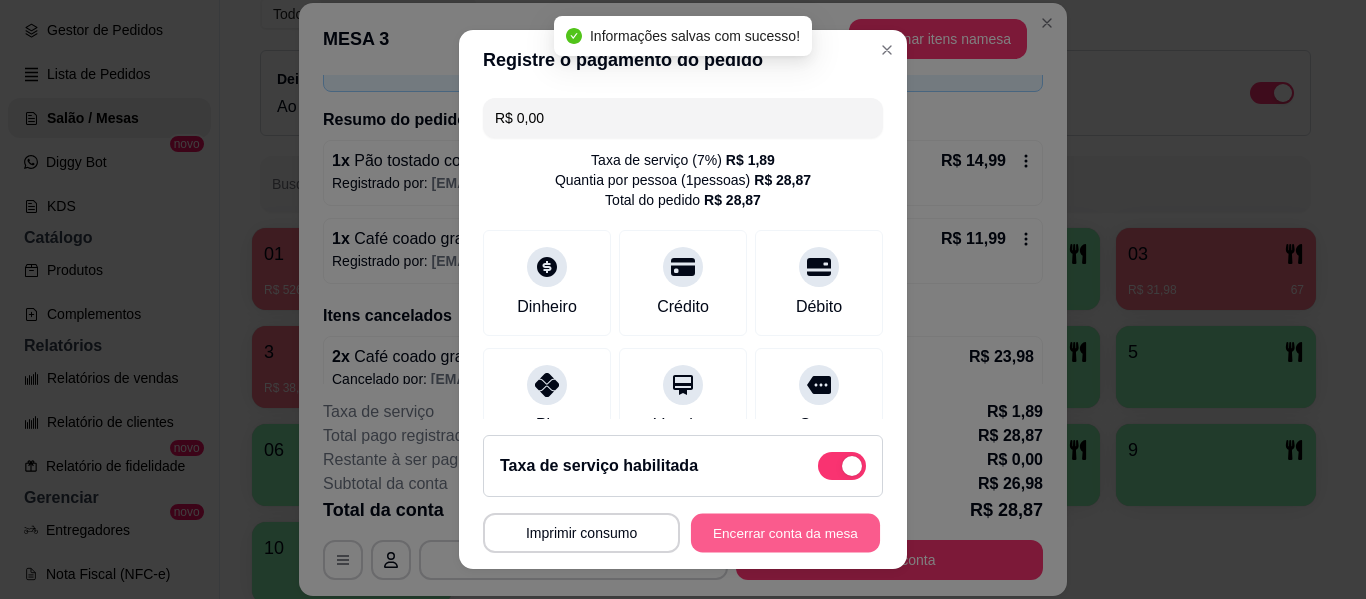 click on "Encerrar conta da mesa" at bounding box center (785, 533) 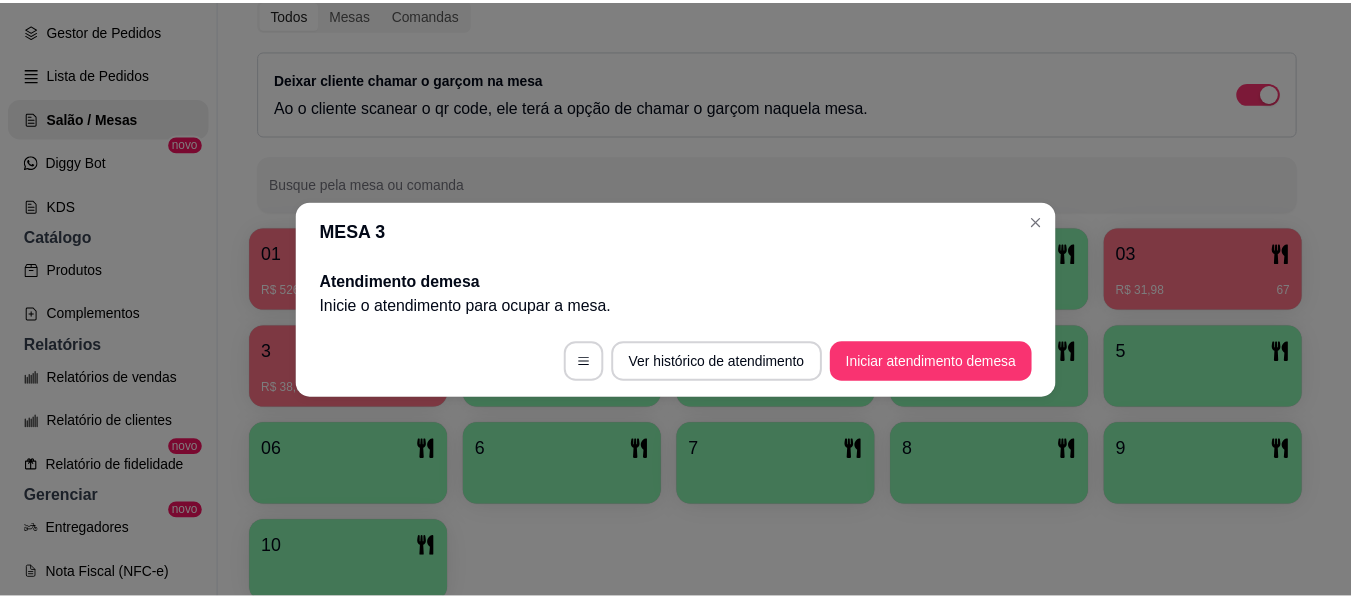 scroll, scrollTop: 0, scrollLeft: 0, axis: both 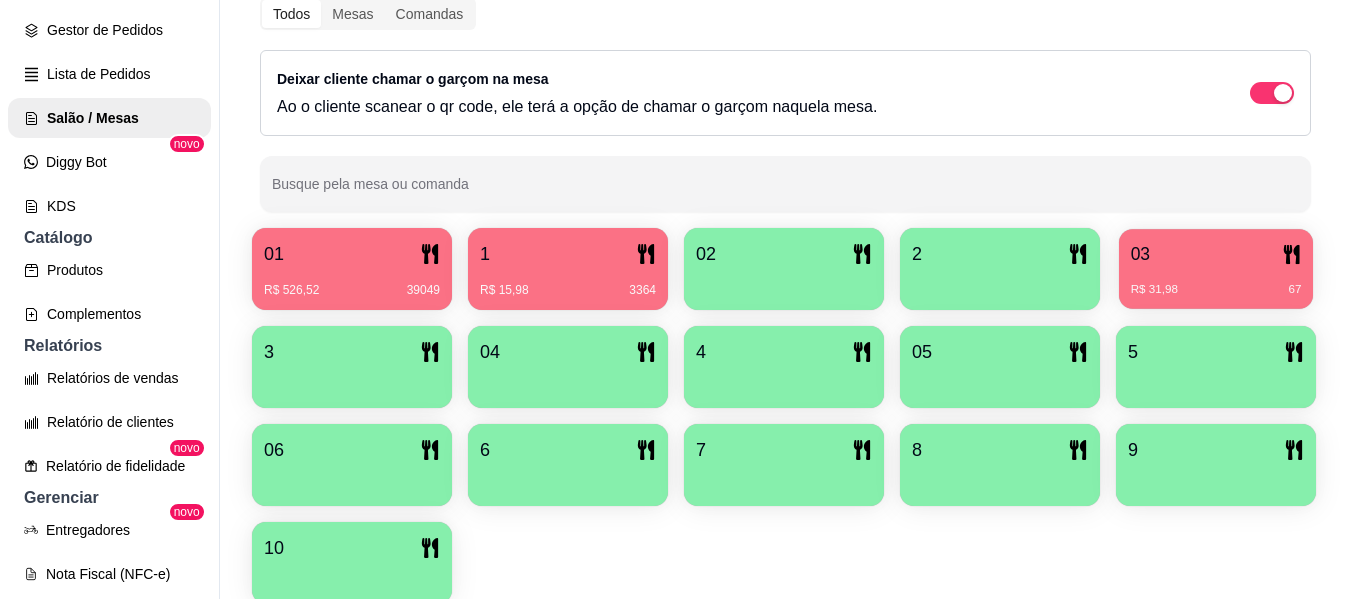 click on "03" at bounding box center [1216, 254] 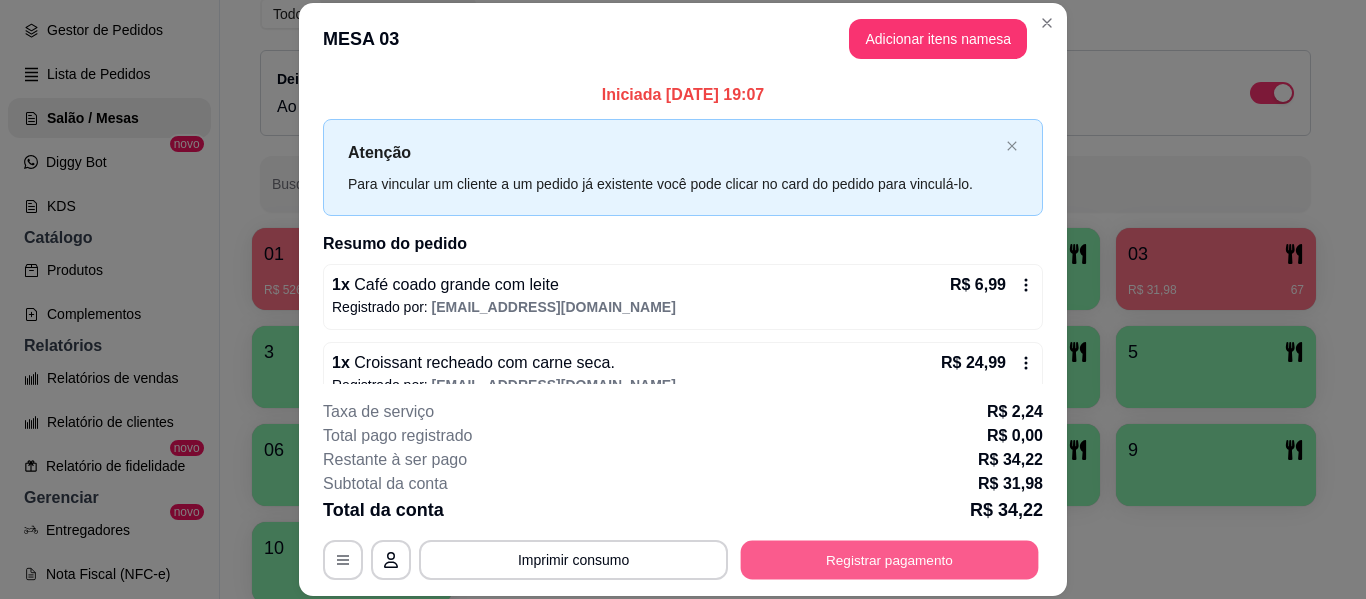 click on "Registrar pagamento" at bounding box center (890, 560) 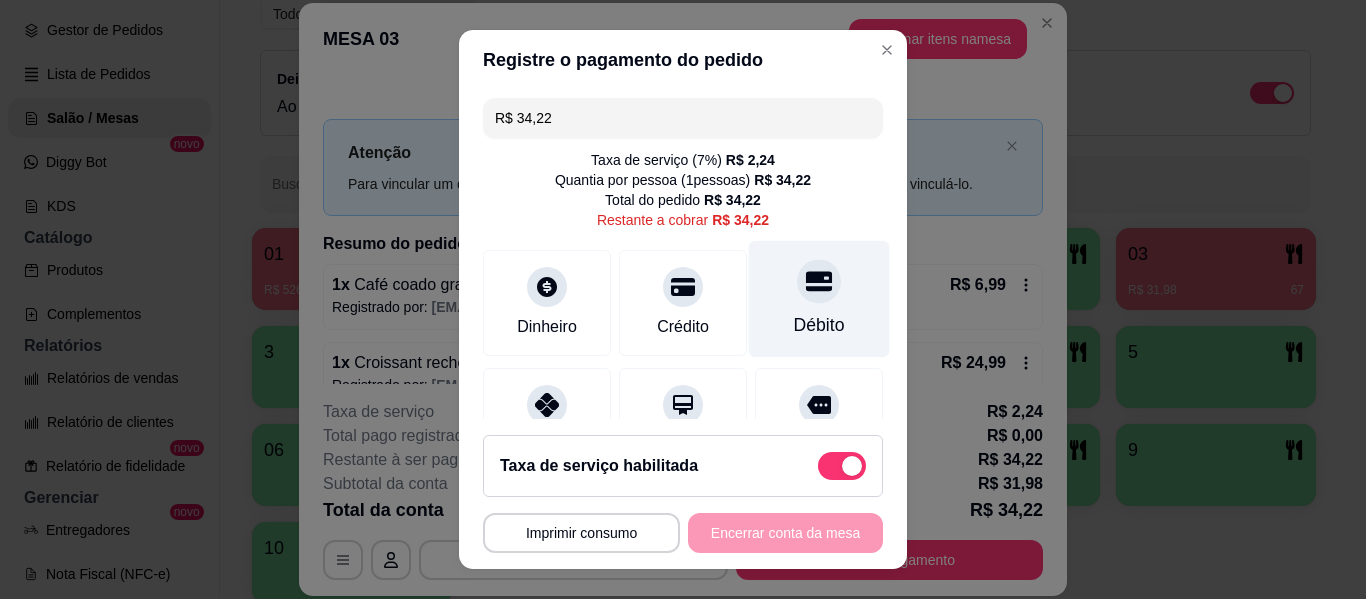click on "Débito" at bounding box center [819, 299] 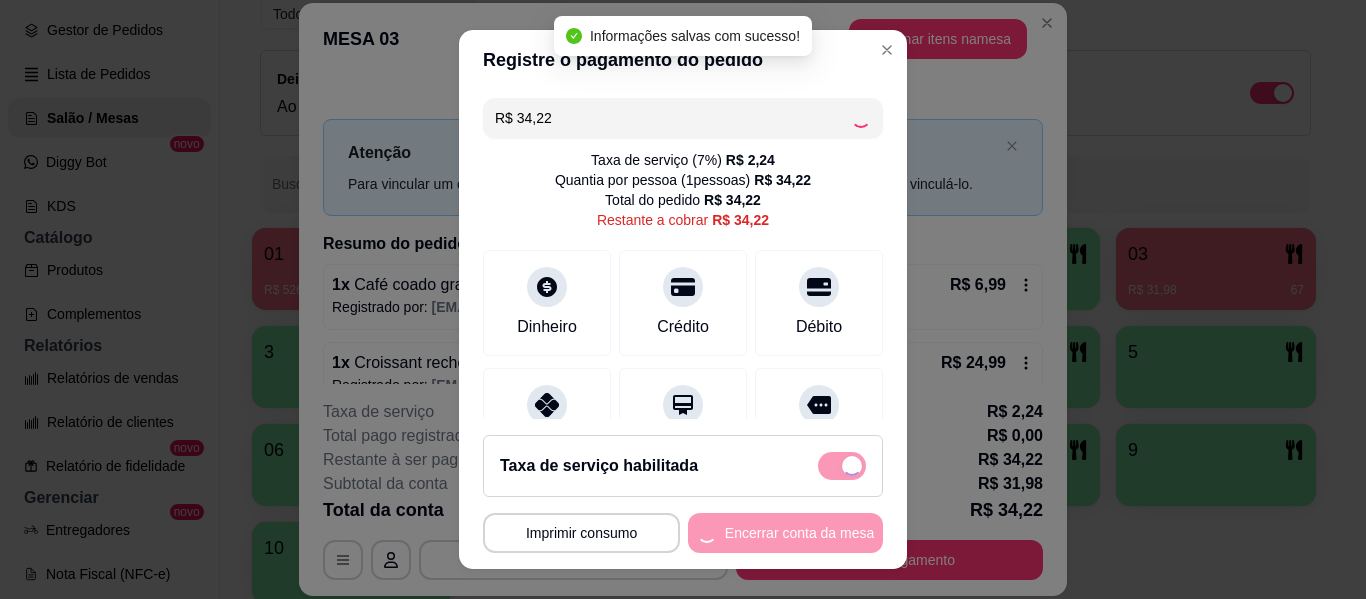 type on "R$ 0,00" 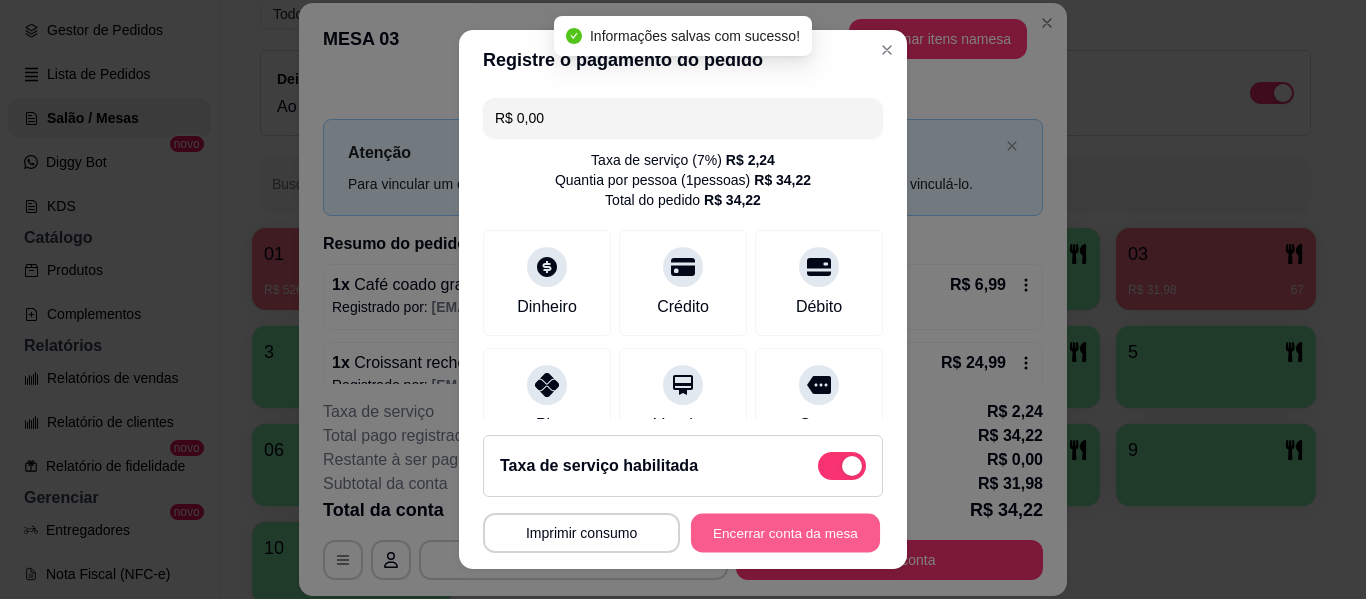 click on "Encerrar conta da mesa" at bounding box center (785, 533) 